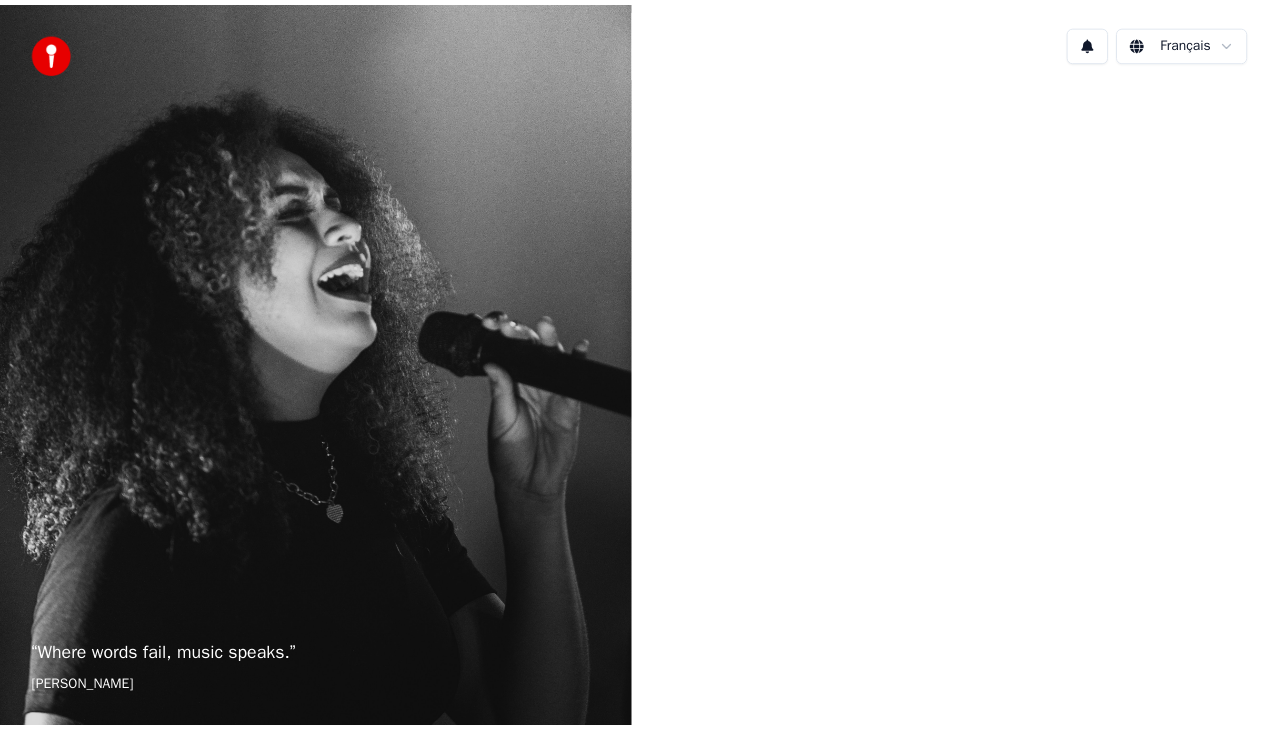 scroll, scrollTop: 0, scrollLeft: 0, axis: both 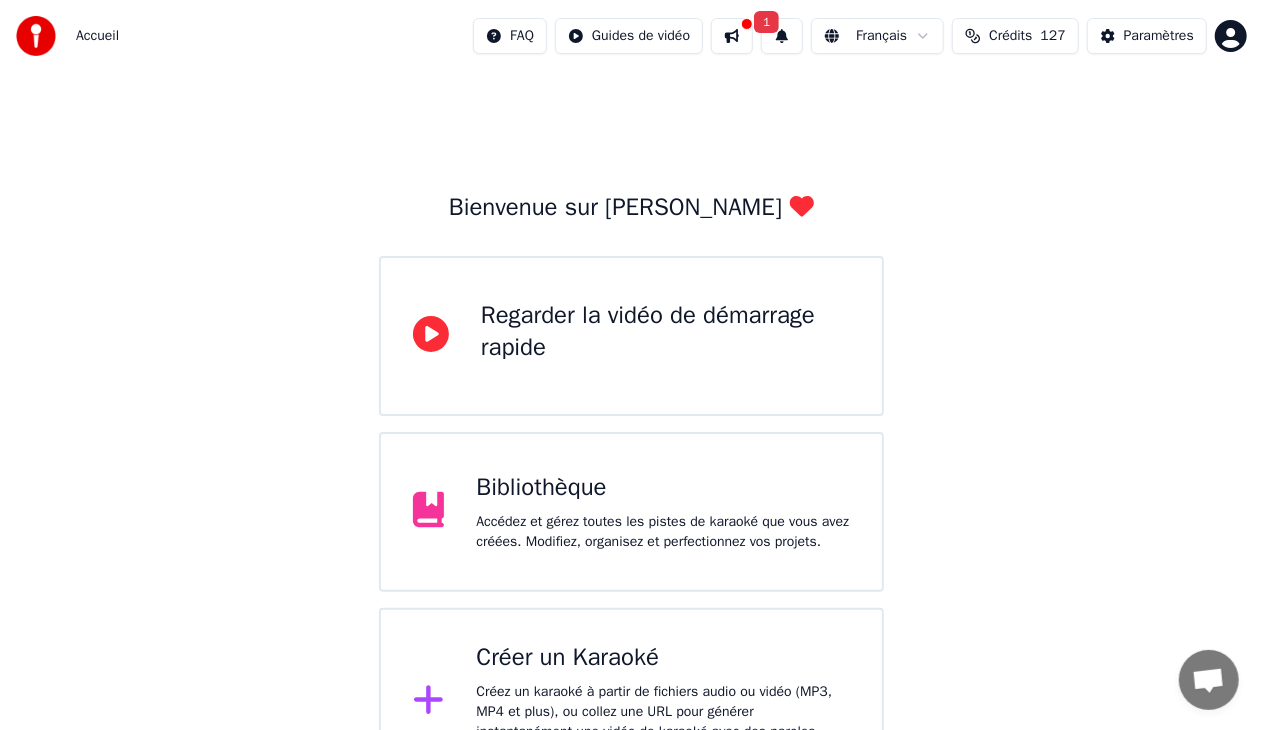 click on "Bienvenue sur Youka Regarder la vidéo de démarrage rapide Bibliothèque Accédez et gérez toutes les pistes de karaoké que vous avez créées. Modifiez, organisez et perfectionnez vos projets. Créer un Karaoké Créez un karaoké à partir de fichiers audio ou vidéo (MP3, MP4 et plus), ou collez une URL pour générer instantanément une vidéo de karaoké avec des paroles synchronisées." at bounding box center [631, 434] 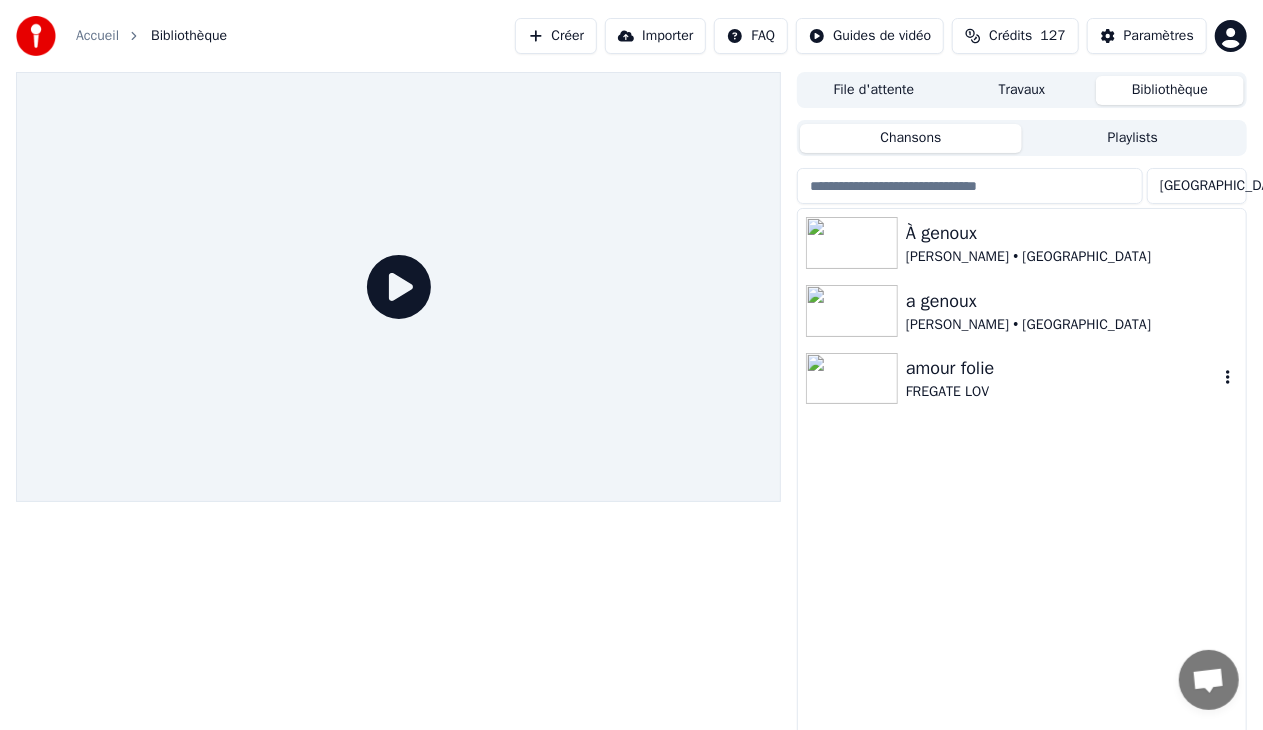 click at bounding box center (852, 379) 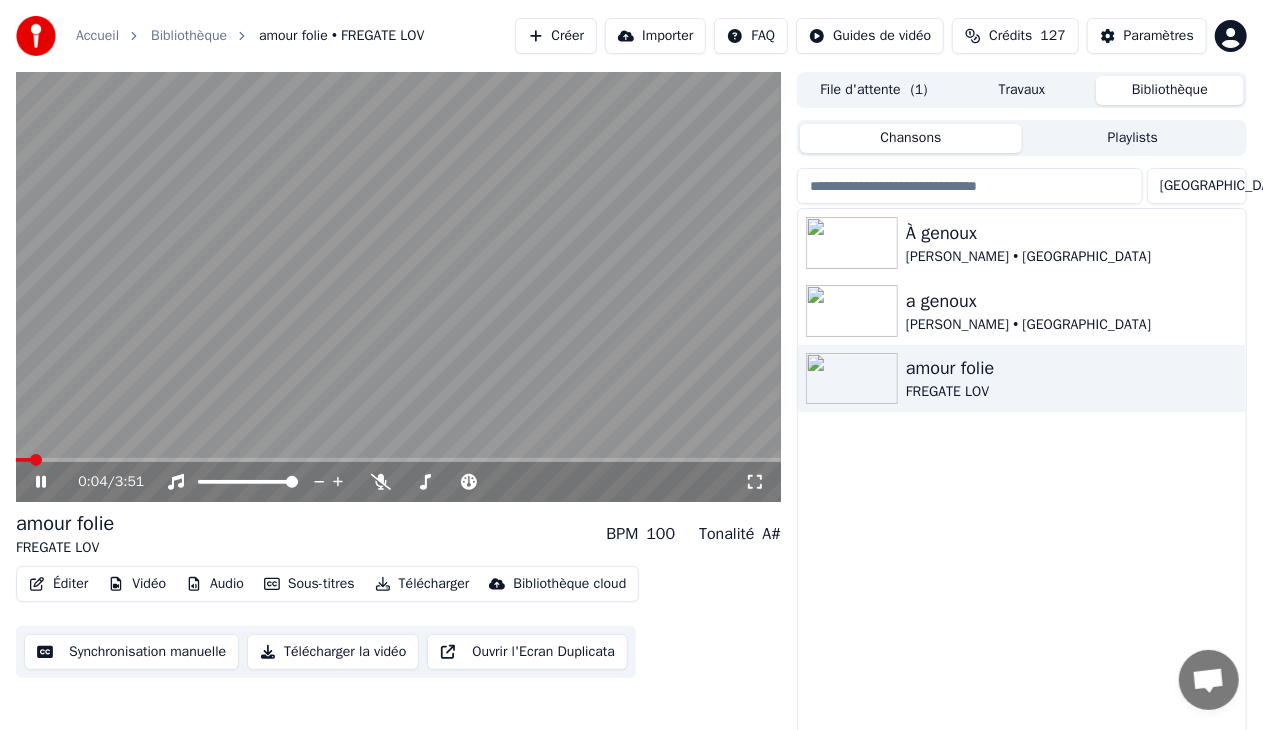 click 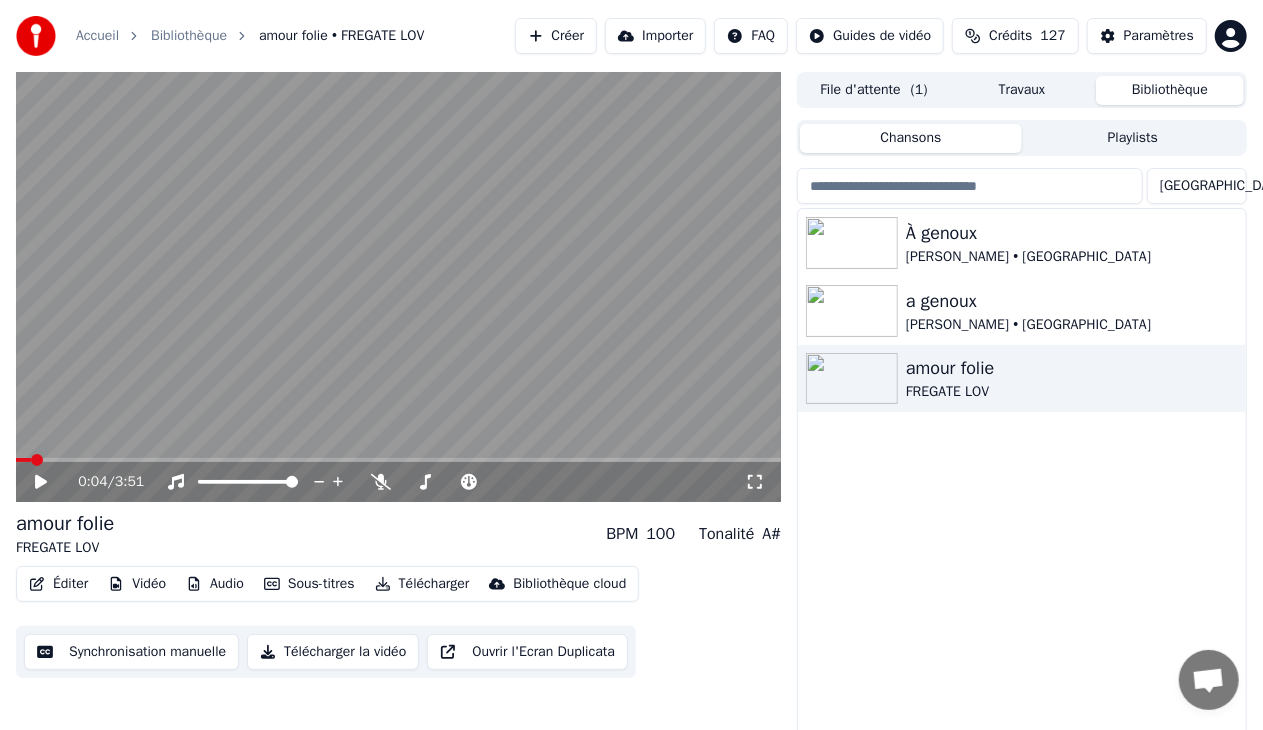 drag, startPoint x: 96, startPoint y: 110, endPoint x: 111, endPoint y: 142, distance: 35.341194 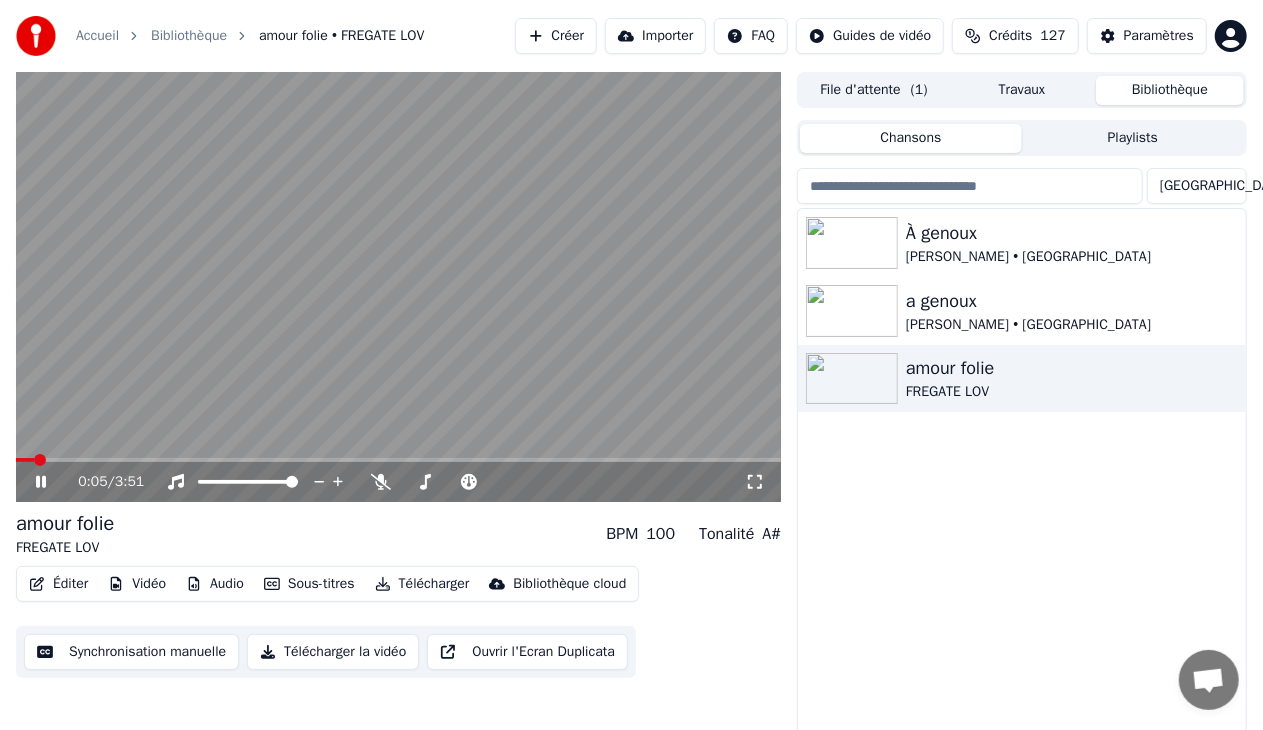 click at bounding box center (398, 287) 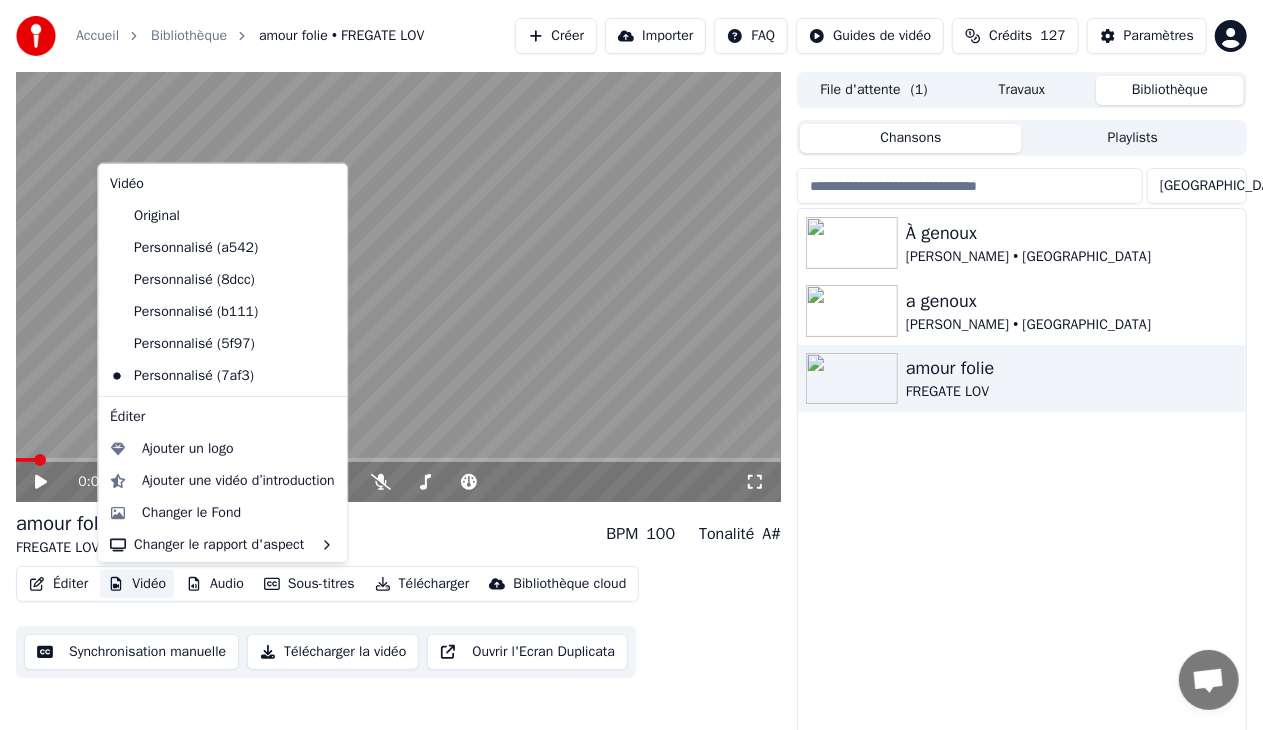 click on "Vidéo" at bounding box center [137, 584] 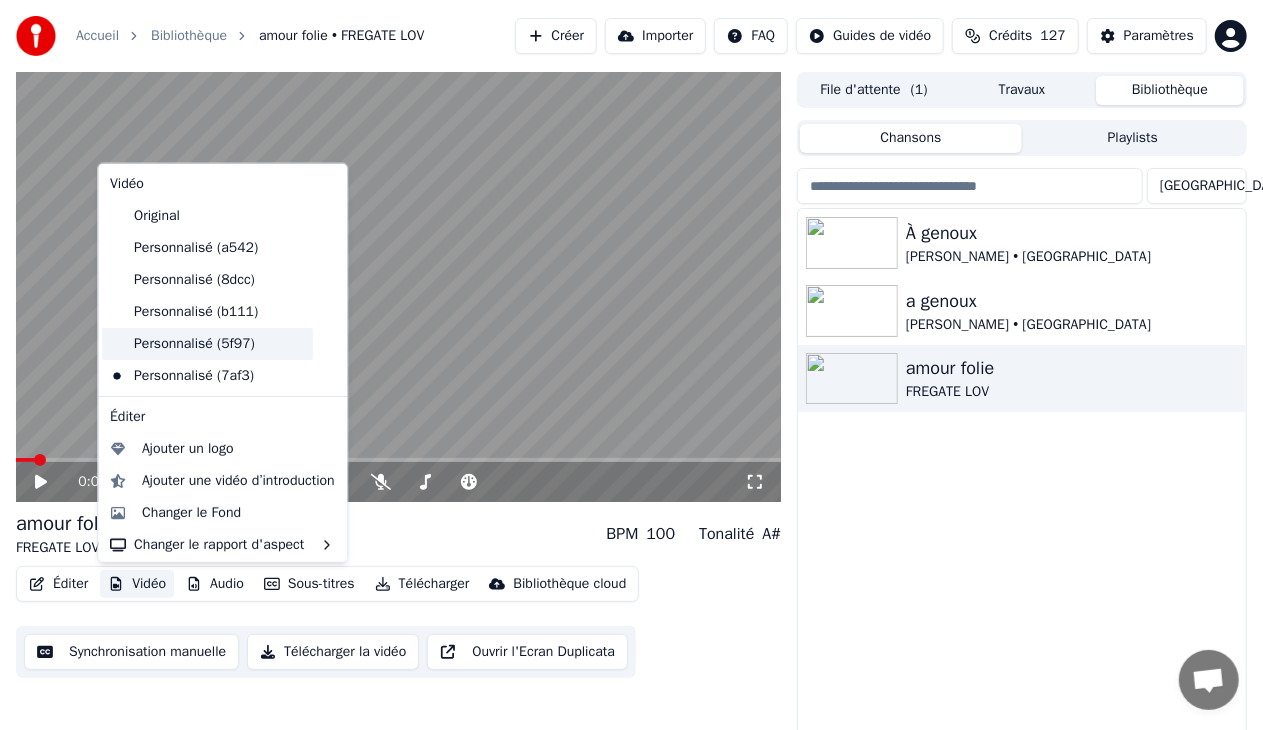 click on "Personnalisé (5f97)" at bounding box center (207, 344) 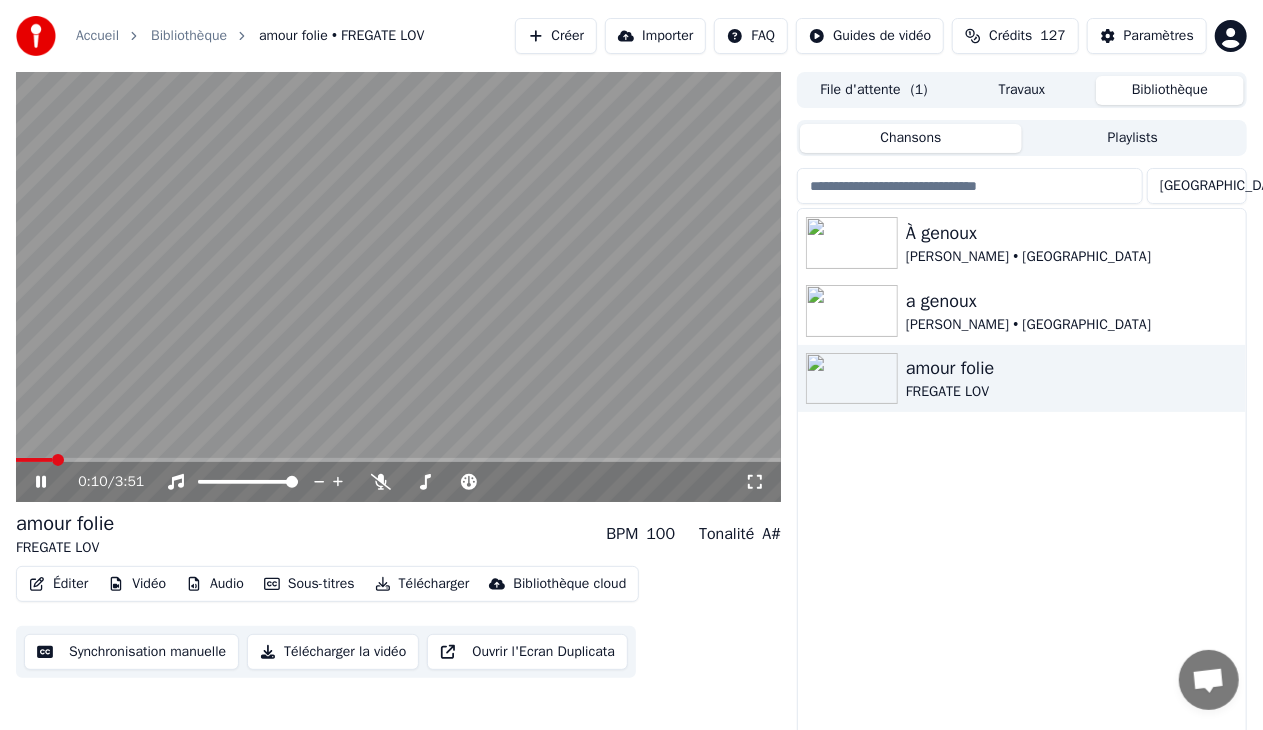 click 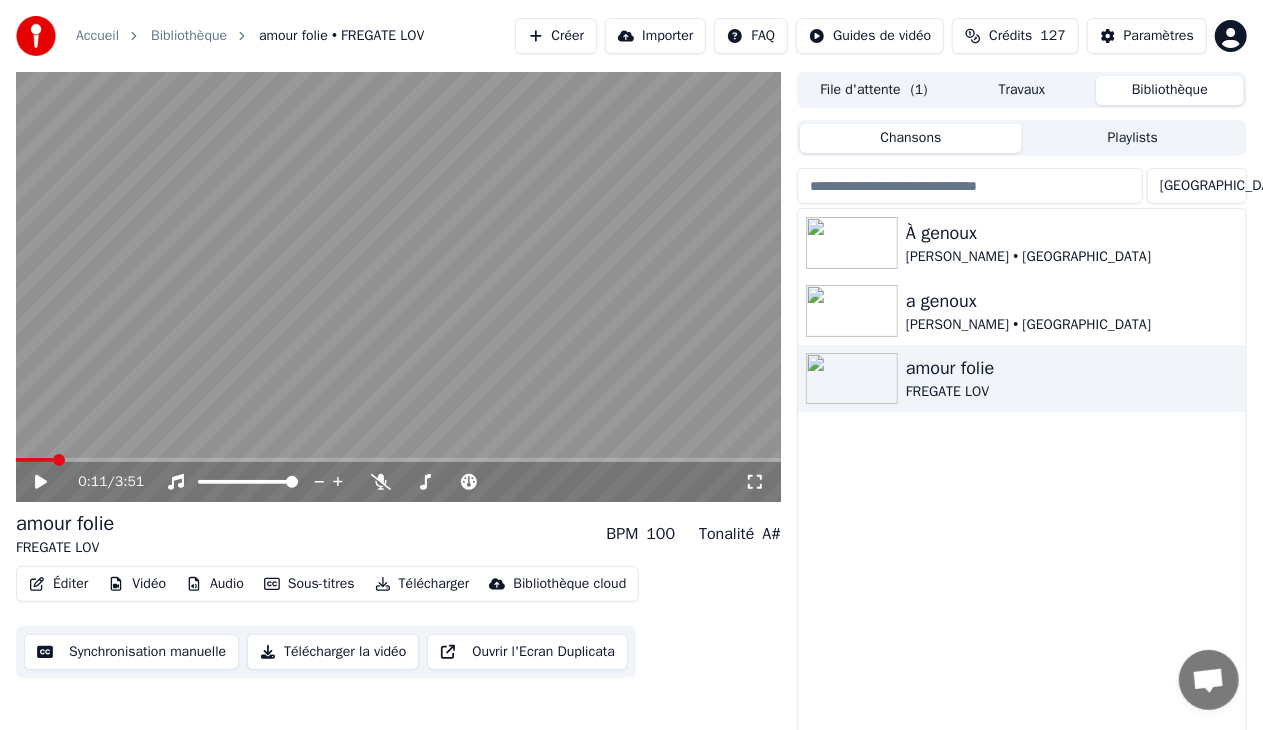 click on "Vidéo" at bounding box center [137, 584] 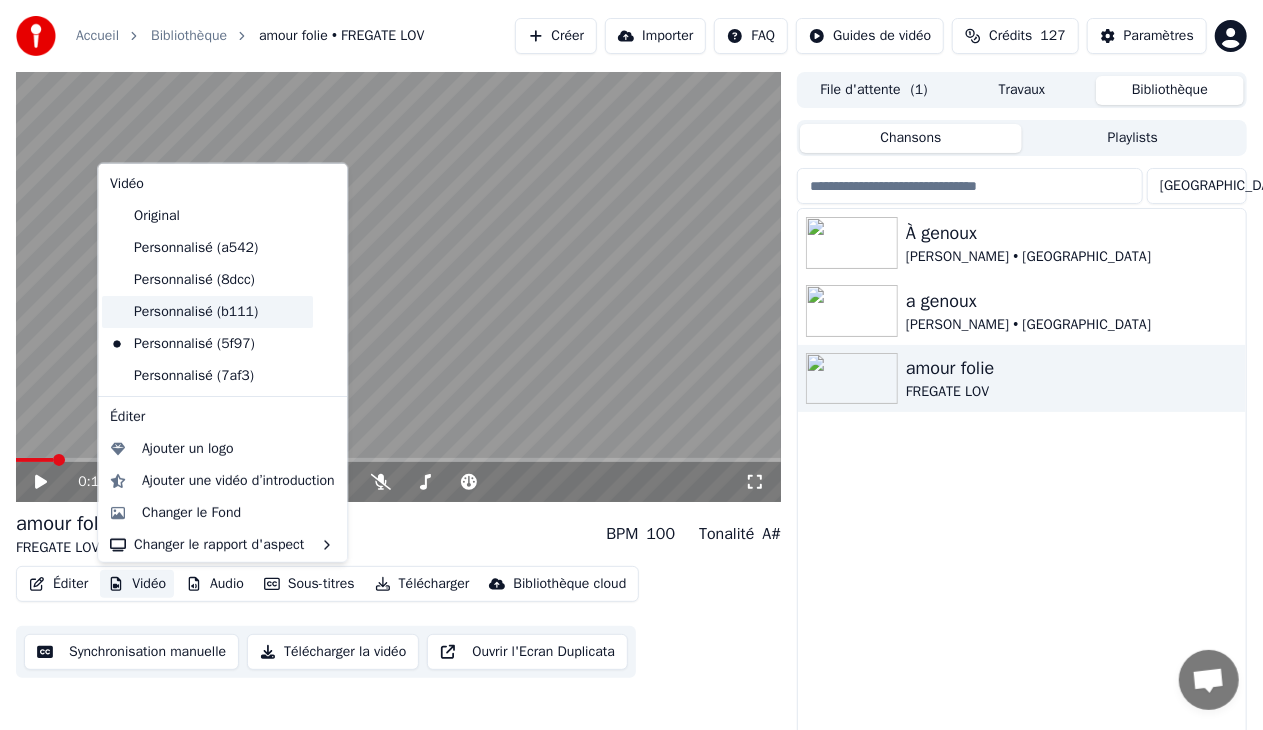 click on "Personnalisé (b111)" at bounding box center (207, 312) 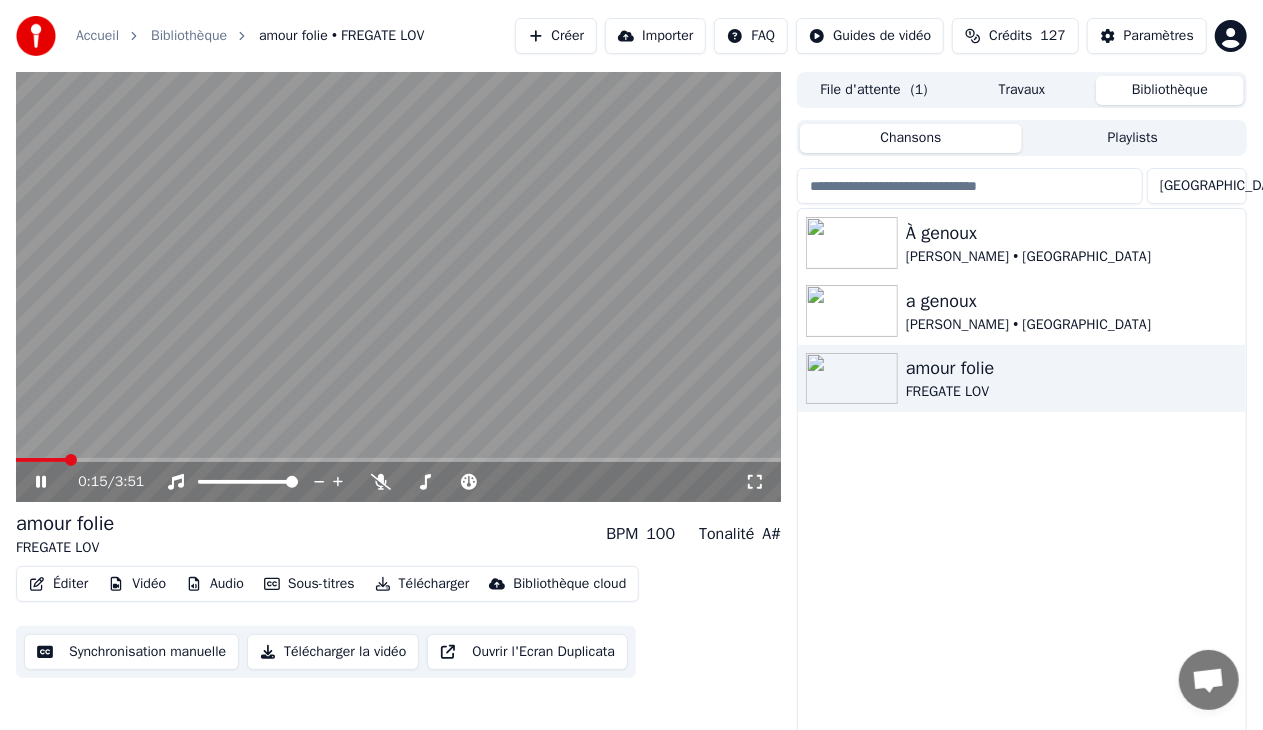 click 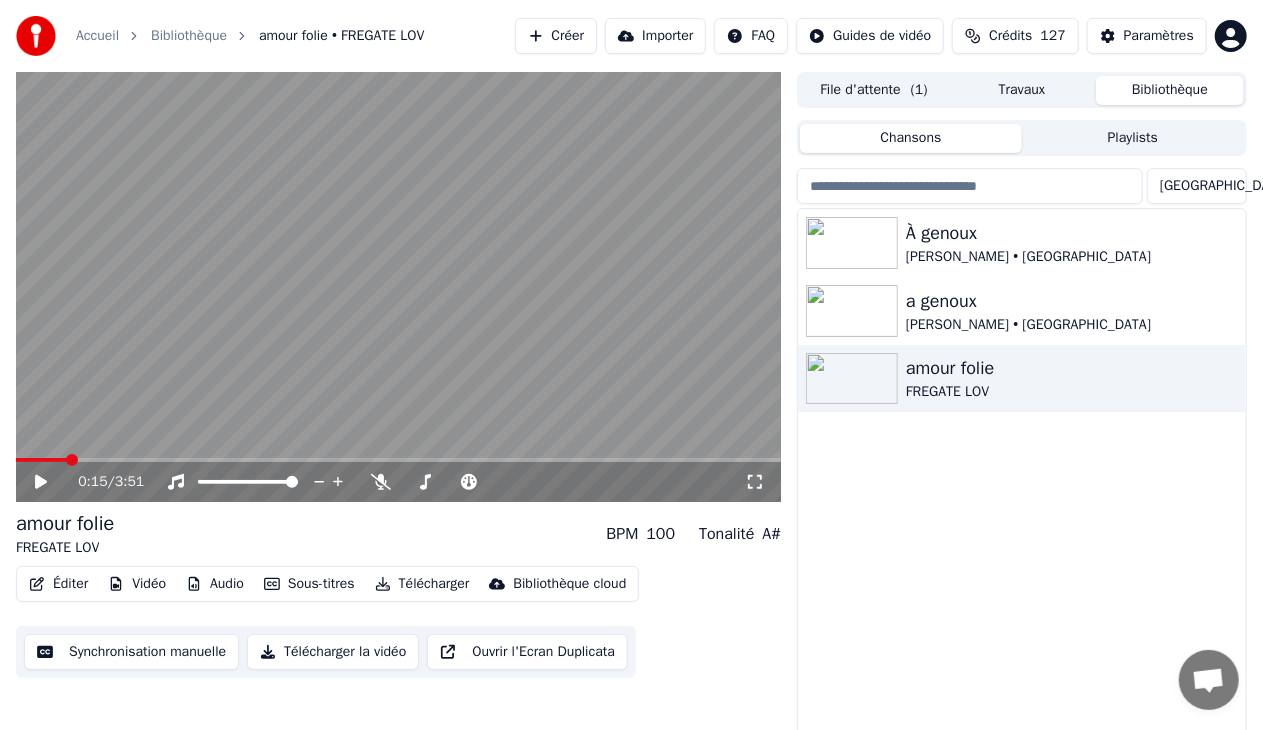 click 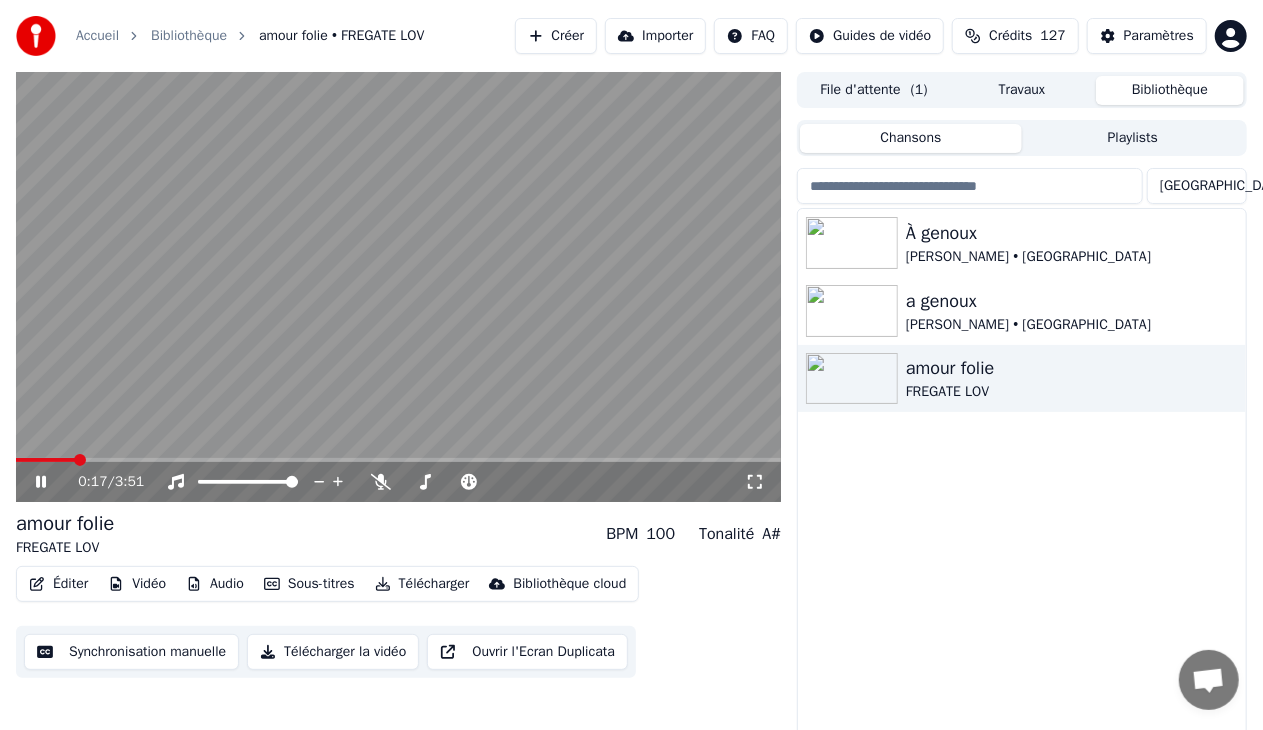 click at bounding box center (398, 287) 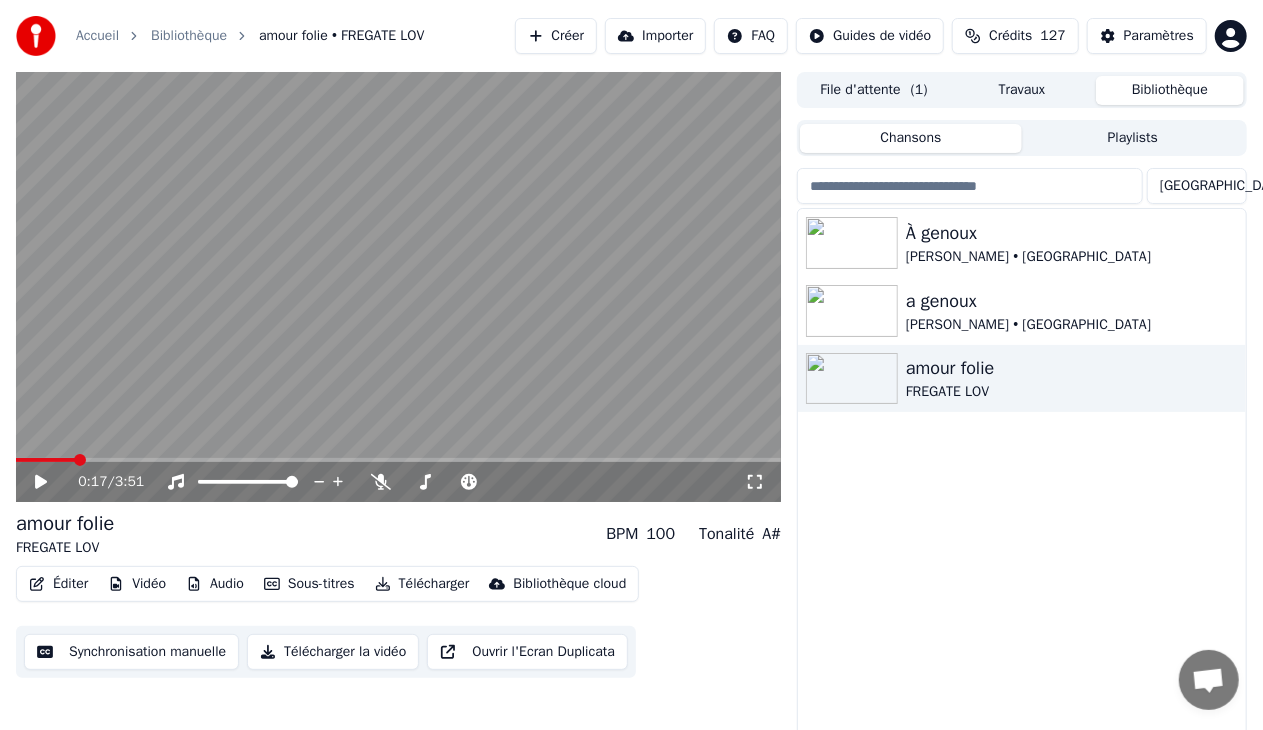click at bounding box center [398, 287] 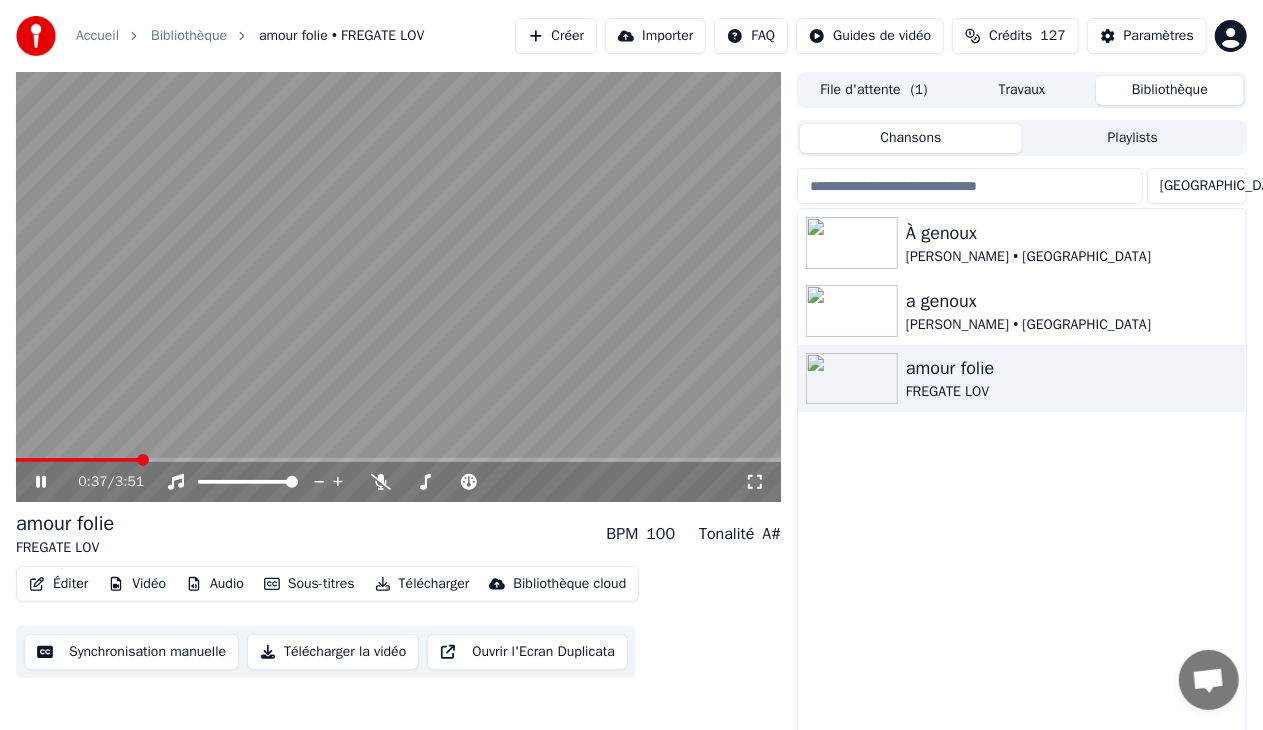 click at bounding box center [398, 460] 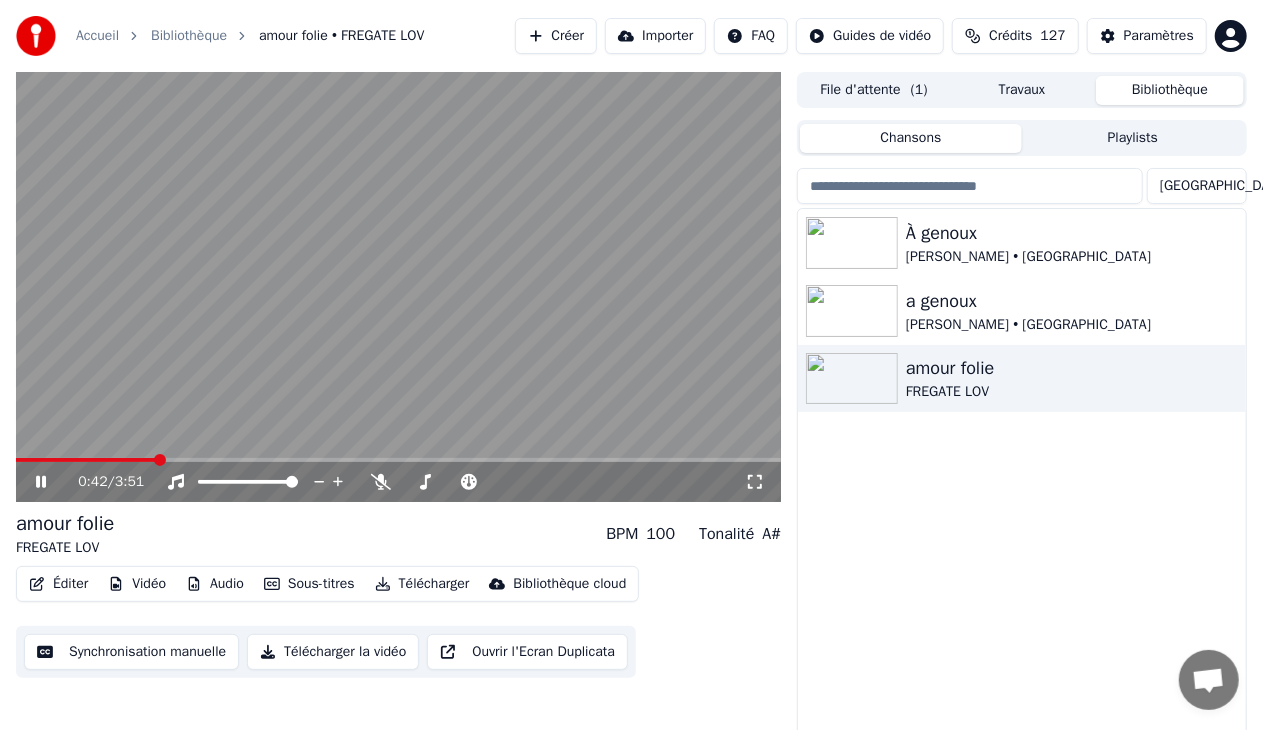 click 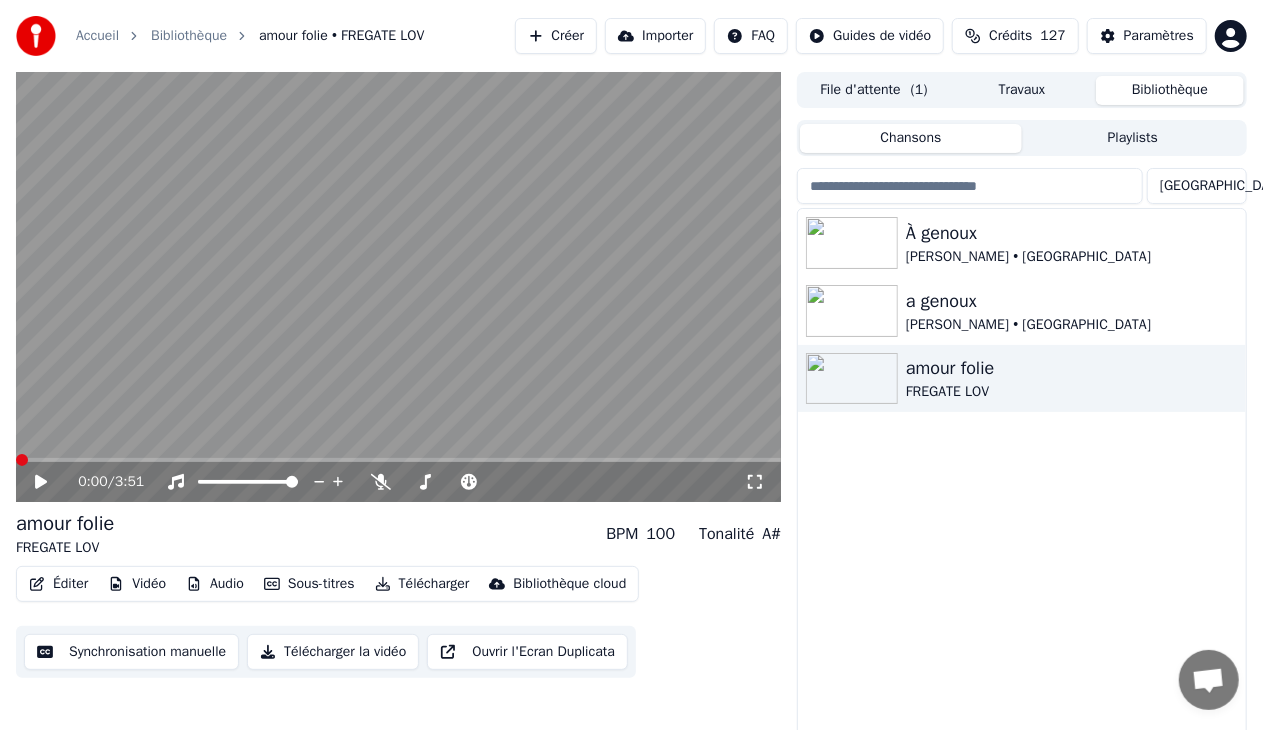 click at bounding box center (22, 460) 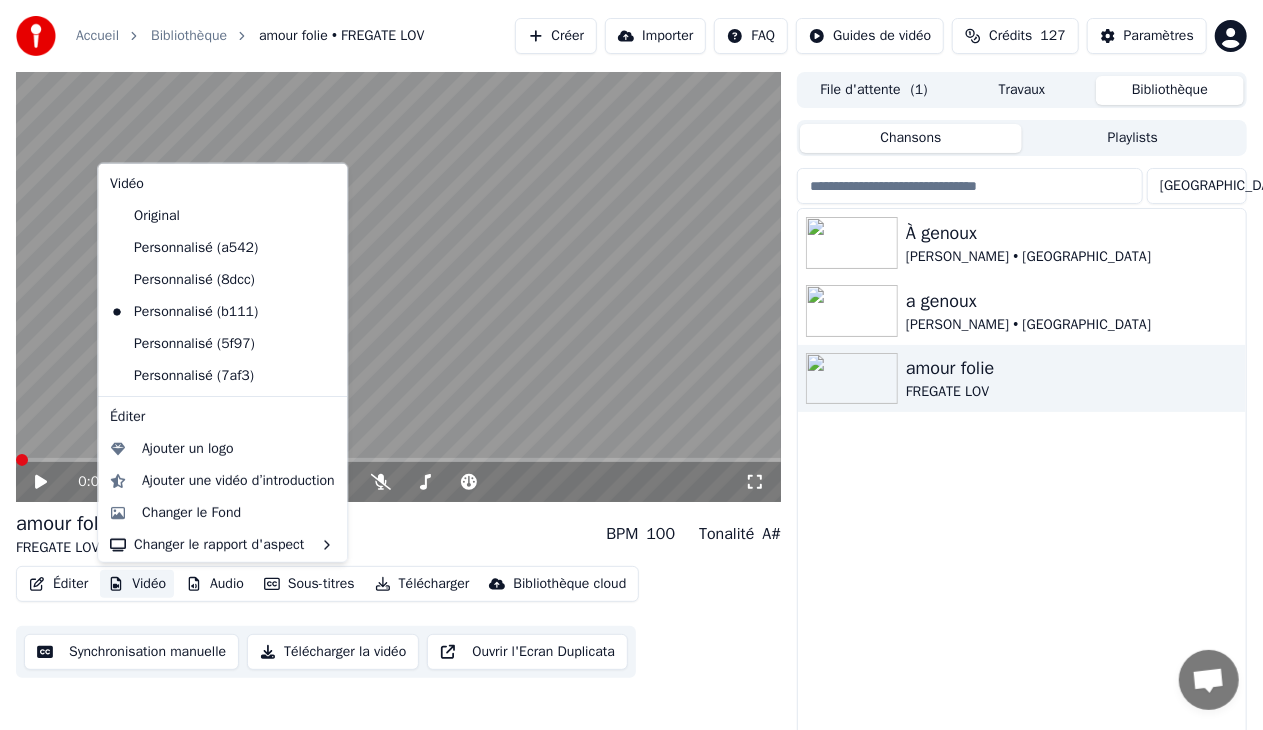 click on "Vidéo" at bounding box center (137, 584) 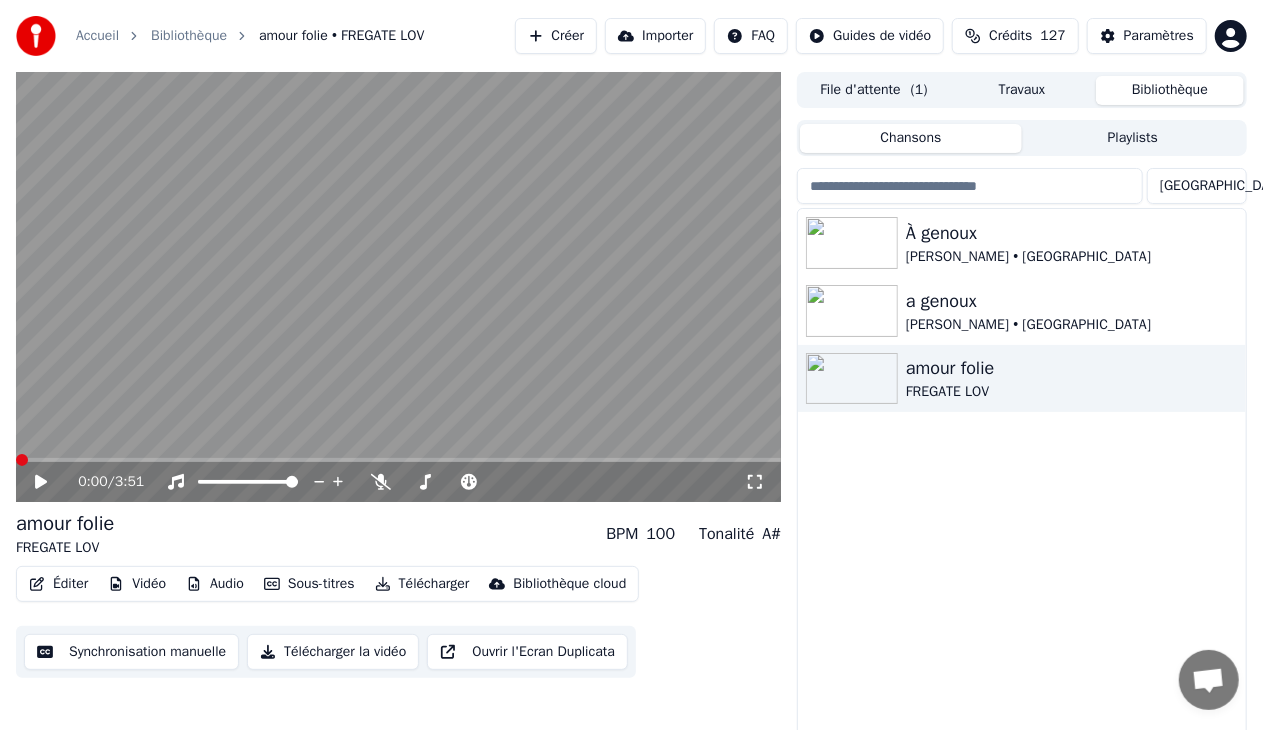 click on "À genoux [PERSON_NAME] • Kalipsxau a genoux [PERSON_NAME] • KALIPSXAU amour folie FREGATE LOV" at bounding box center (1022, 482) 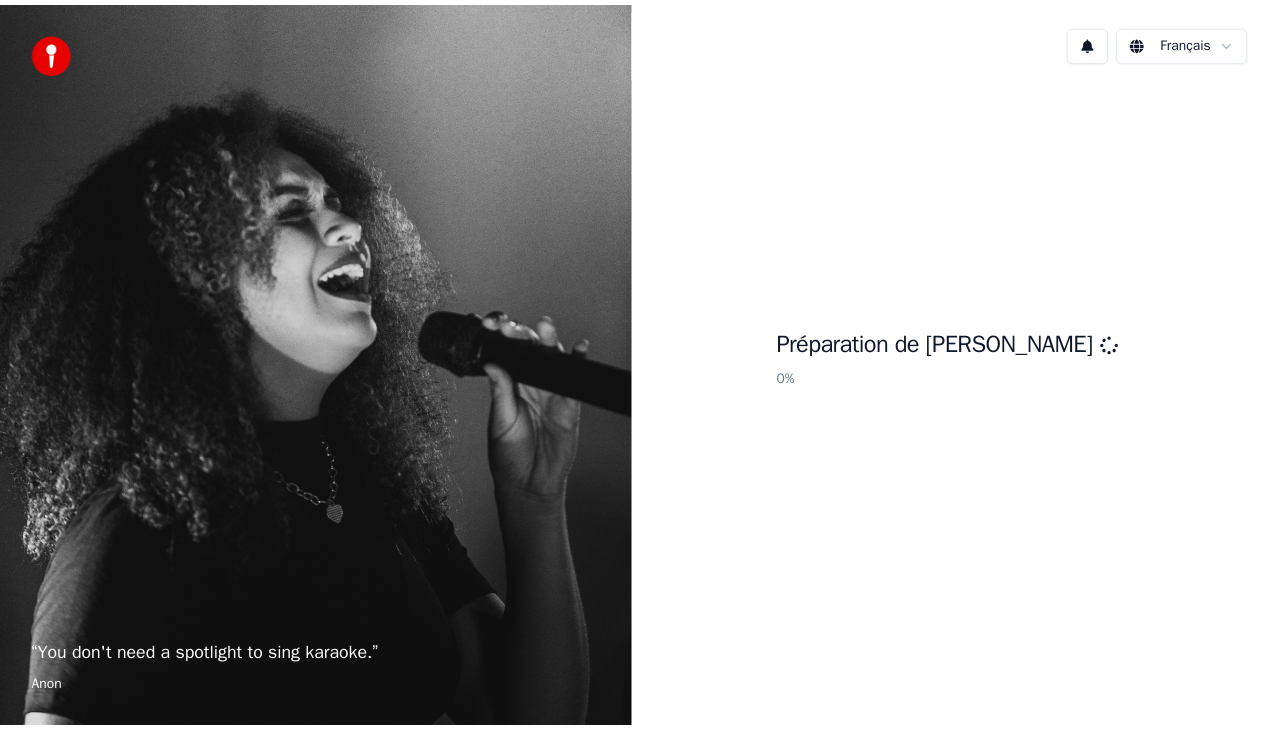 scroll, scrollTop: 0, scrollLeft: 0, axis: both 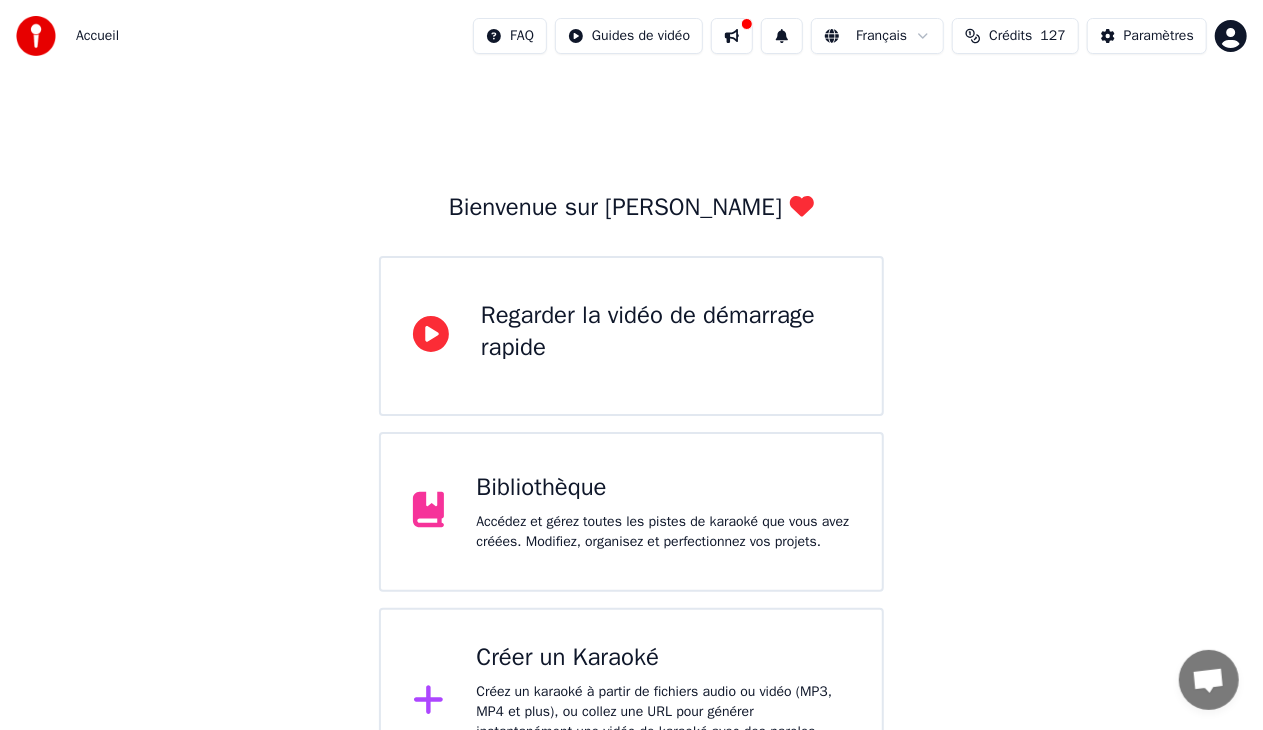 click on "Bibliothèque Accédez et gérez toutes les pistes de karaoké que vous avez créées. Modifiez, organisez et perfectionnez vos projets." at bounding box center [663, 512] 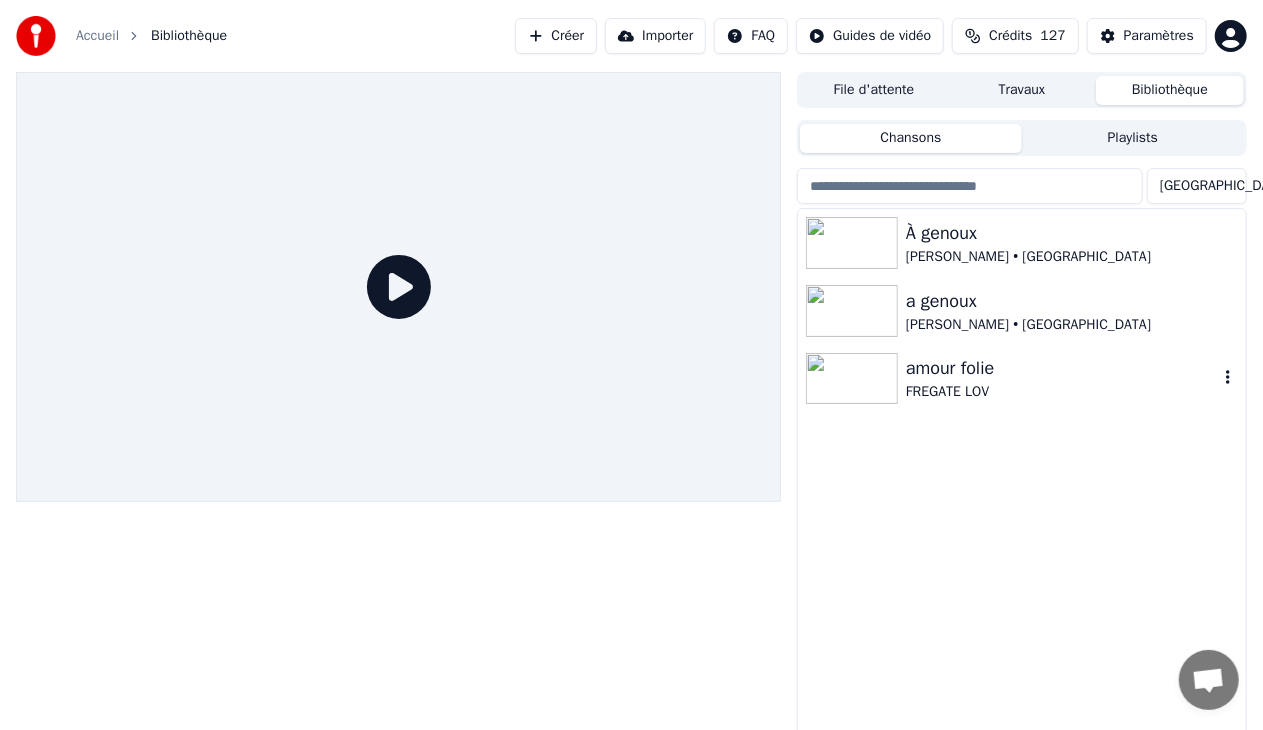 click at bounding box center [852, 379] 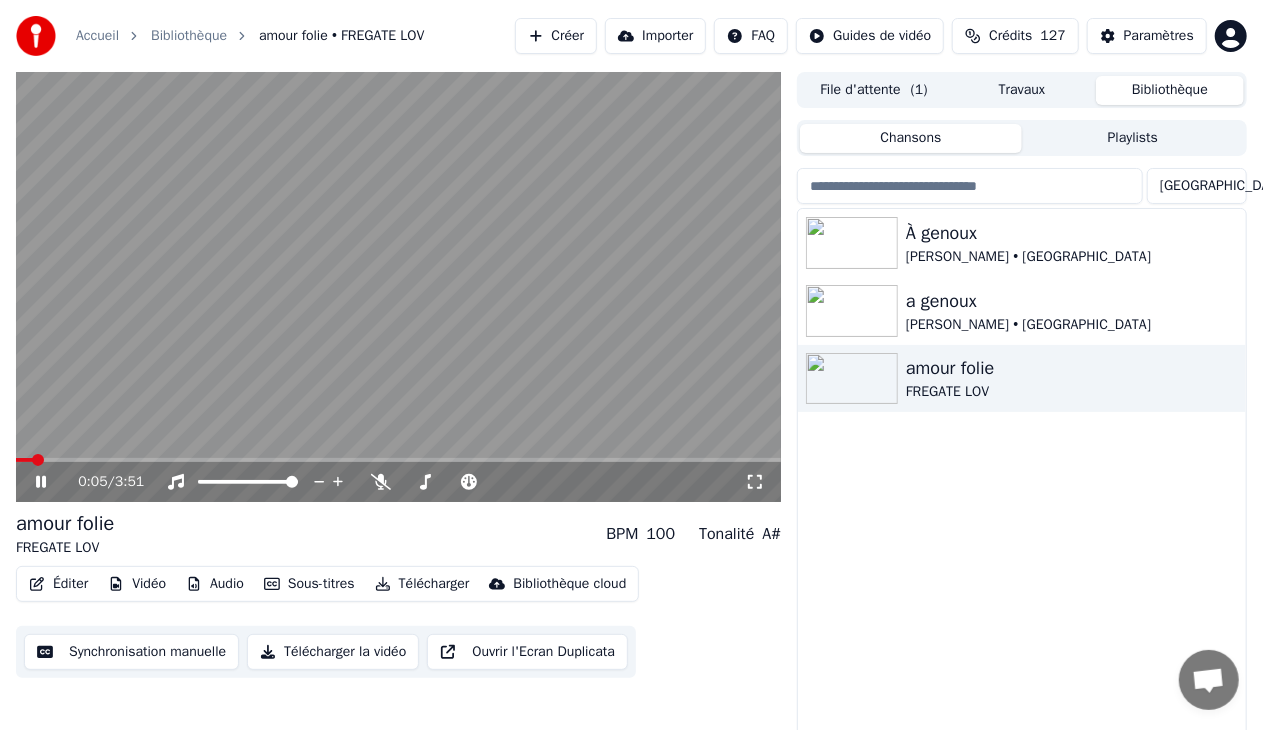 click 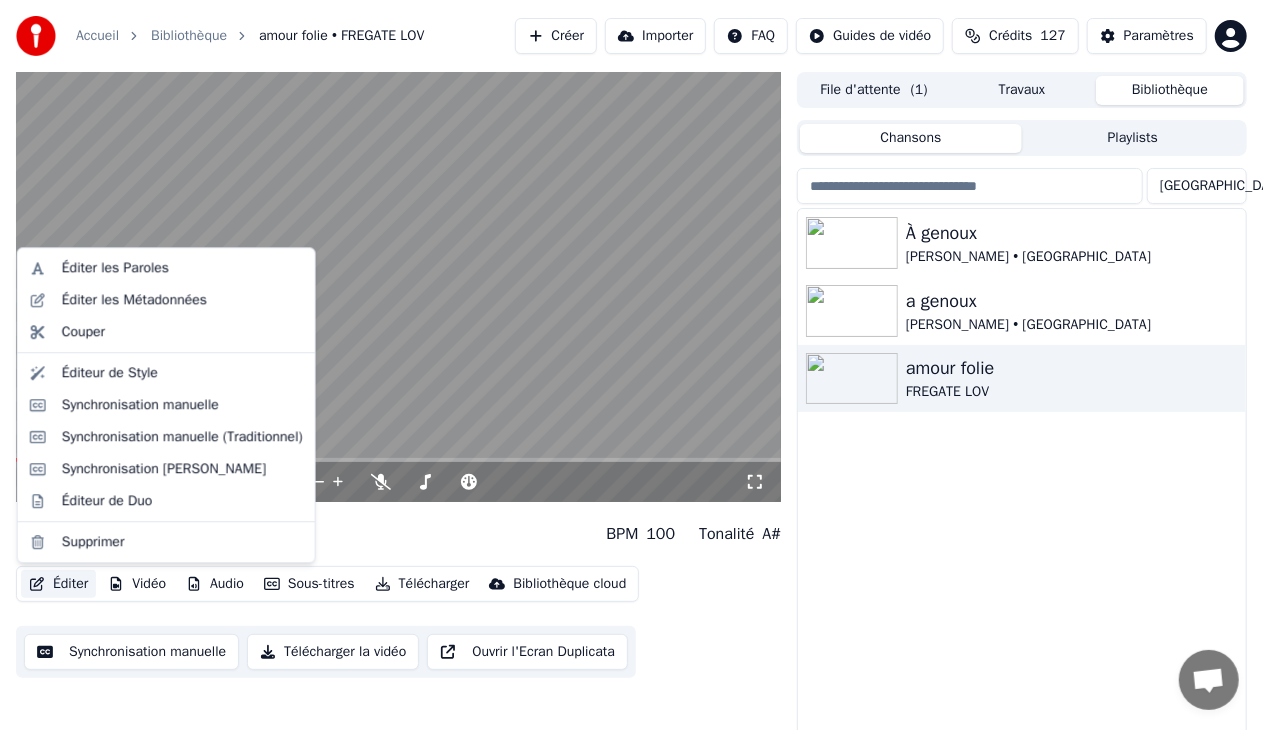 click on "Éditer" at bounding box center (58, 584) 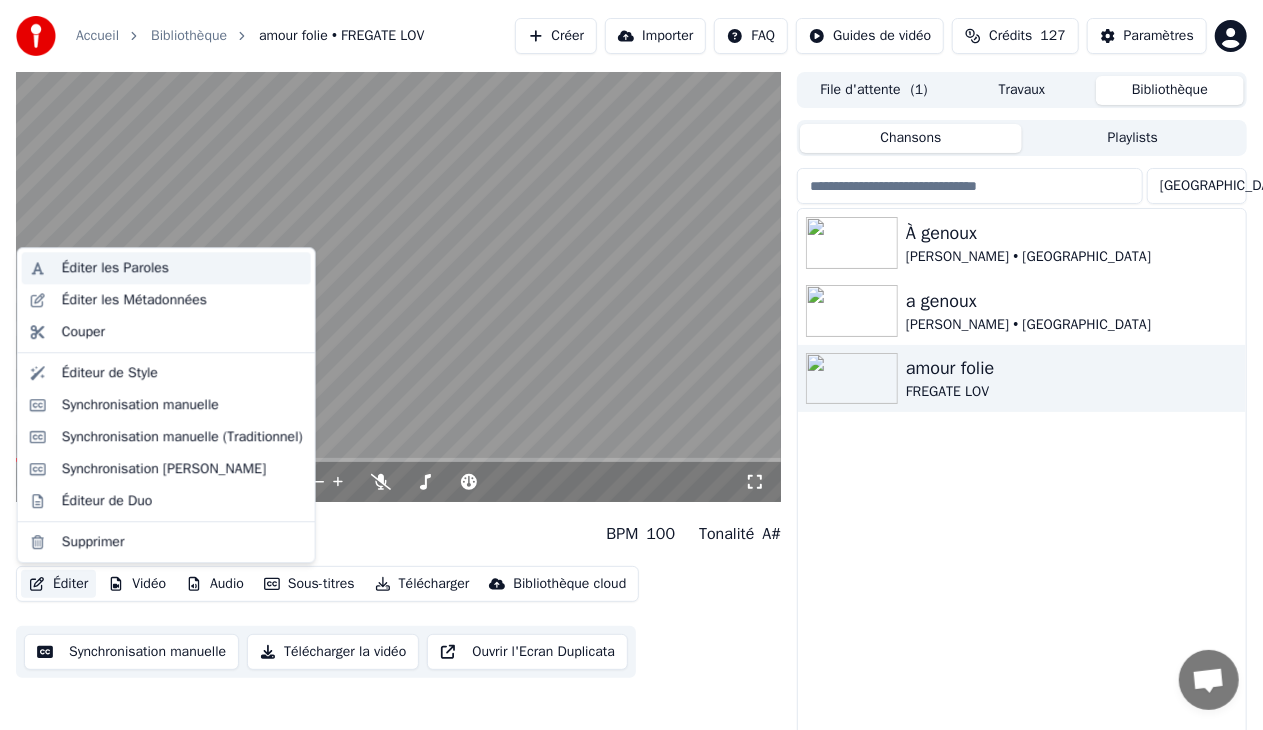 click on "Éditer les Paroles" at bounding box center (115, 268) 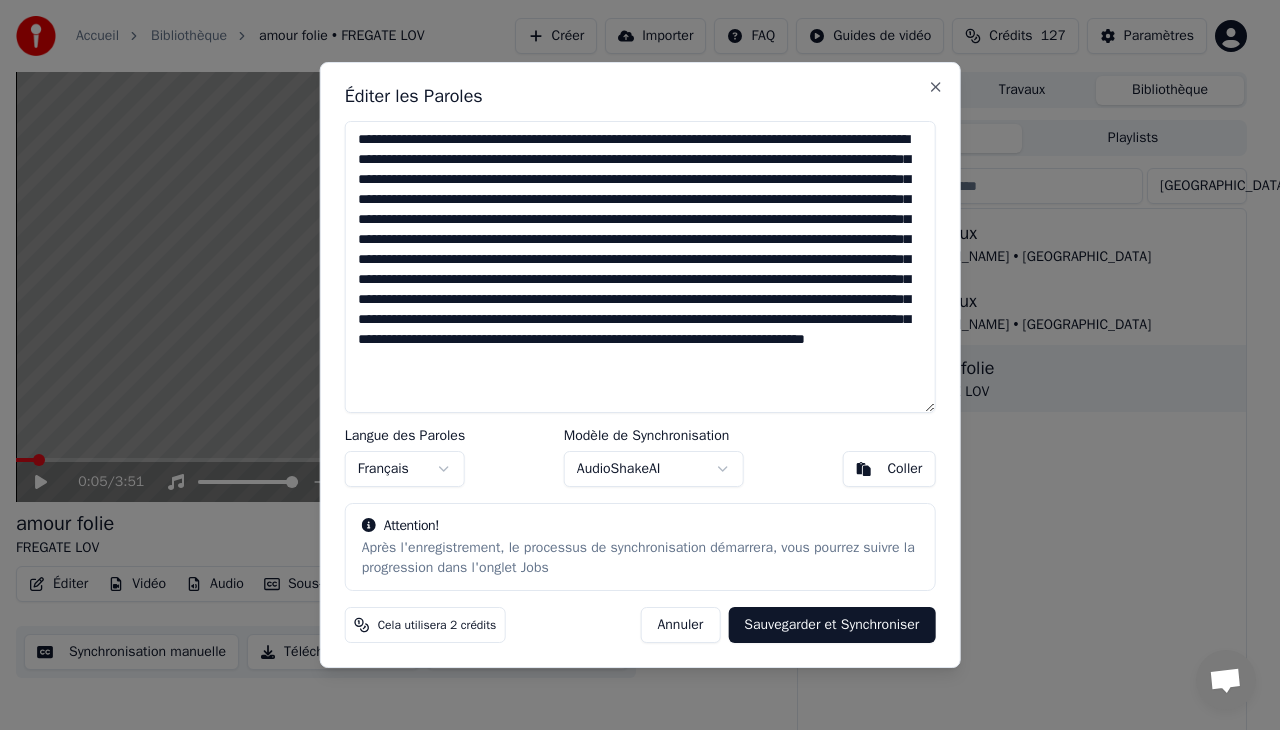 click at bounding box center (640, 267) 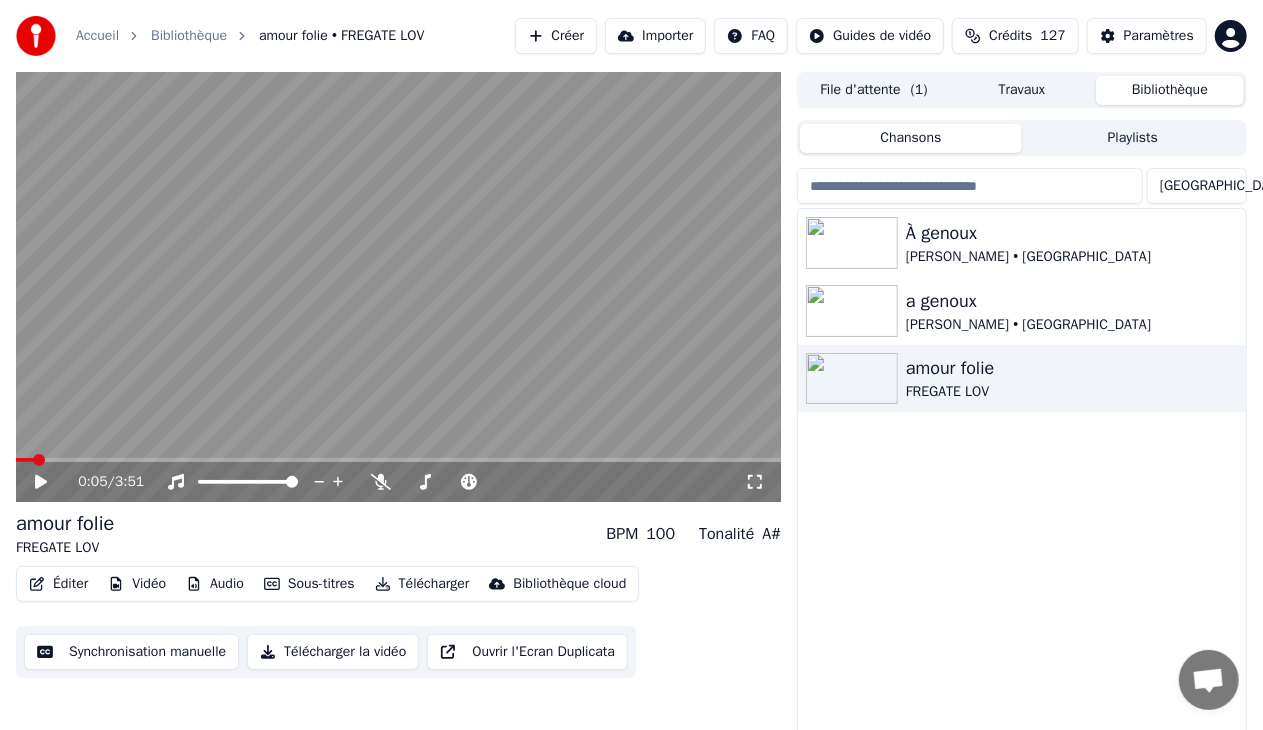 click 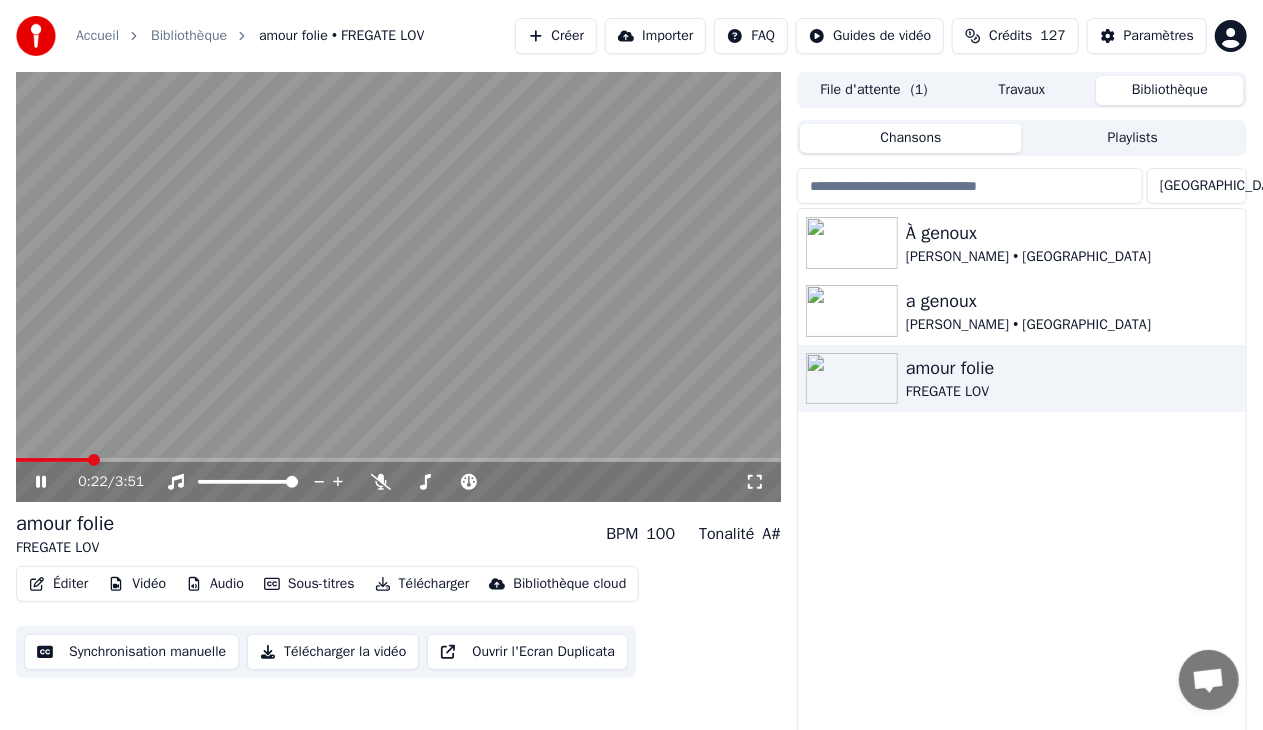 click 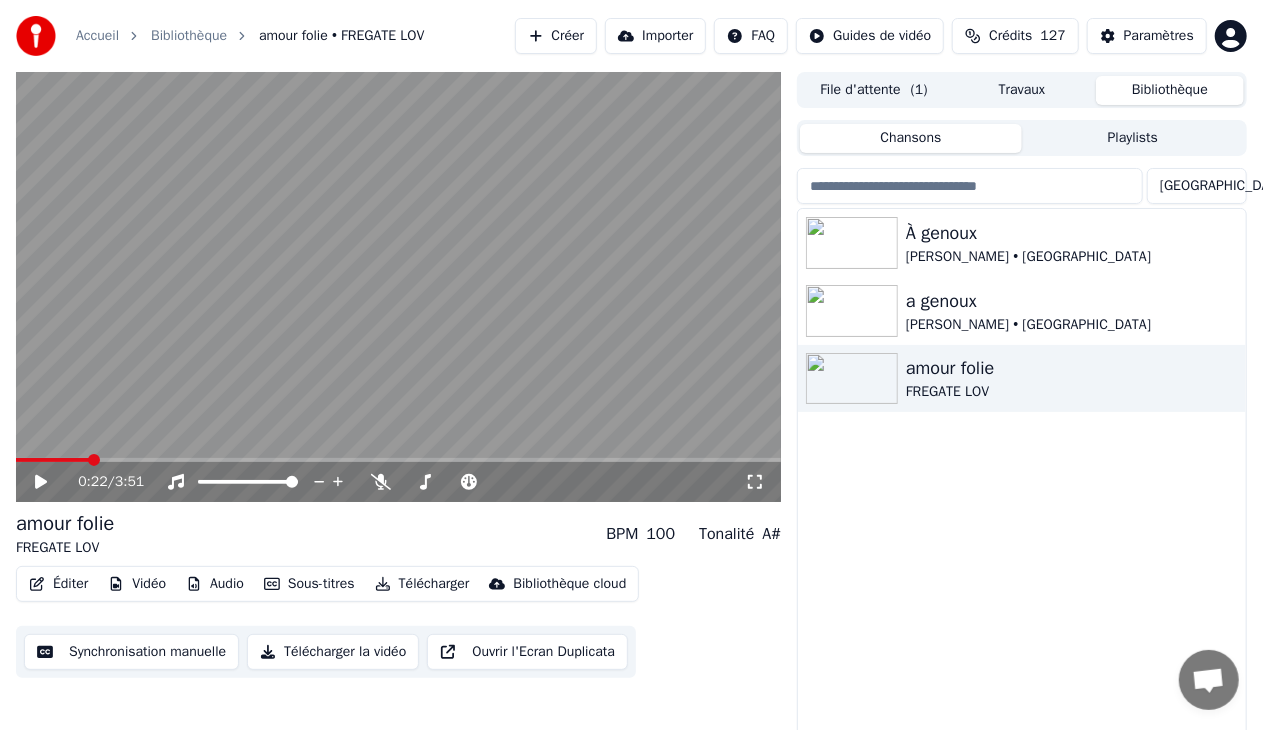 click on "Éditer" at bounding box center (58, 584) 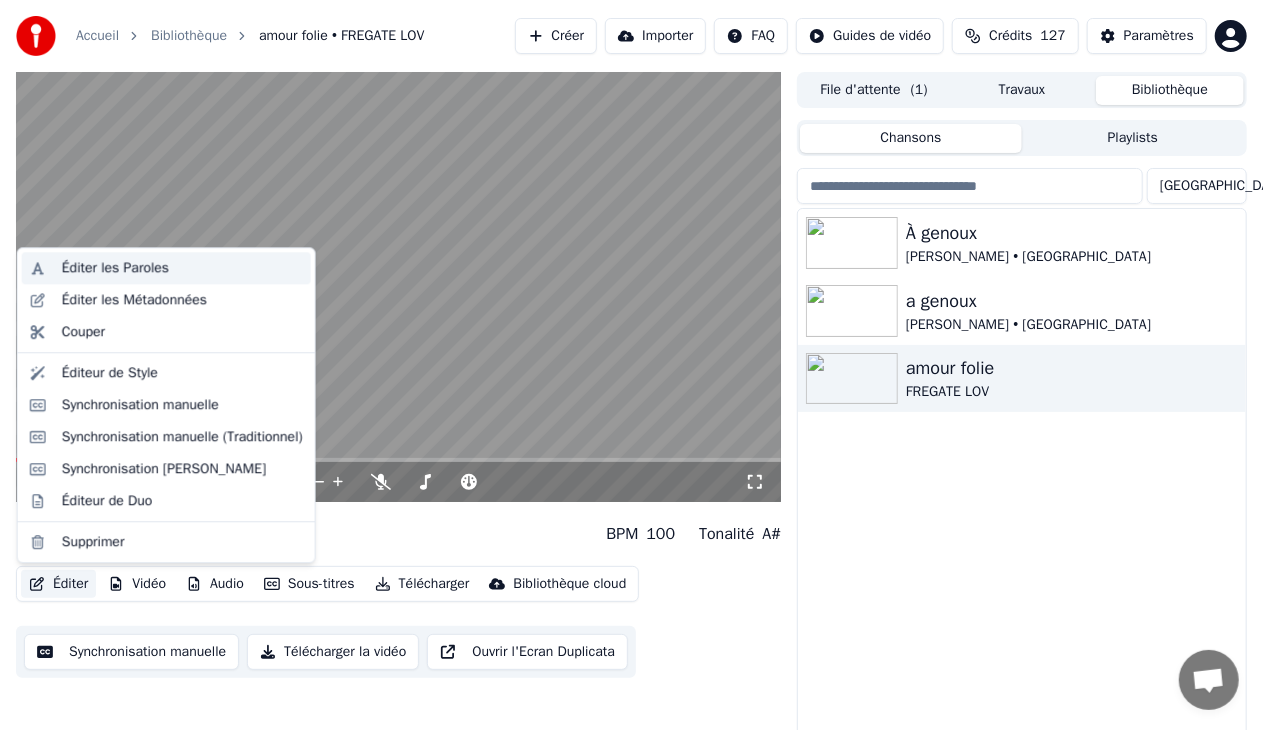 click on "Éditer les Paroles" at bounding box center [115, 268] 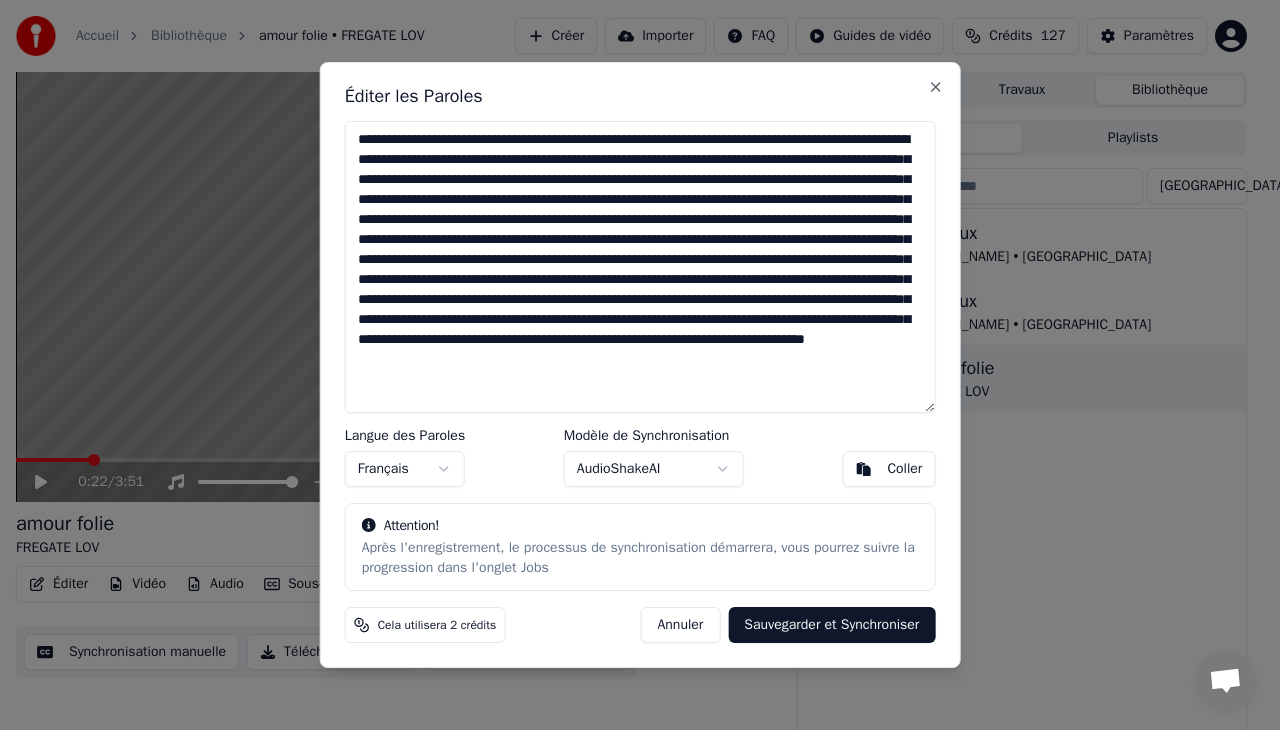 click at bounding box center [640, 267] 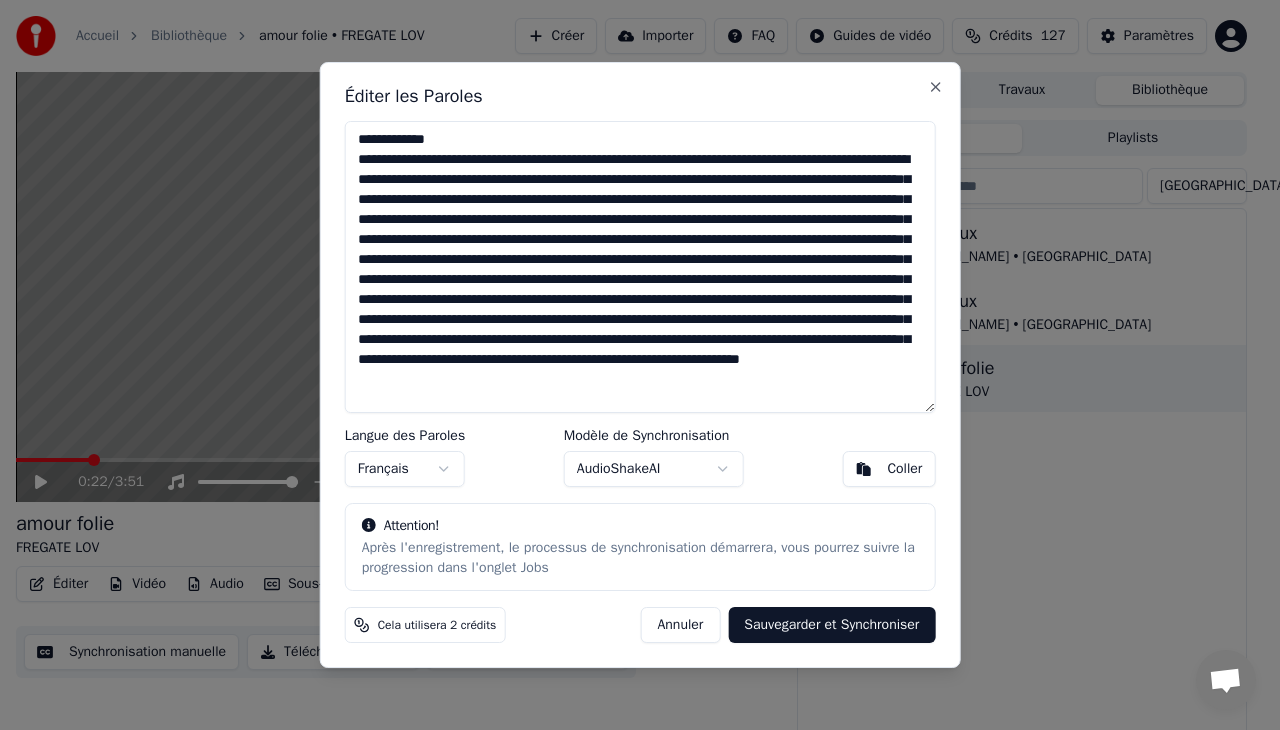 click at bounding box center [640, 267] 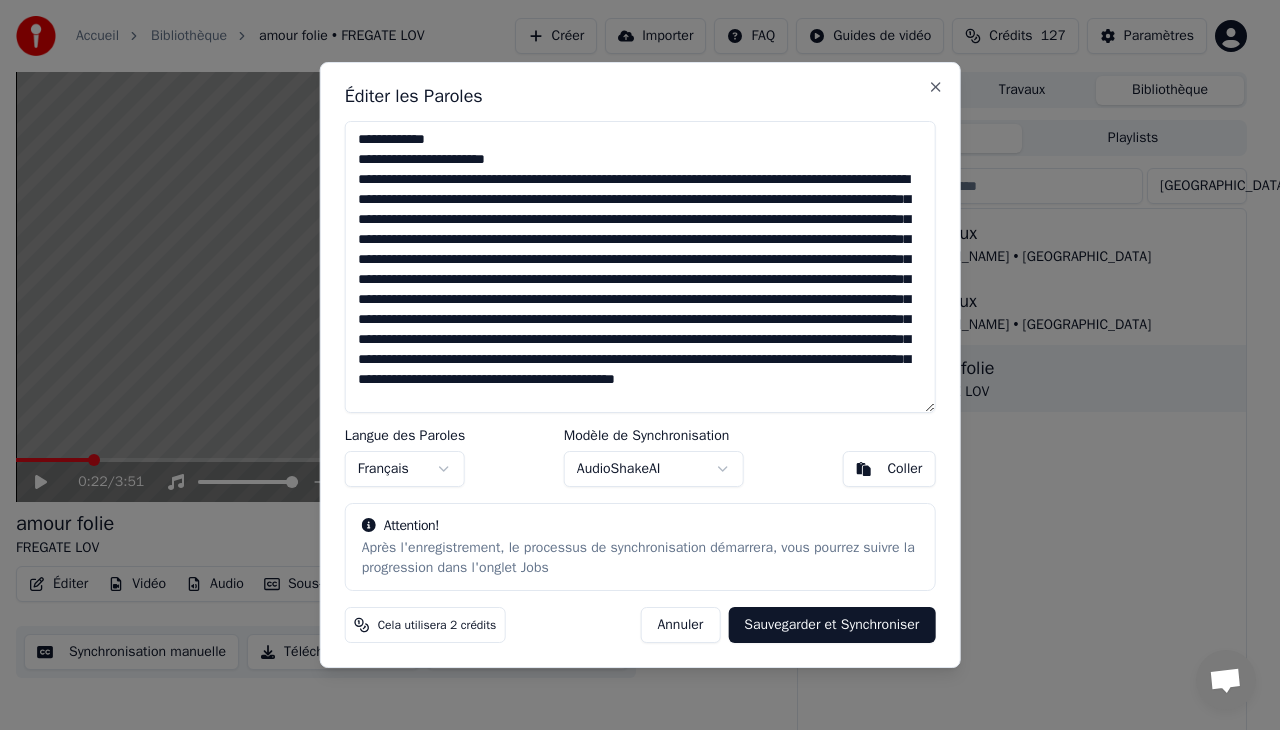 click at bounding box center (640, 267) 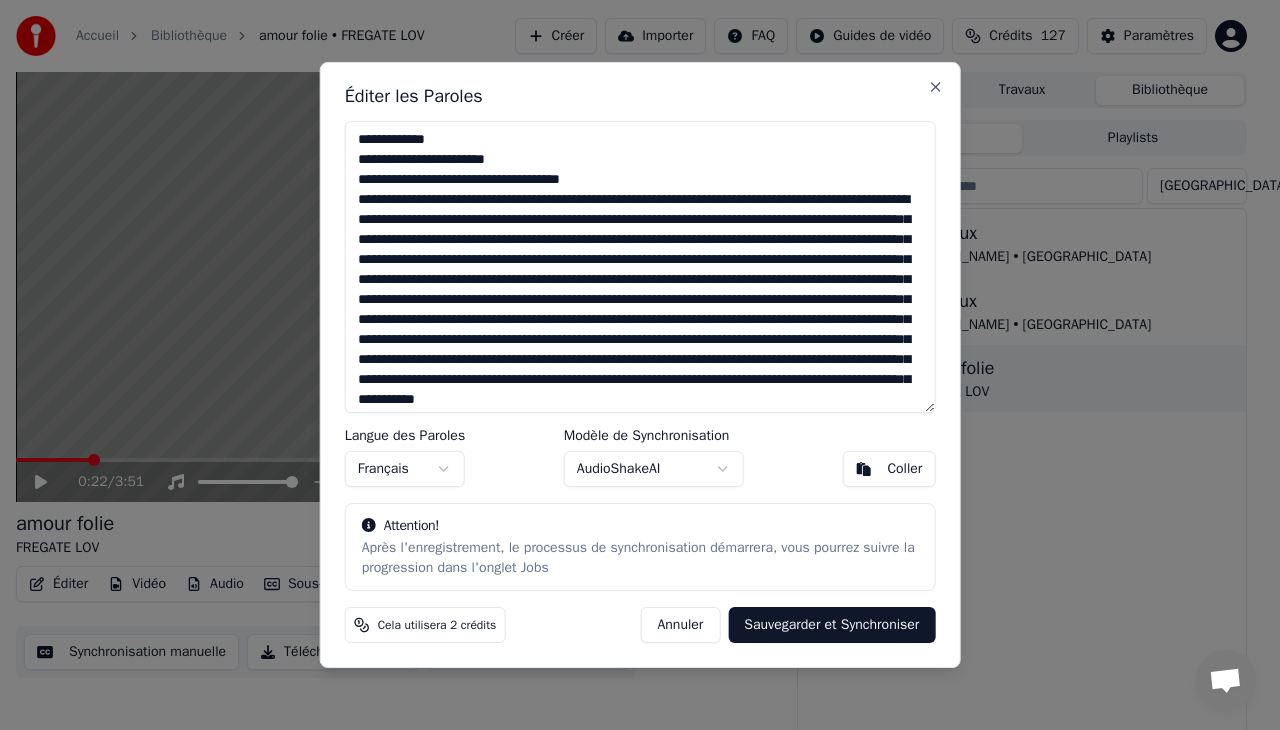 click at bounding box center [640, 267] 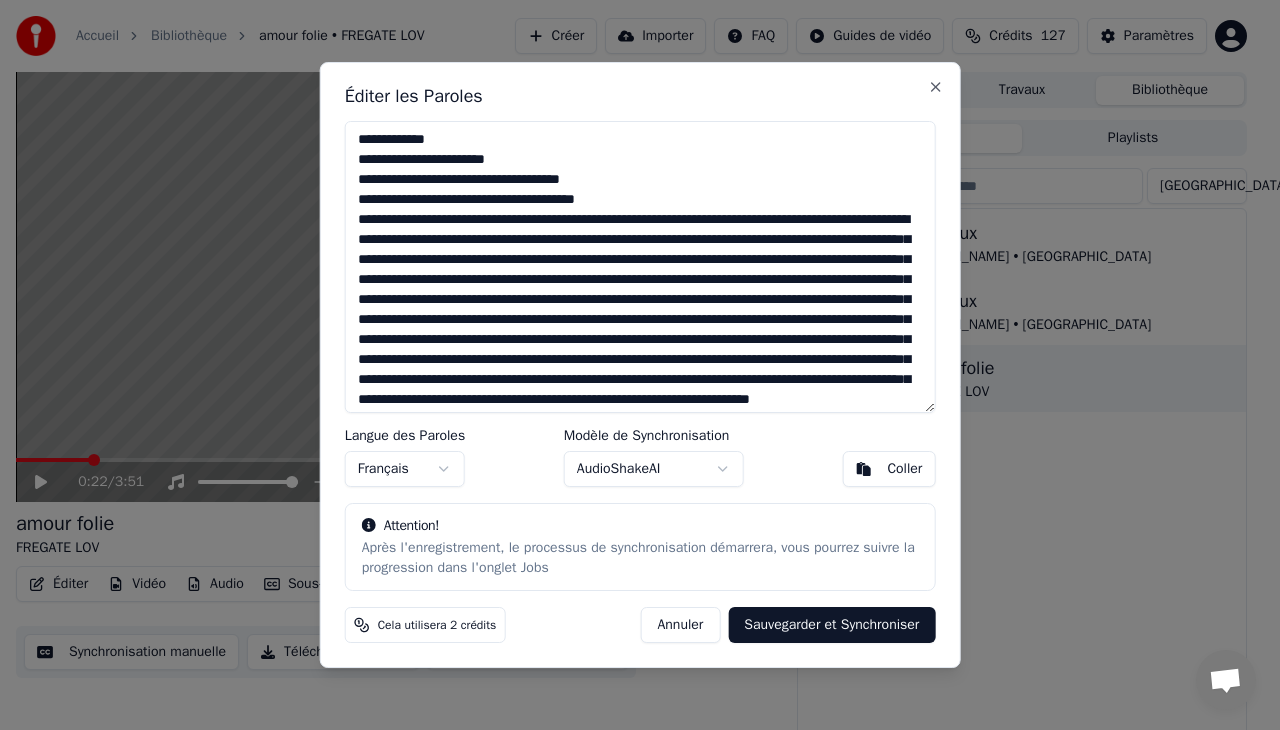 click at bounding box center (640, 267) 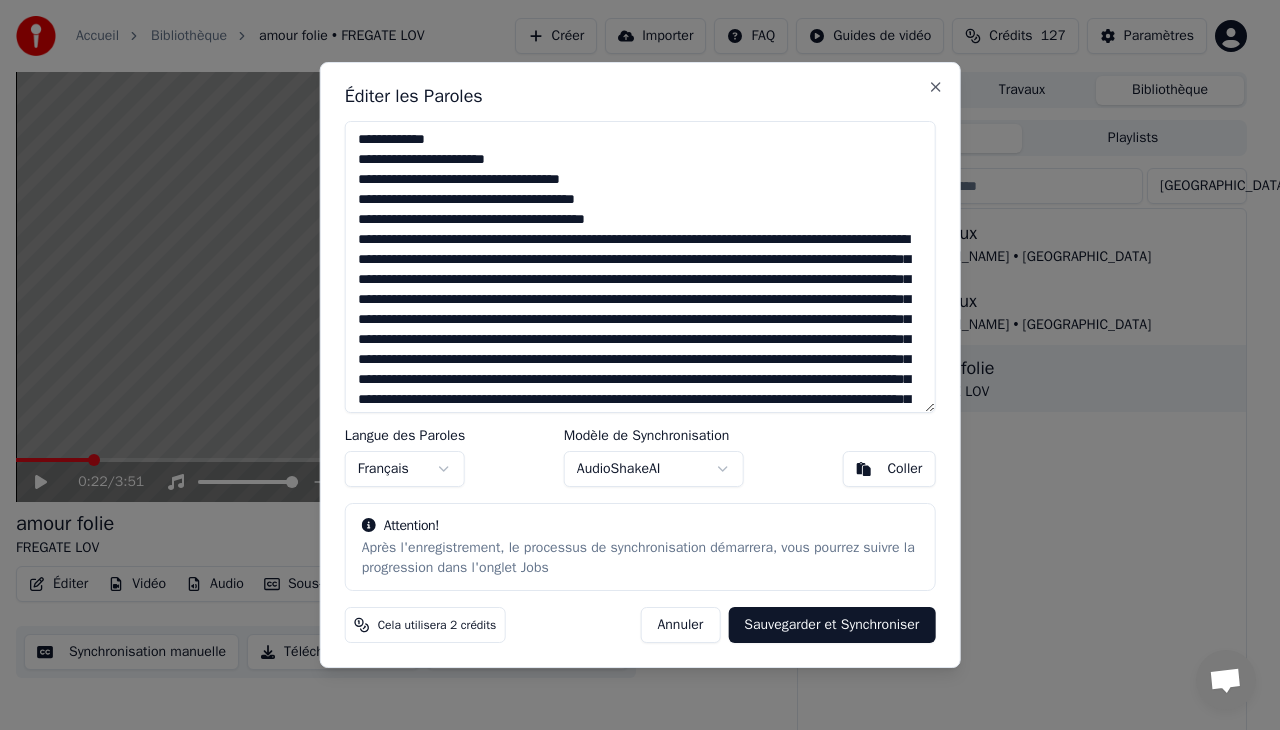 click at bounding box center (640, 267) 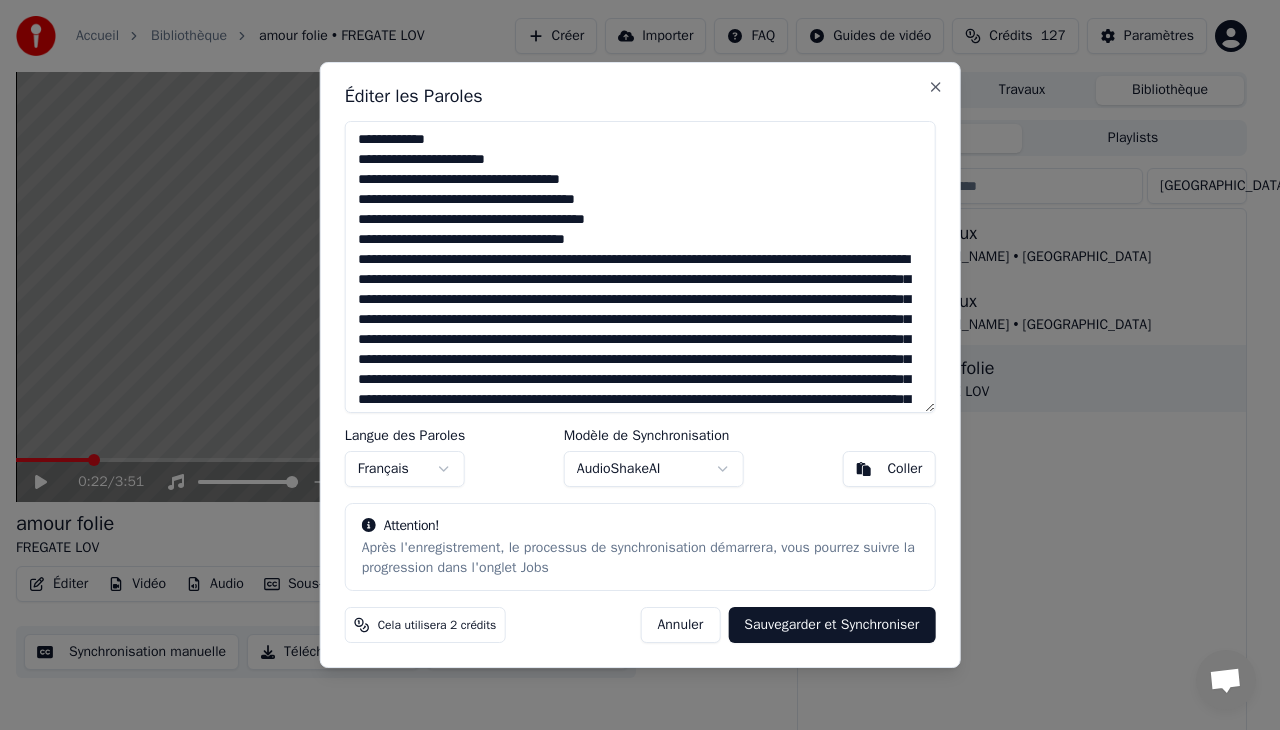 click at bounding box center [640, 267] 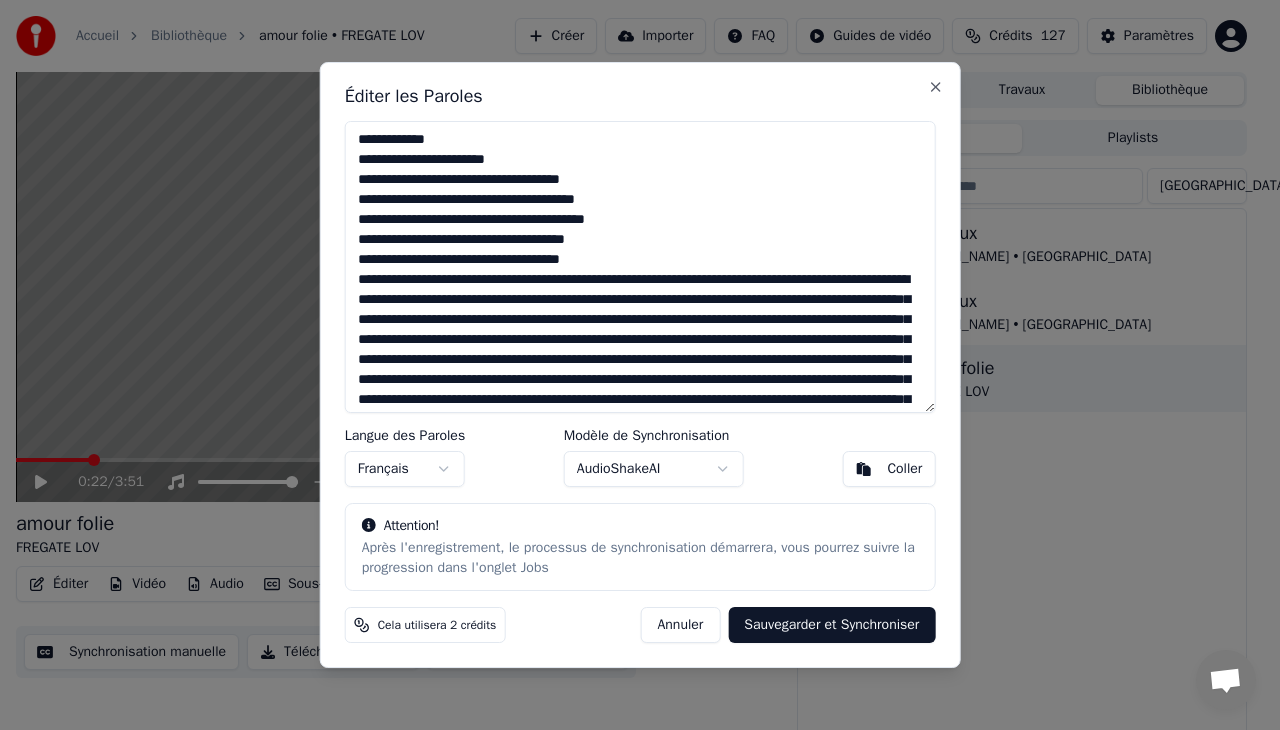 click at bounding box center [640, 267] 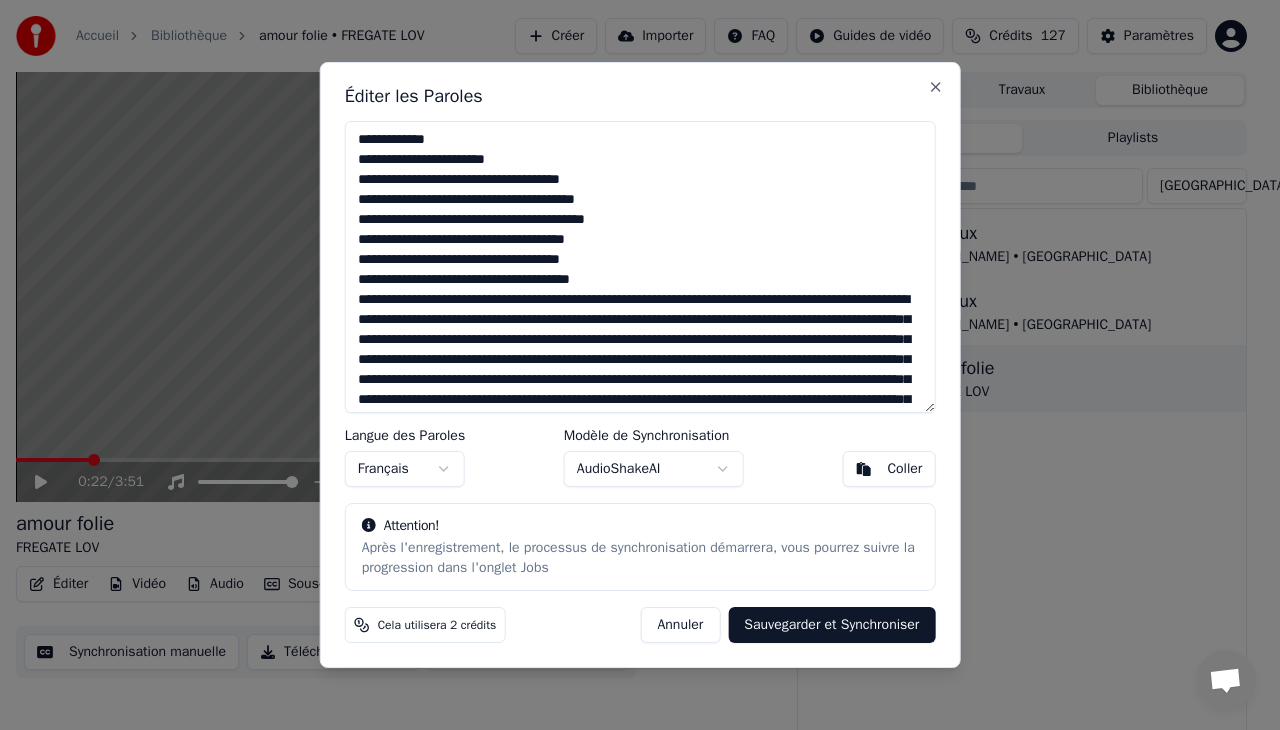 click at bounding box center (640, 267) 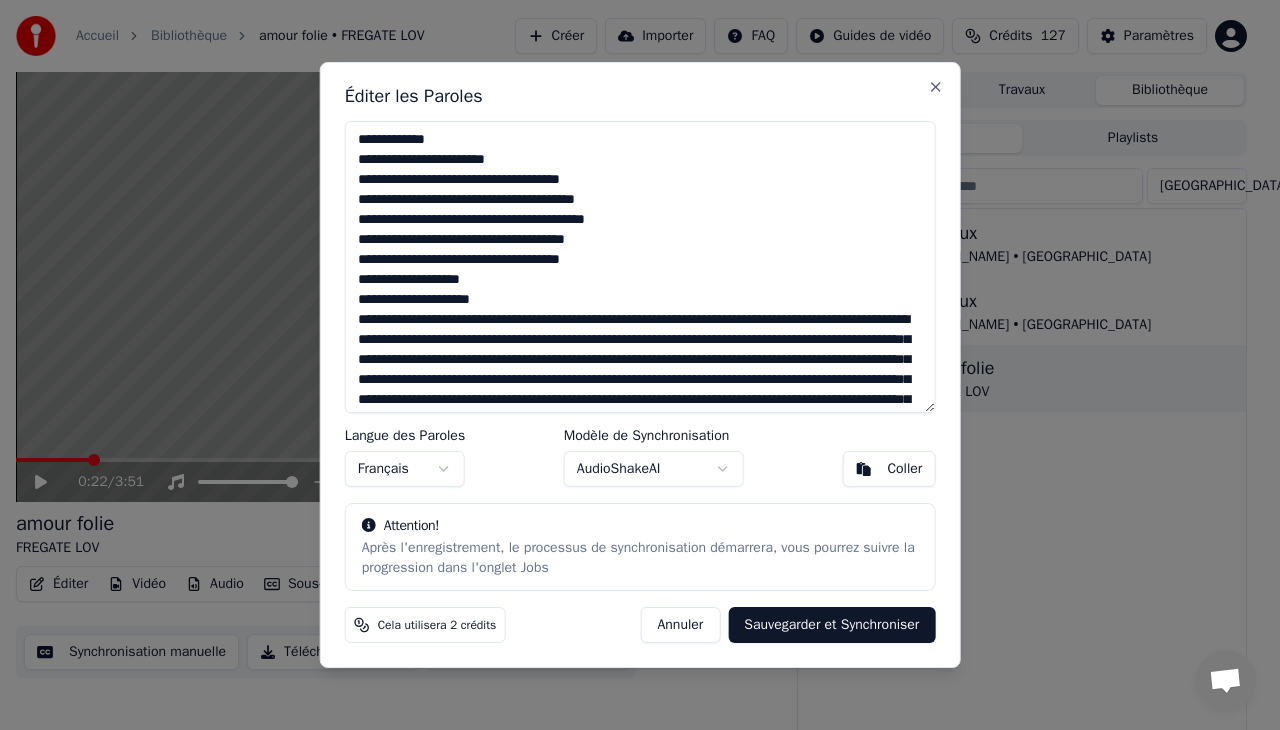 click at bounding box center (640, 267) 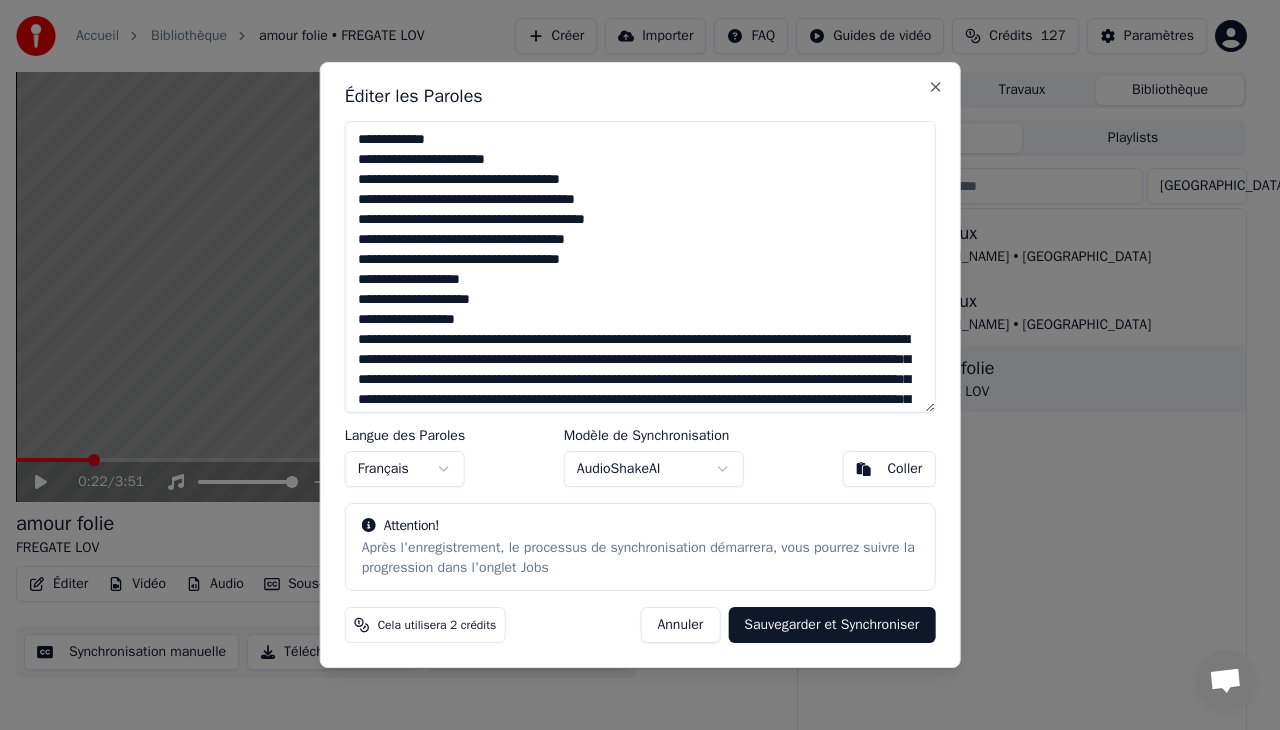 click at bounding box center (640, 267) 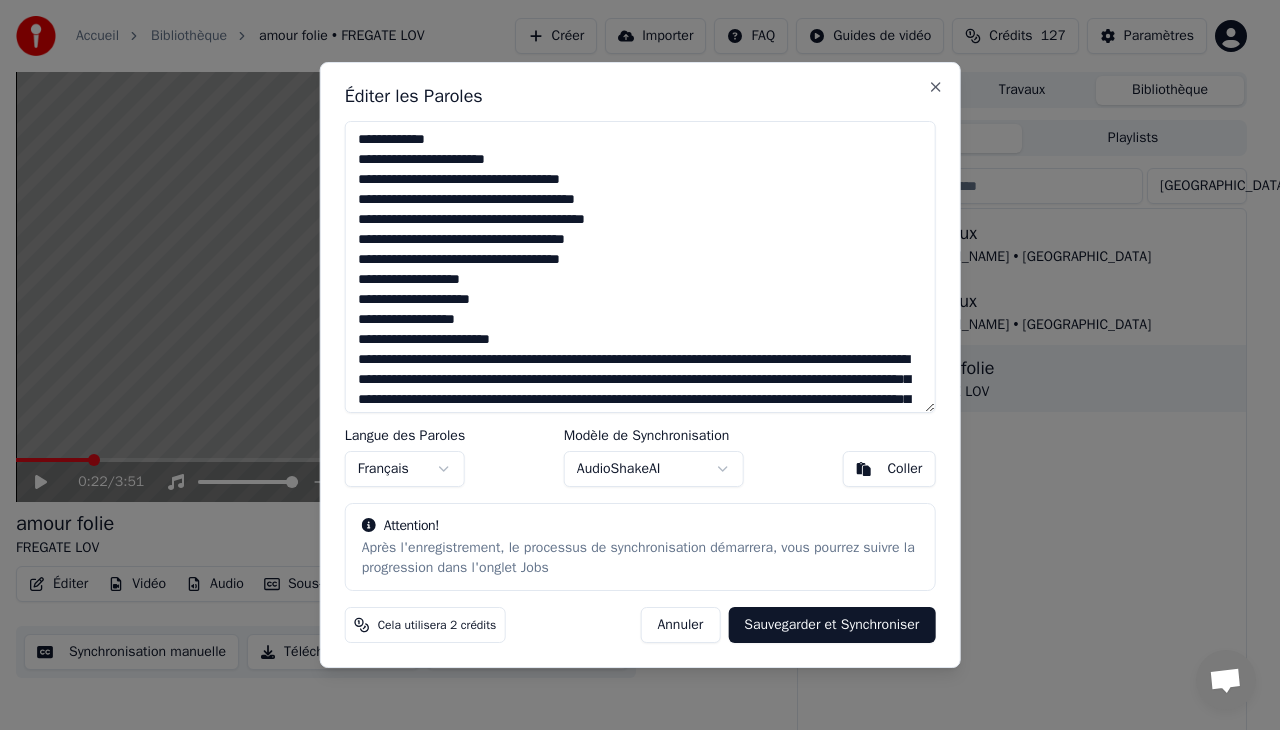 click at bounding box center (640, 267) 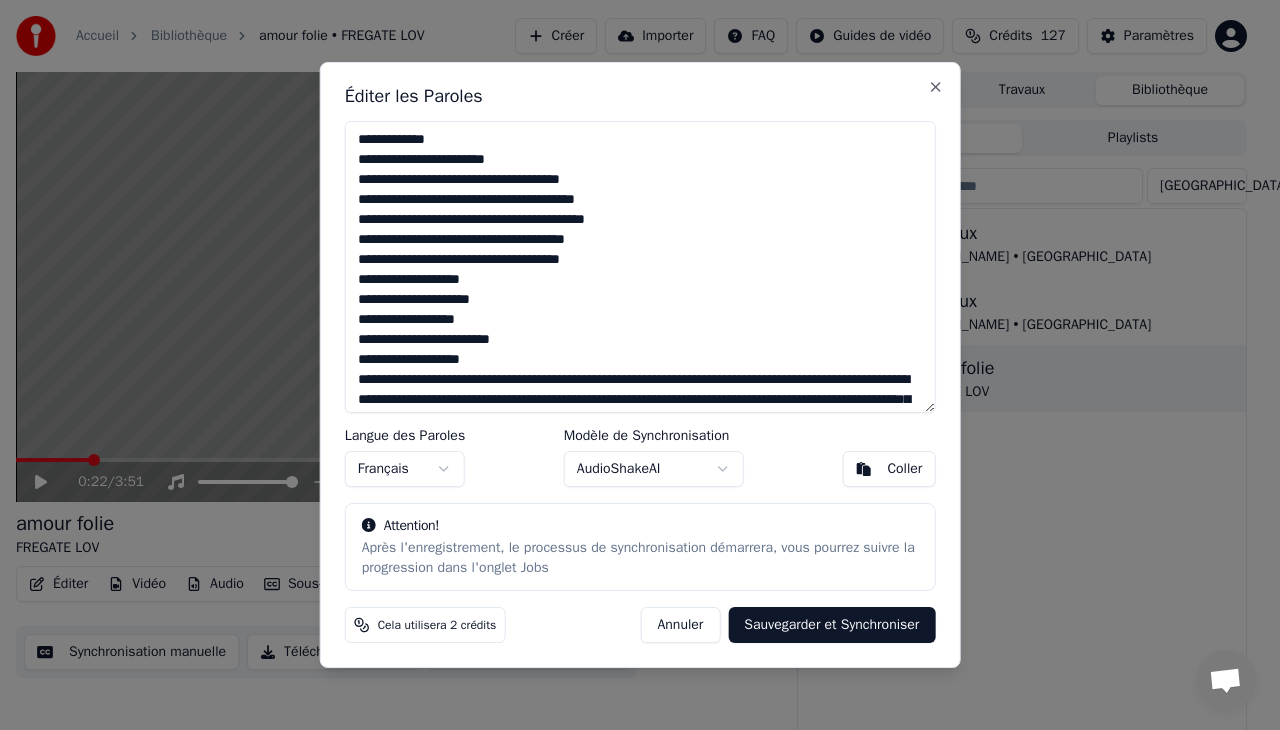 click at bounding box center (640, 267) 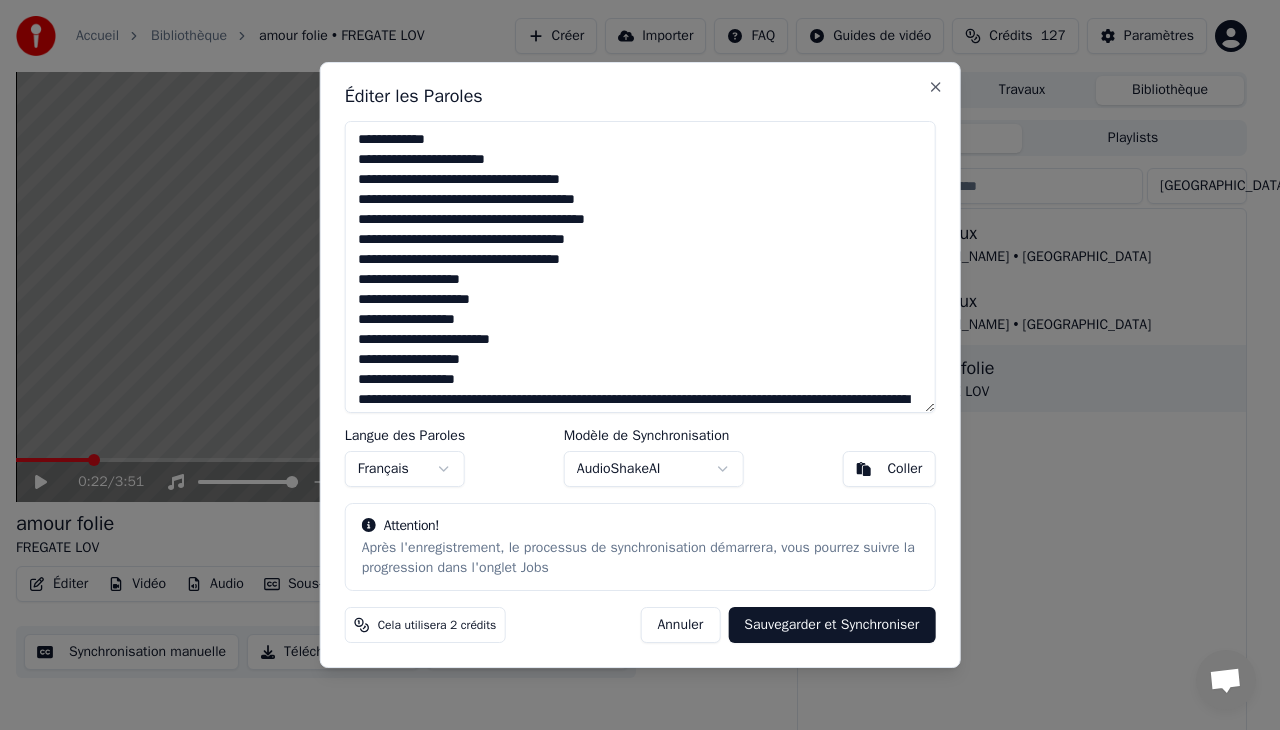 click at bounding box center (640, 267) 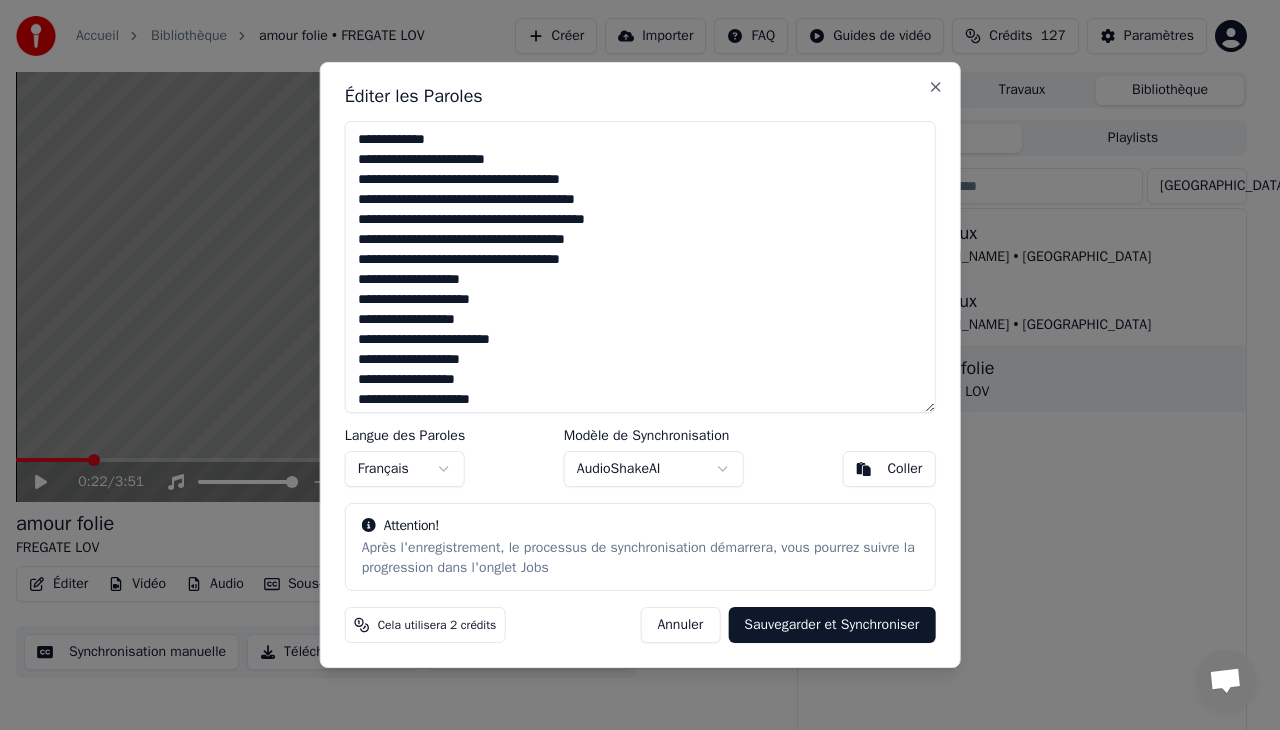 scroll, scrollTop: 16, scrollLeft: 0, axis: vertical 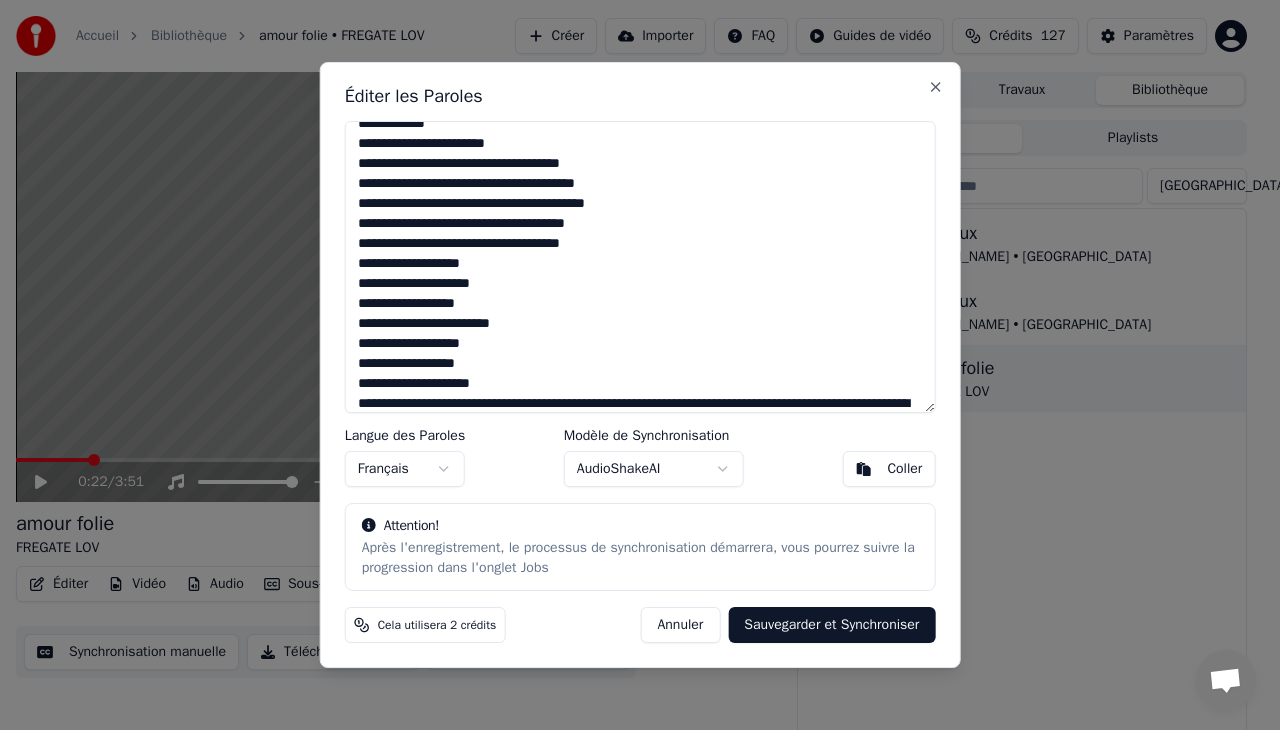 click at bounding box center (640, 267) 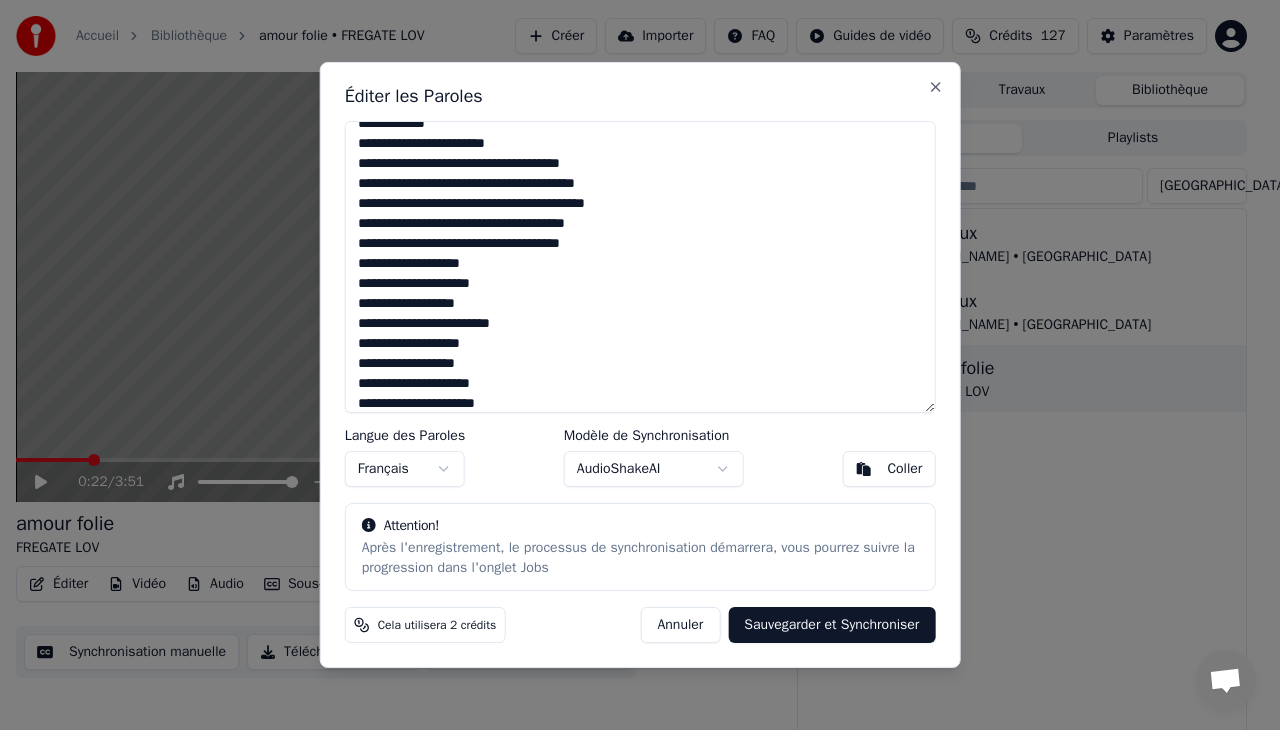 scroll, scrollTop: 36, scrollLeft: 0, axis: vertical 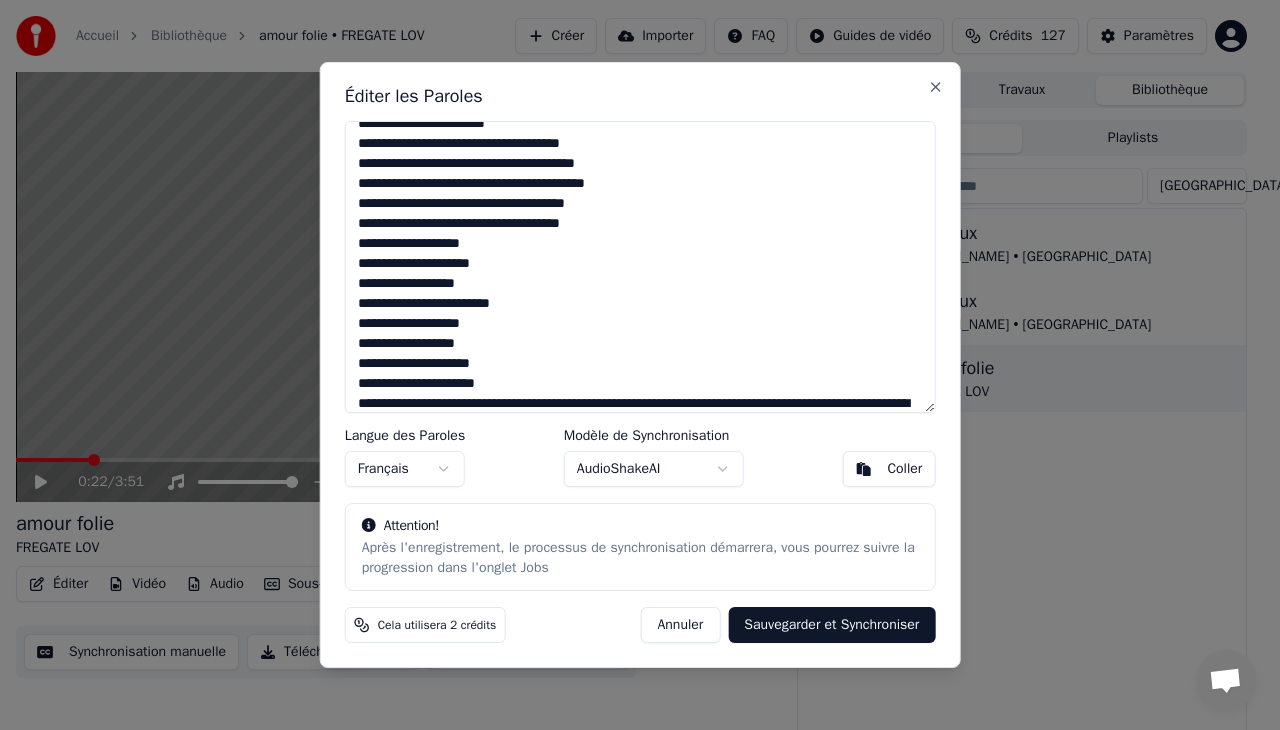 click at bounding box center [640, 267] 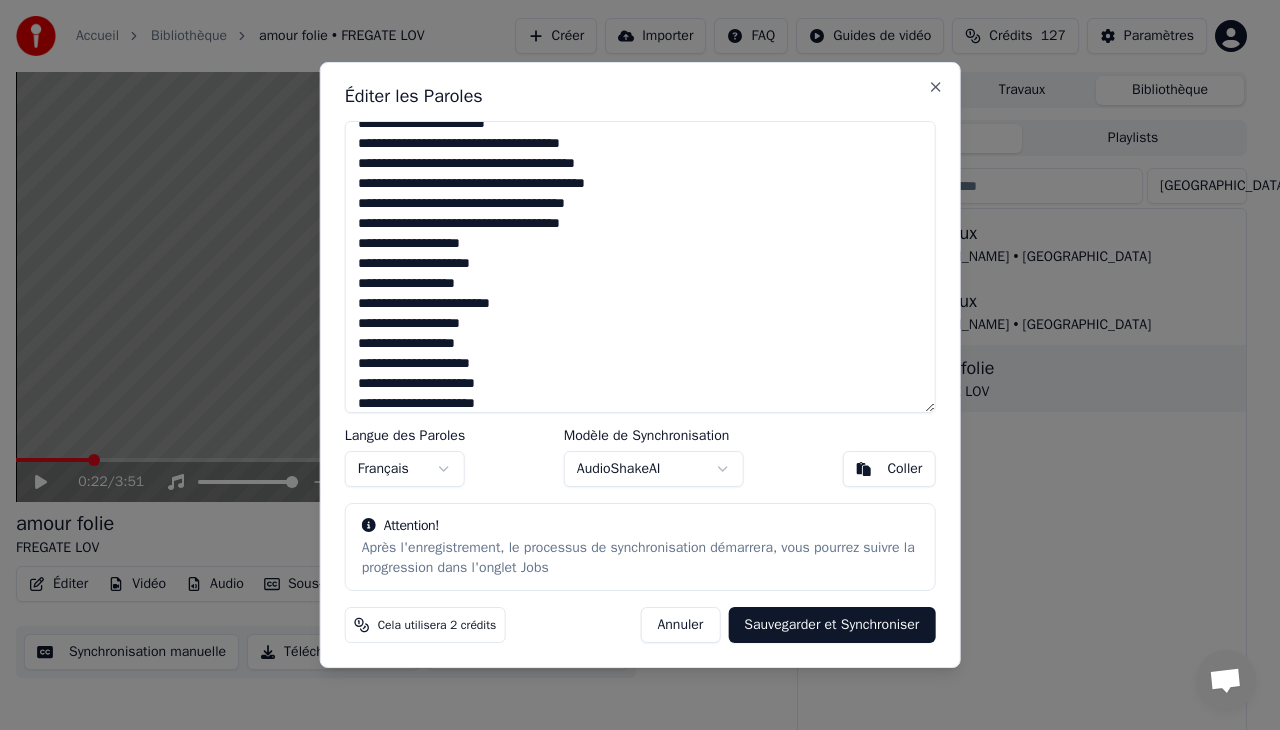 scroll, scrollTop: 56, scrollLeft: 0, axis: vertical 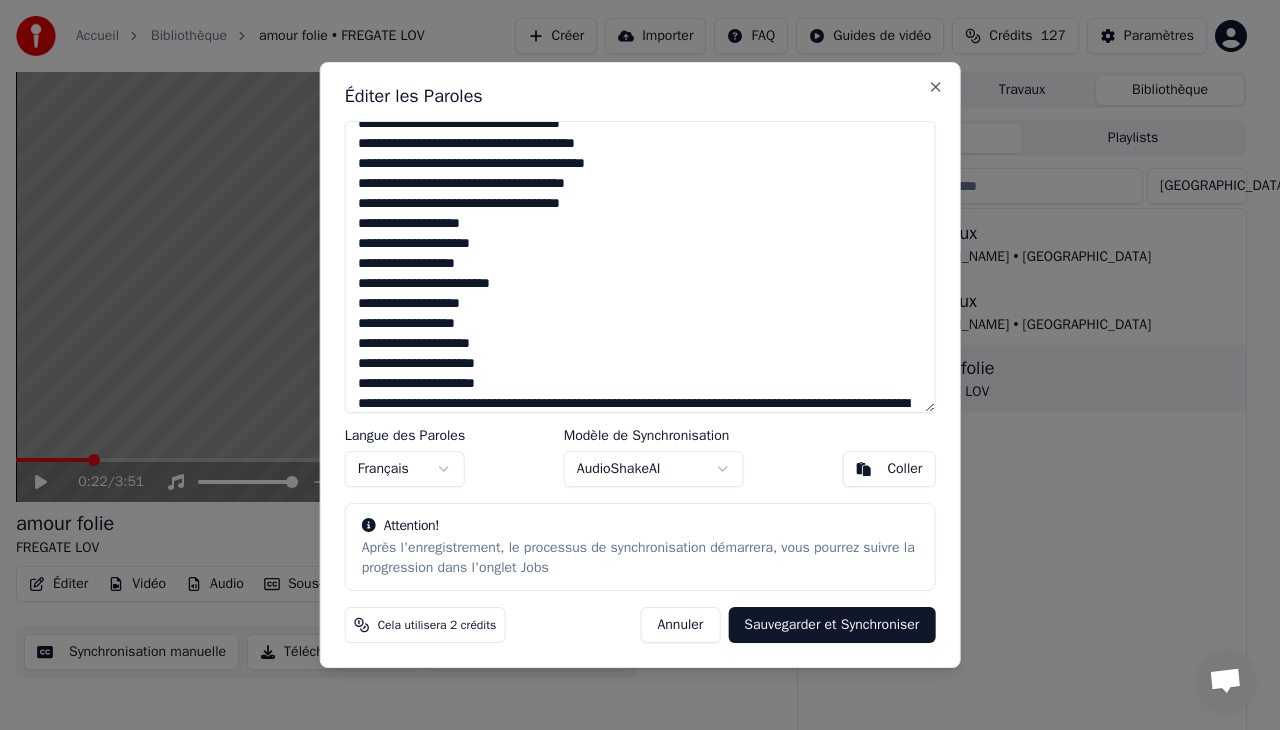 click at bounding box center [640, 267] 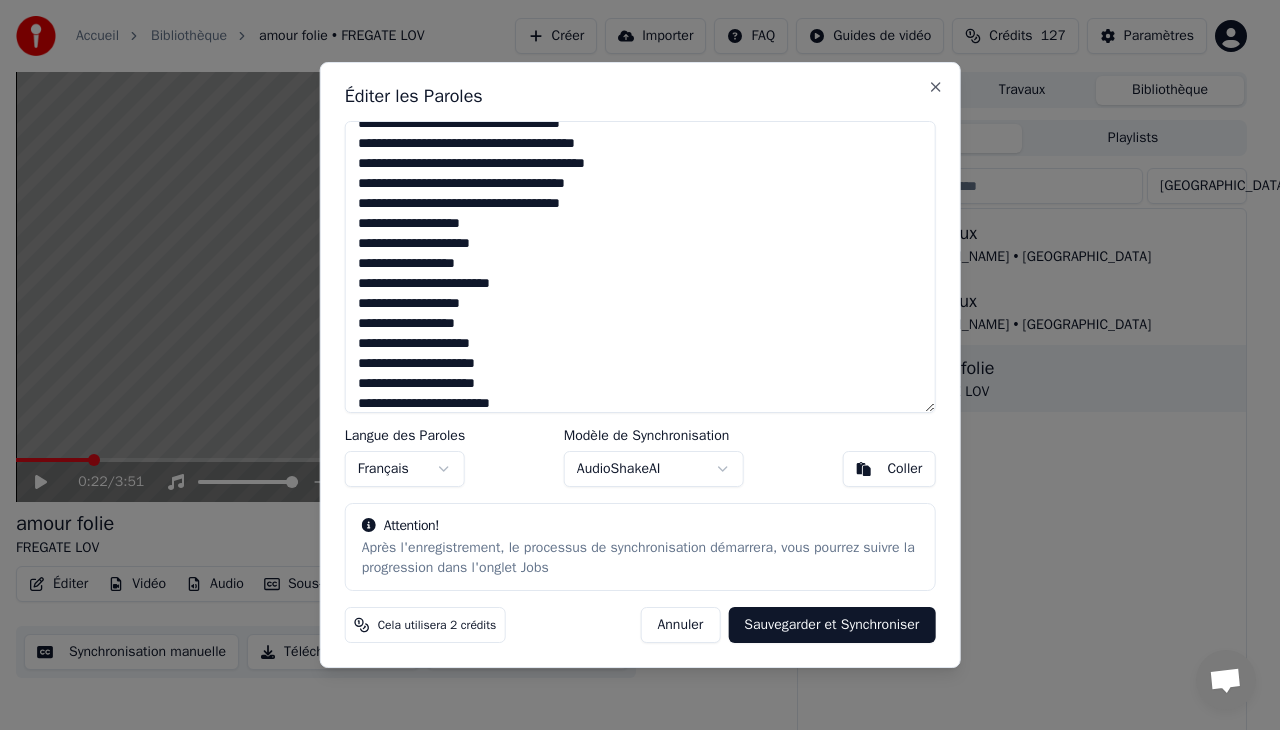 scroll, scrollTop: 76, scrollLeft: 0, axis: vertical 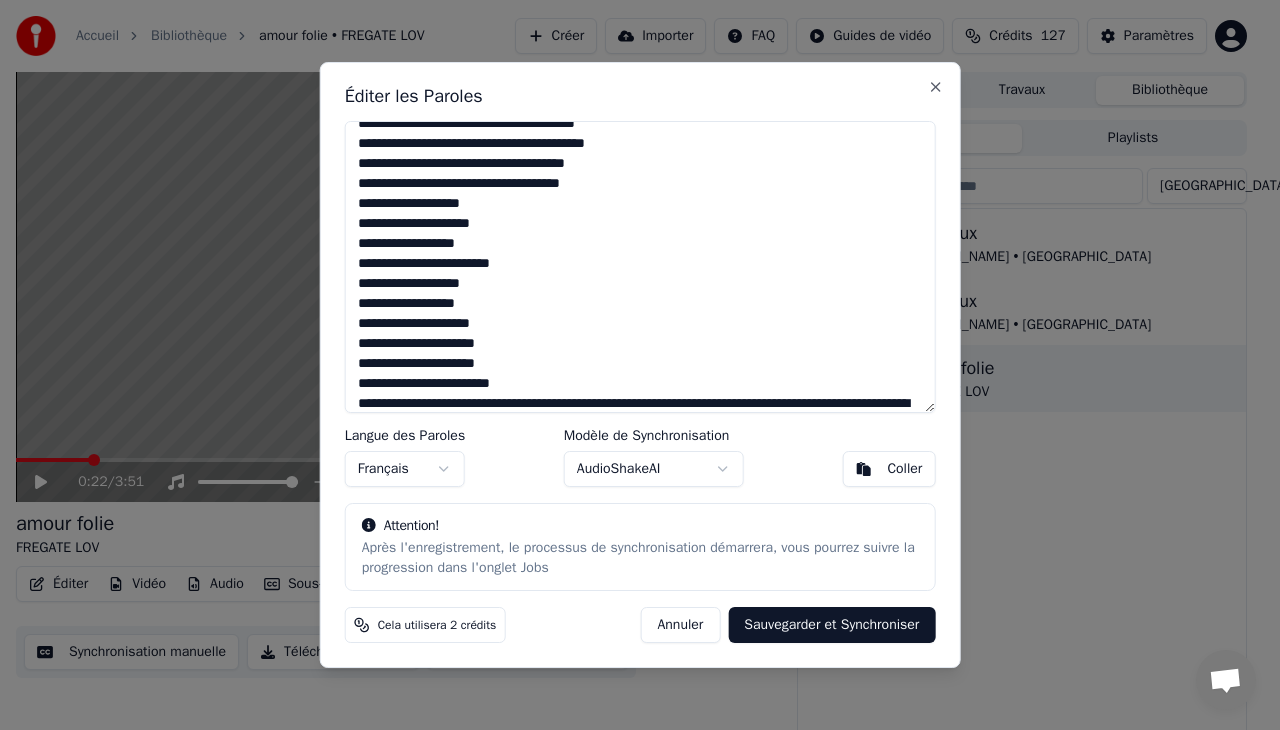 click at bounding box center [640, 267] 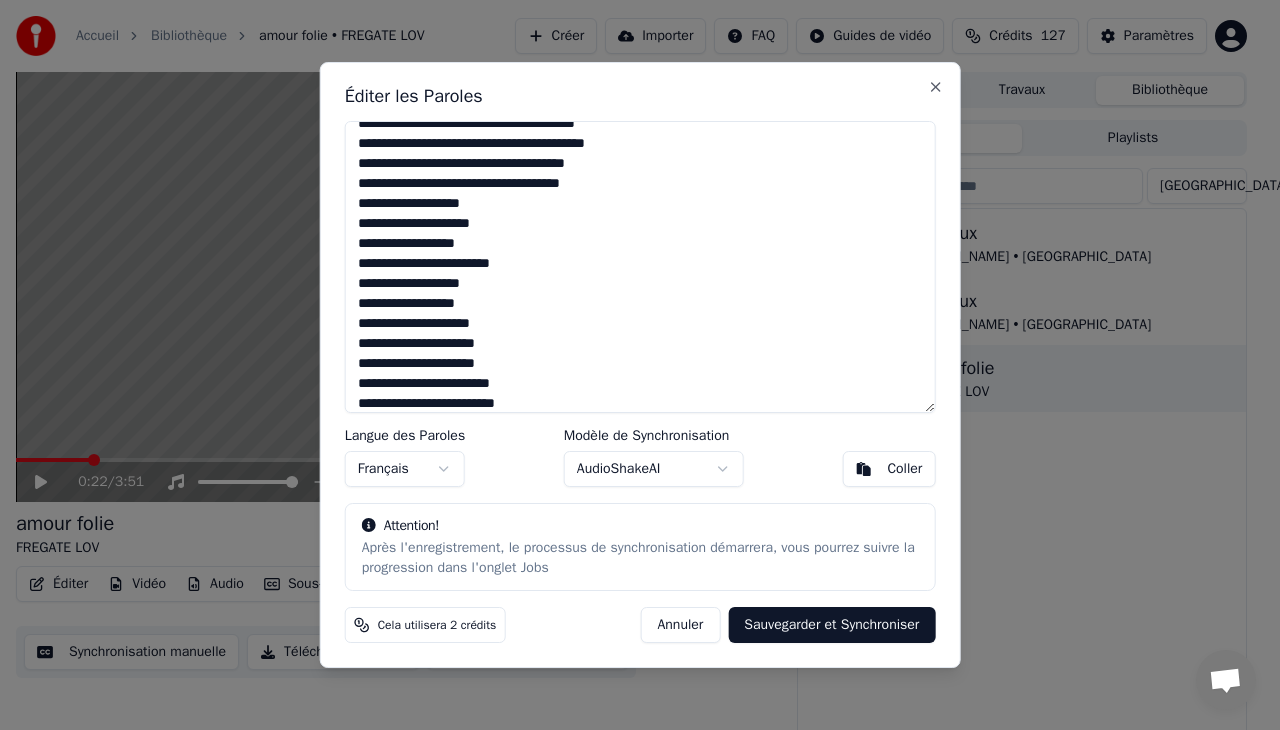 scroll, scrollTop: 96, scrollLeft: 0, axis: vertical 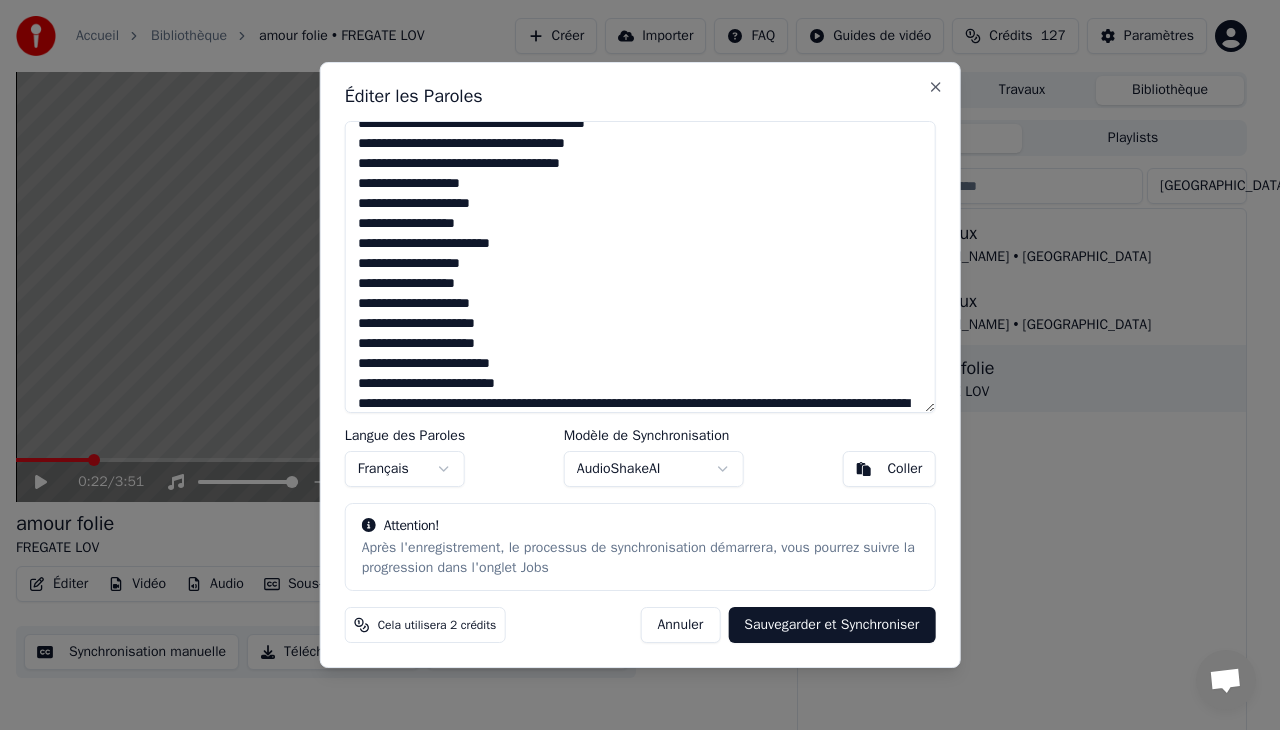 click at bounding box center (640, 267) 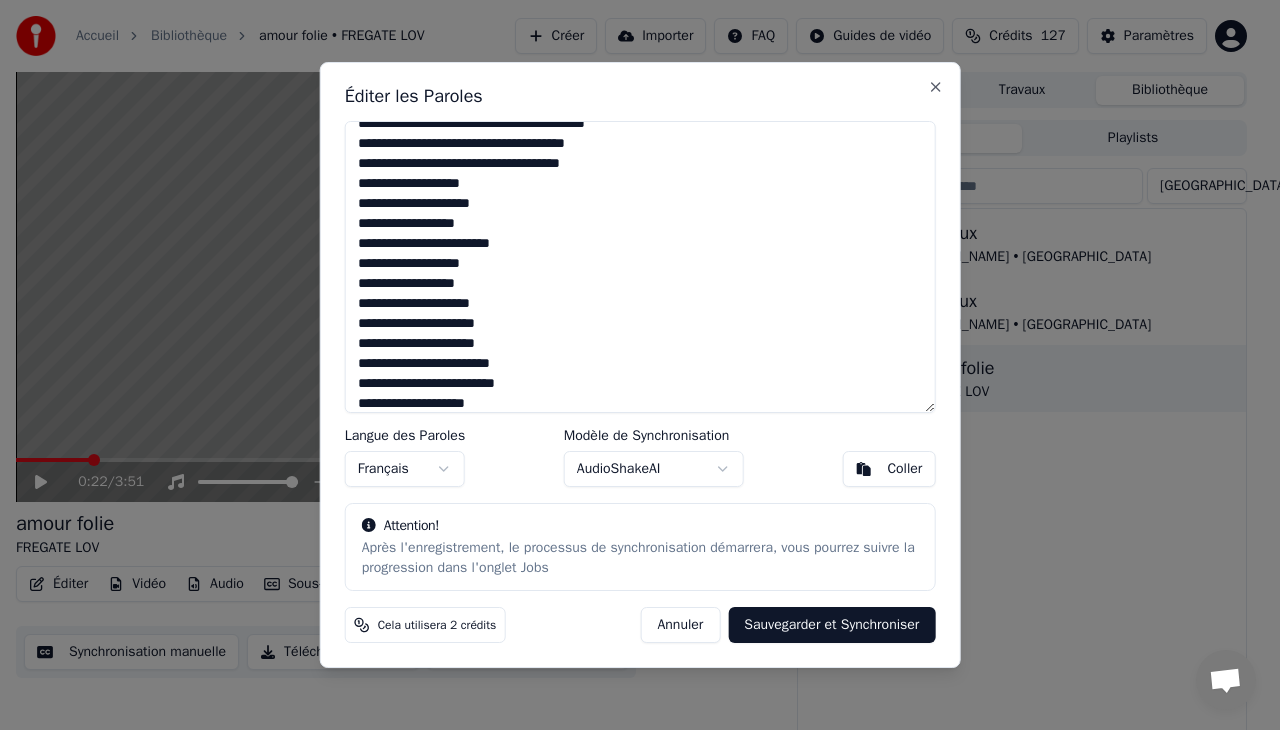 scroll, scrollTop: 116, scrollLeft: 0, axis: vertical 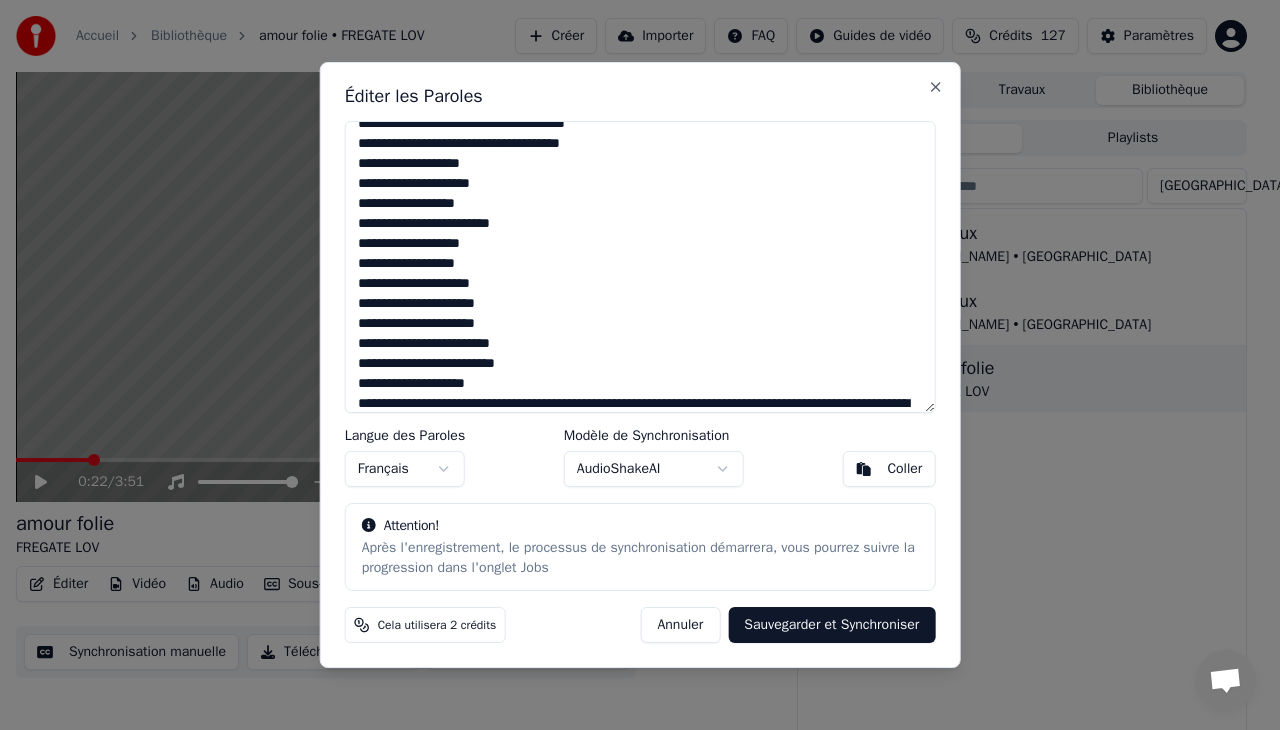 click at bounding box center (640, 267) 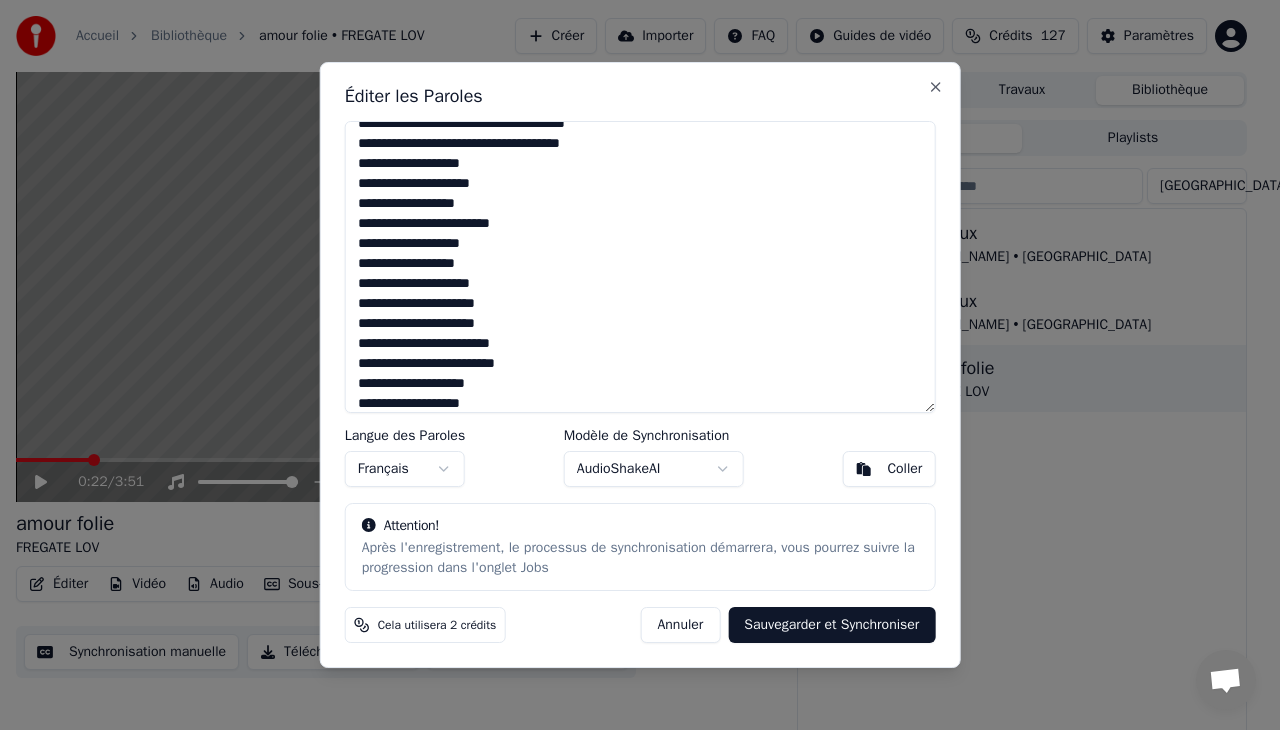 scroll, scrollTop: 136, scrollLeft: 0, axis: vertical 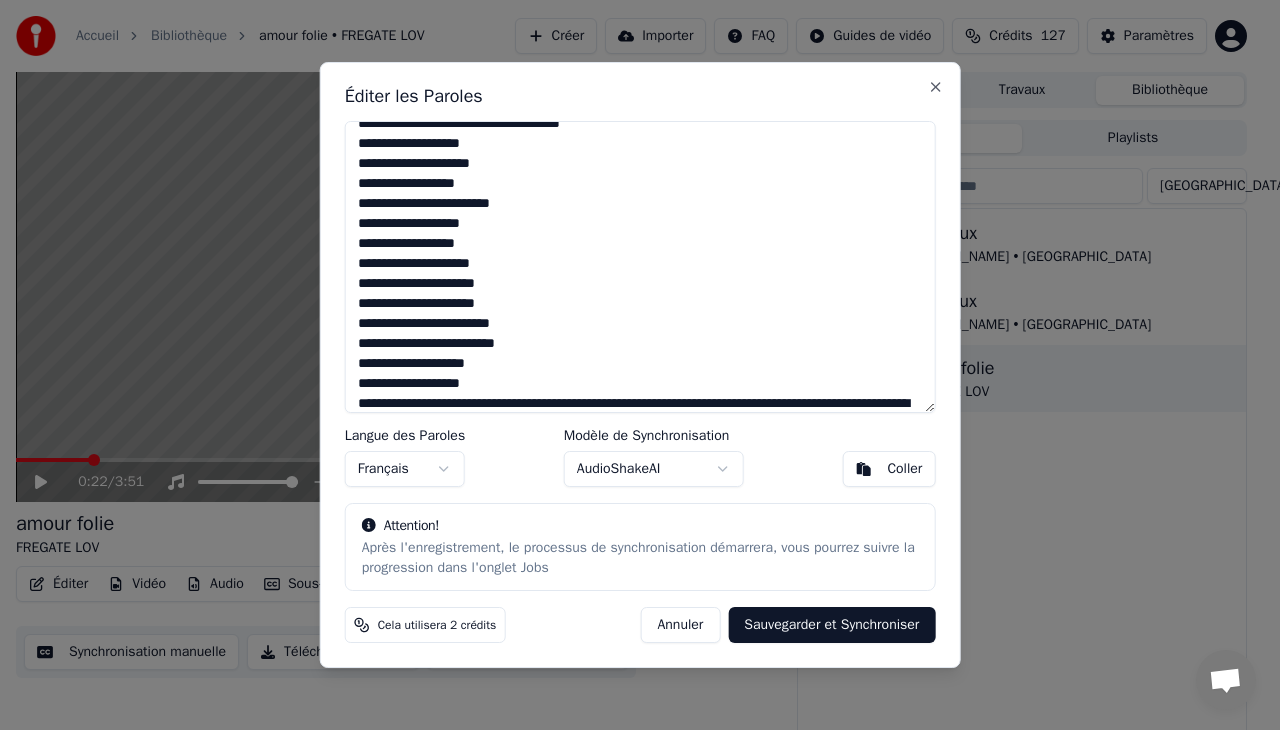 click at bounding box center [640, 267] 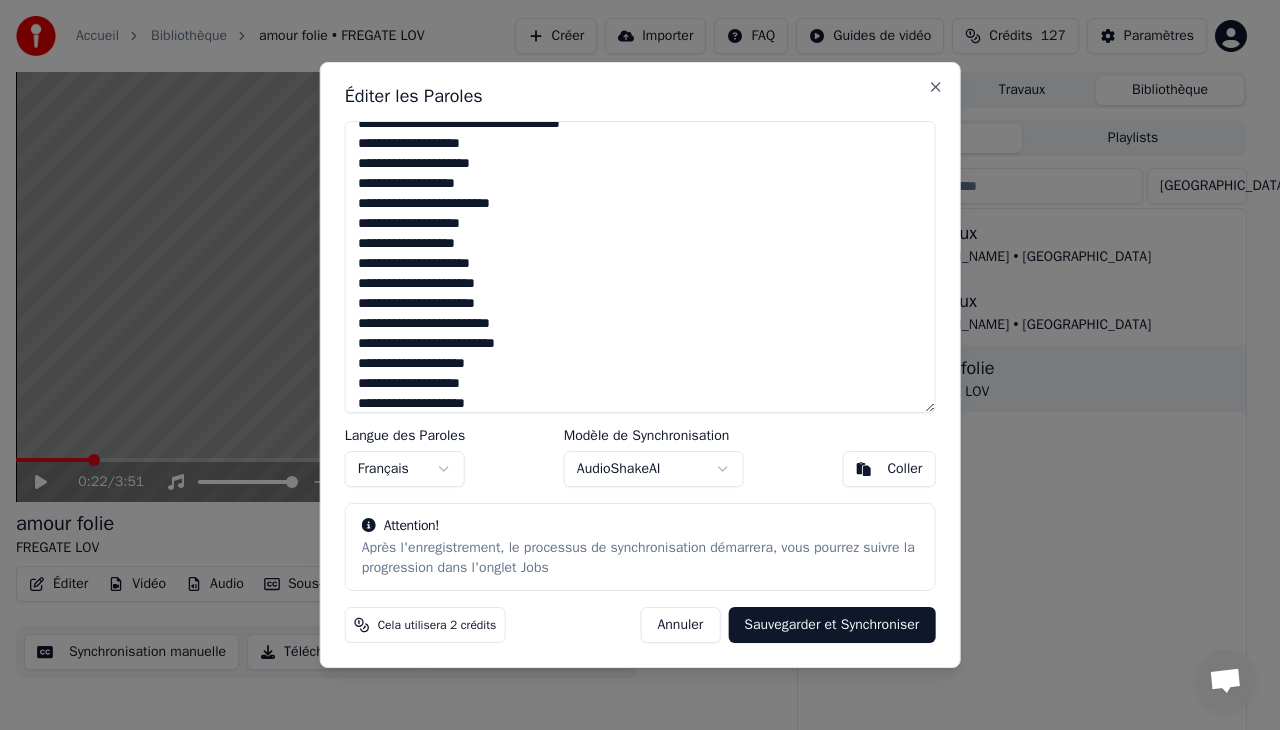 scroll, scrollTop: 156, scrollLeft: 0, axis: vertical 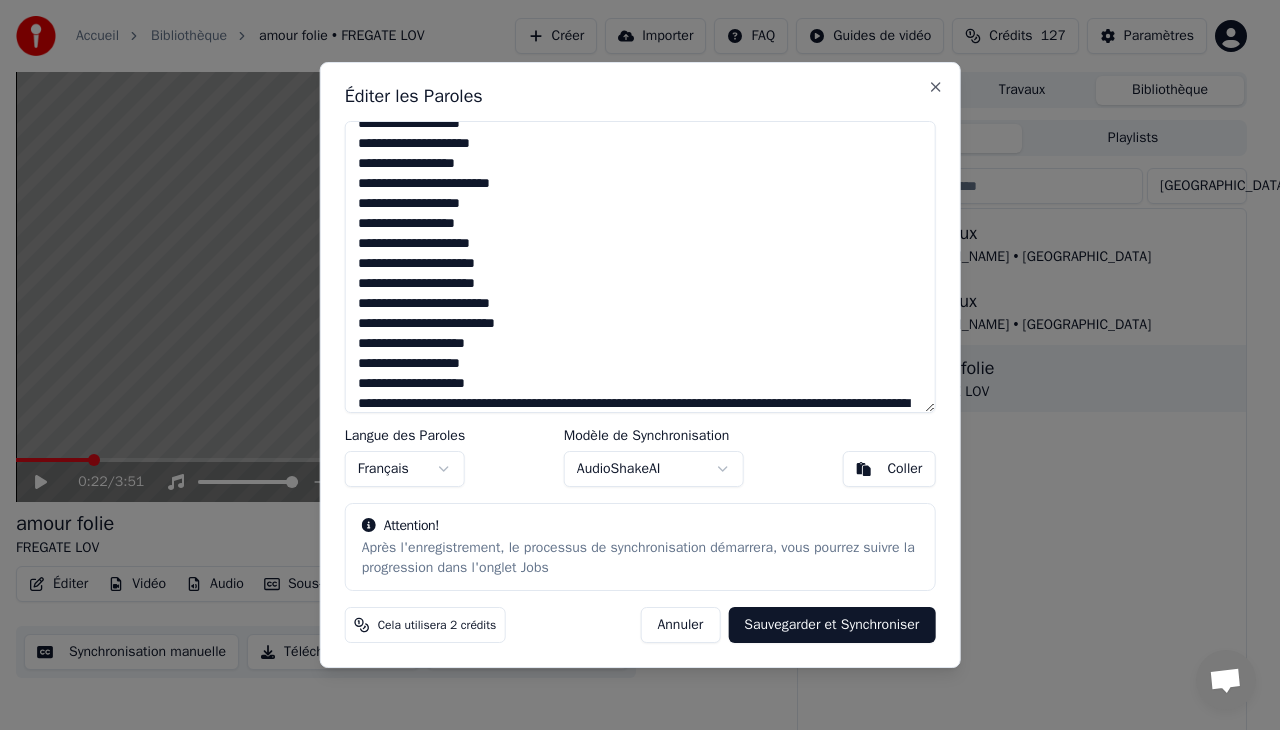 click at bounding box center (640, 267) 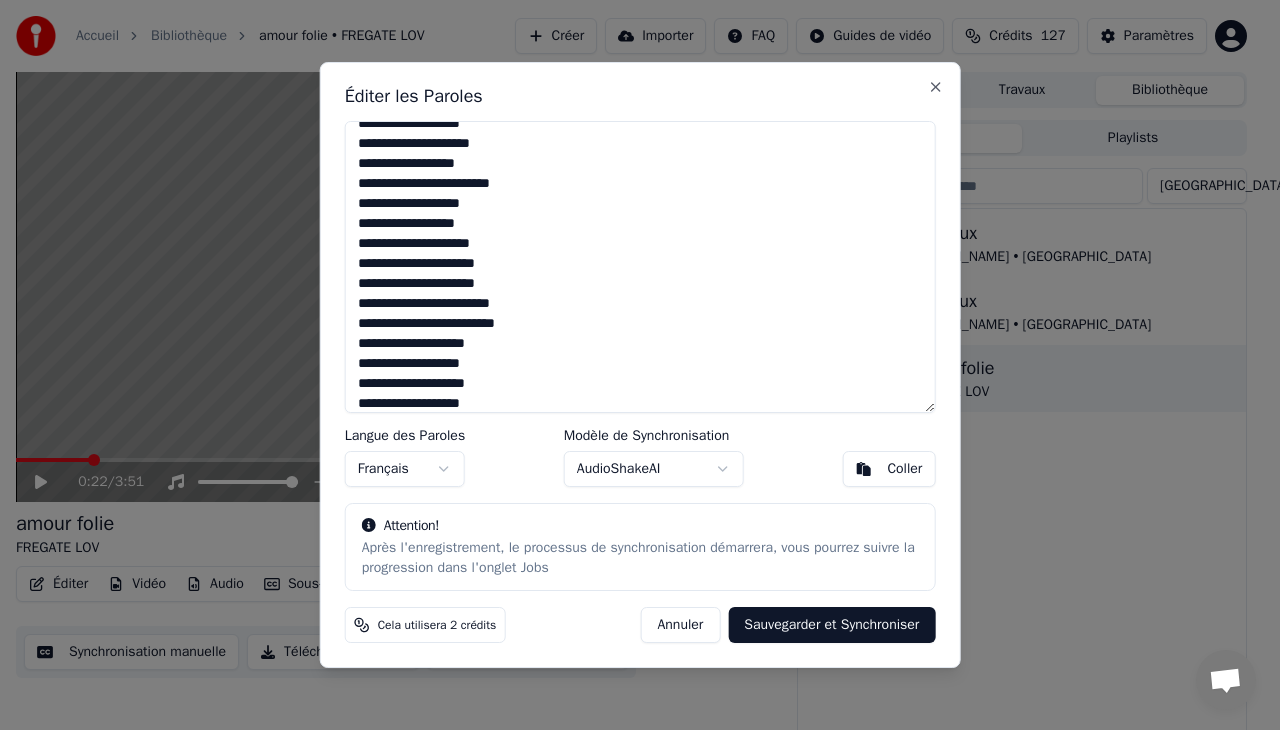 scroll, scrollTop: 176, scrollLeft: 0, axis: vertical 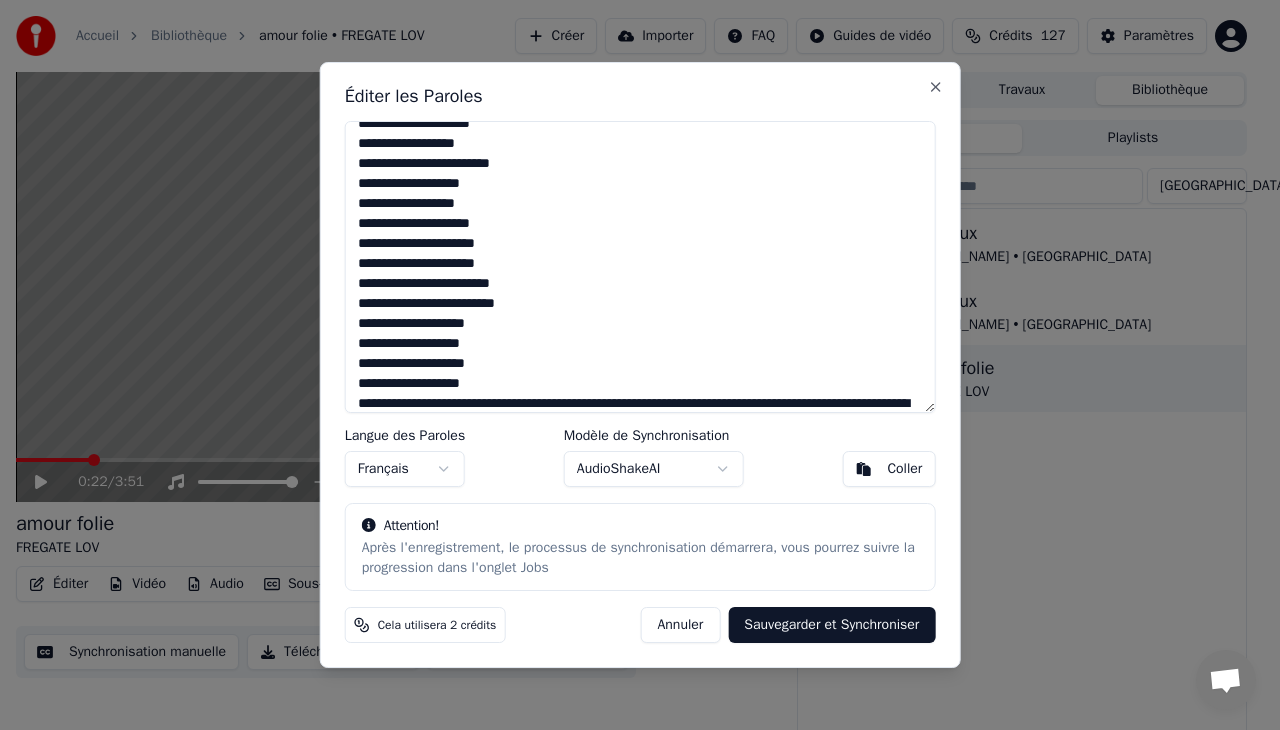 click at bounding box center [640, 267] 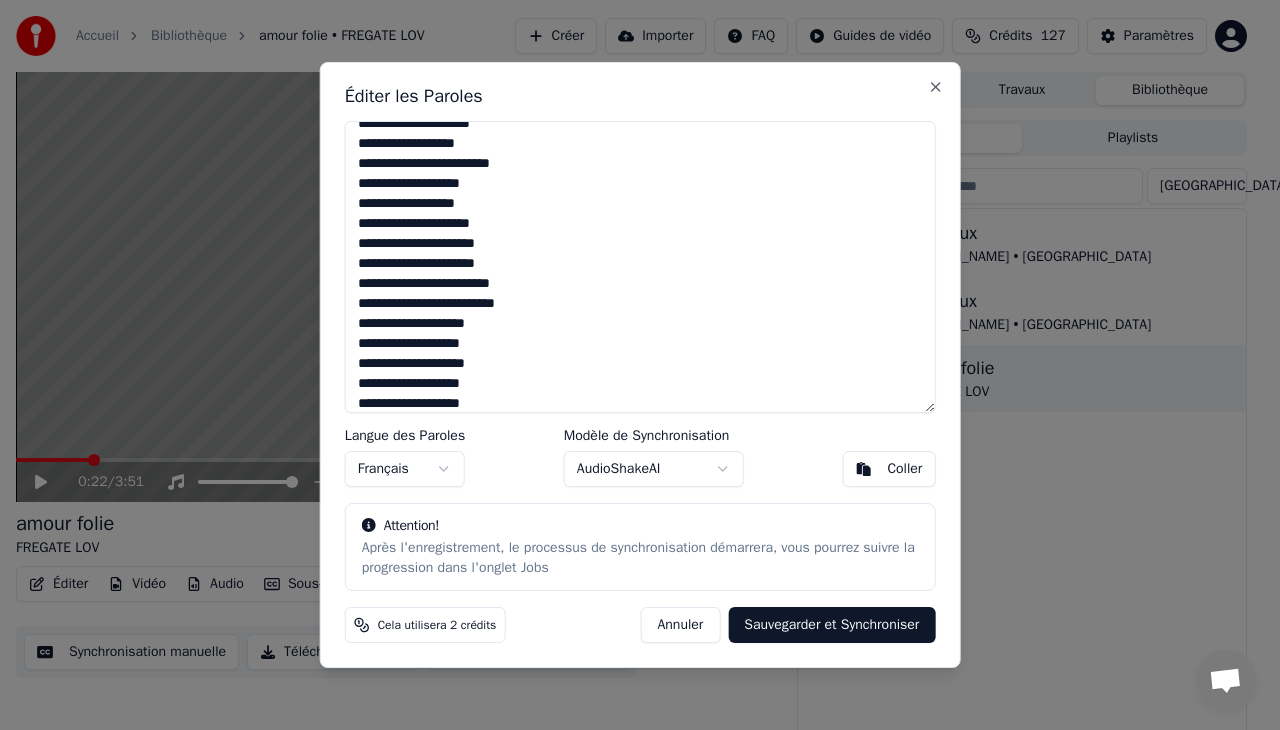 scroll, scrollTop: 196, scrollLeft: 0, axis: vertical 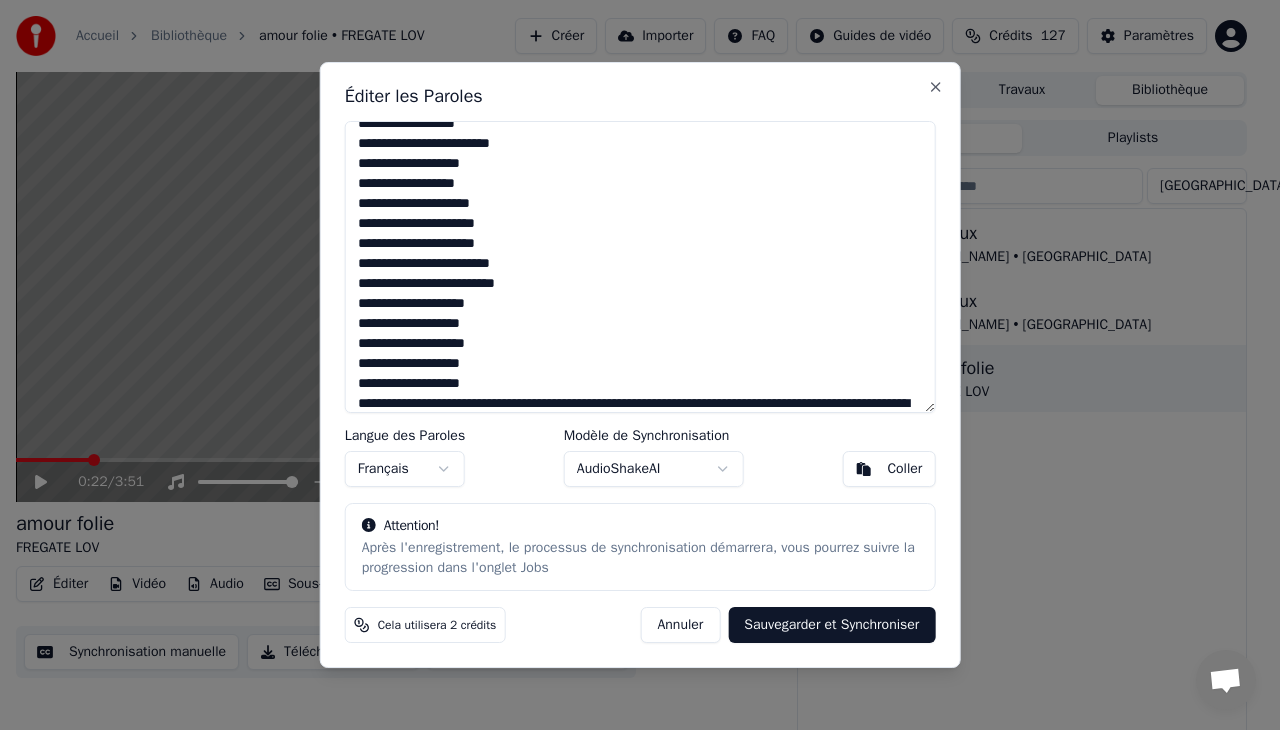 click at bounding box center [640, 267] 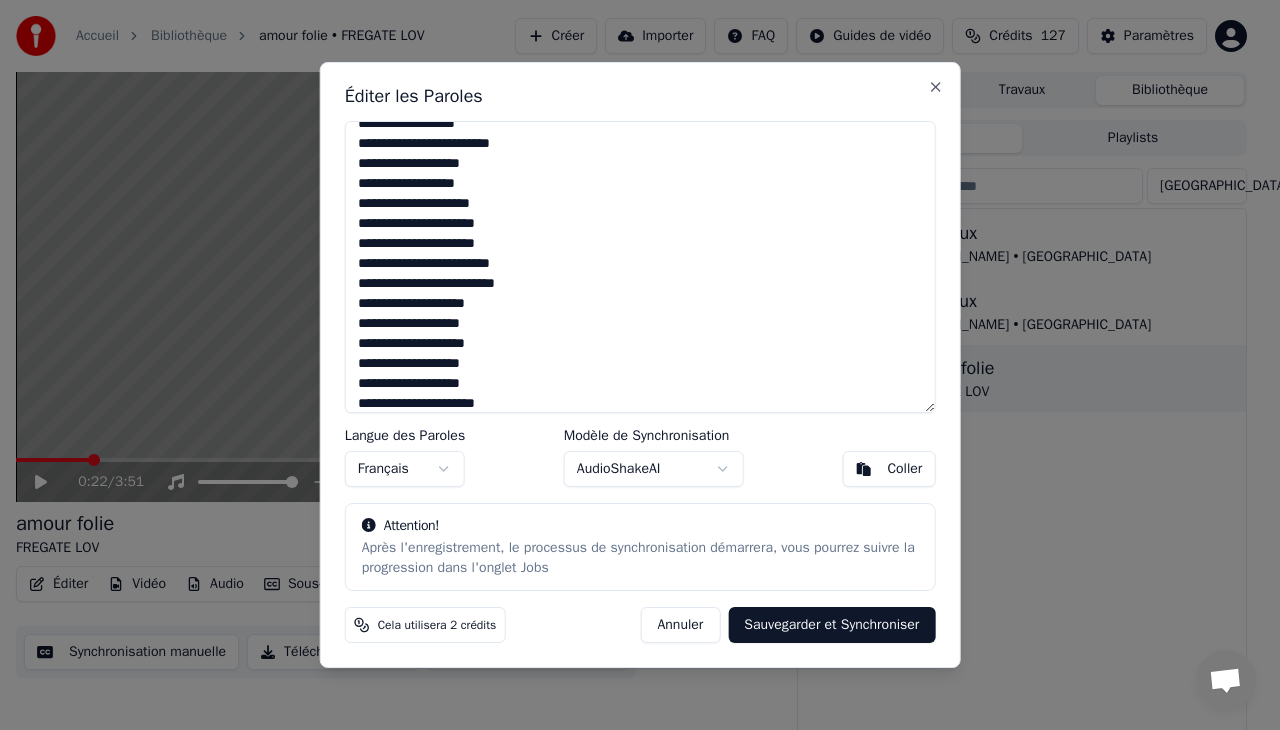 scroll, scrollTop: 216, scrollLeft: 0, axis: vertical 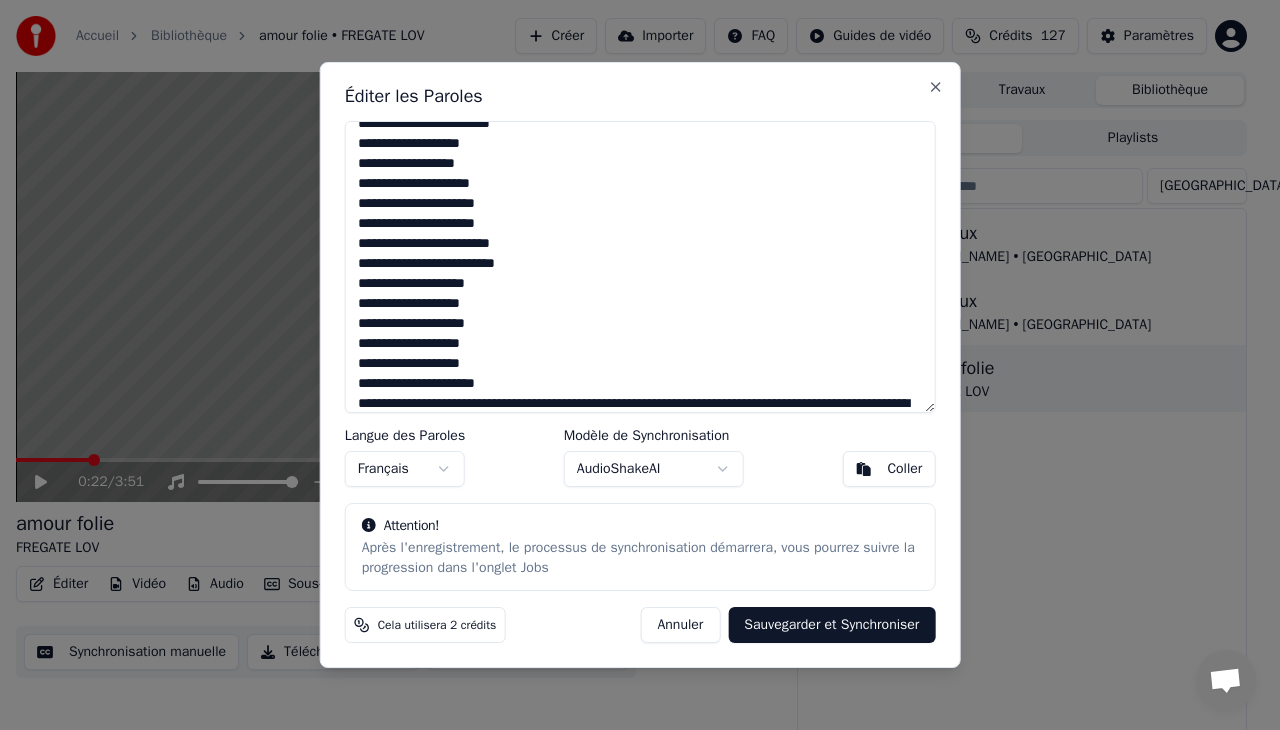 click at bounding box center (640, 267) 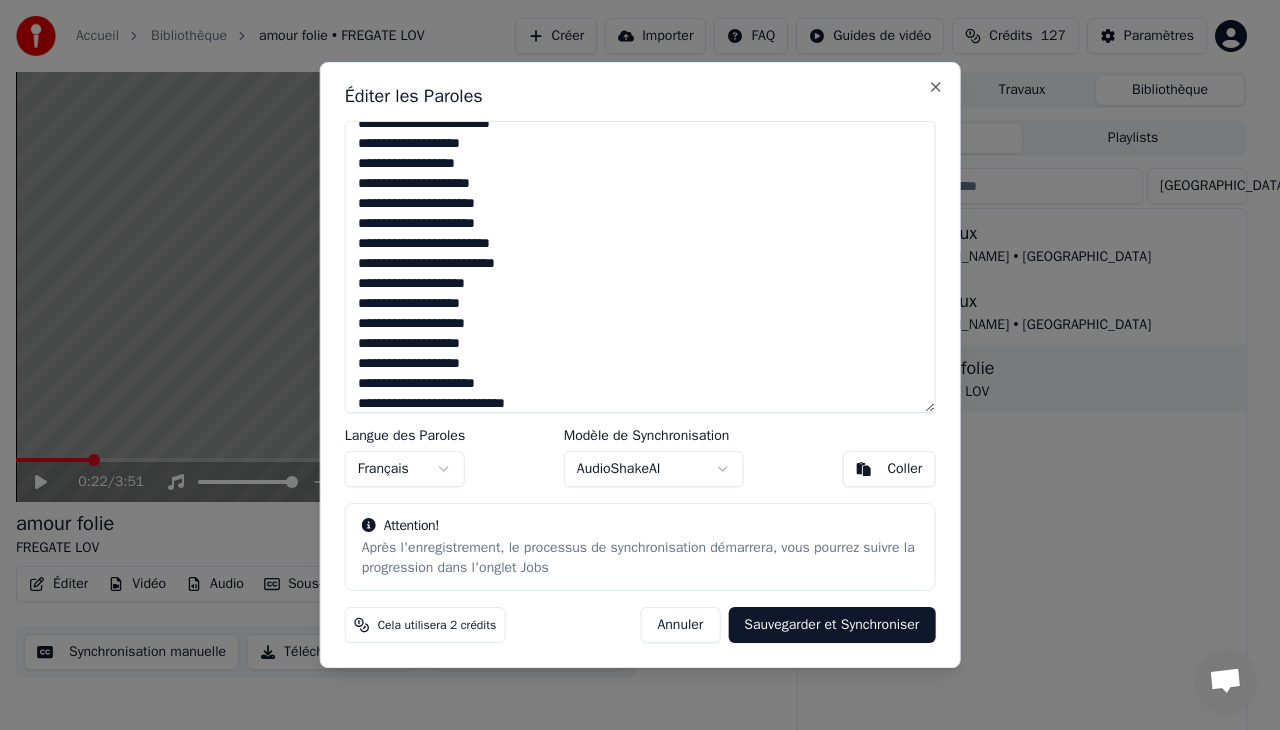 scroll, scrollTop: 236, scrollLeft: 0, axis: vertical 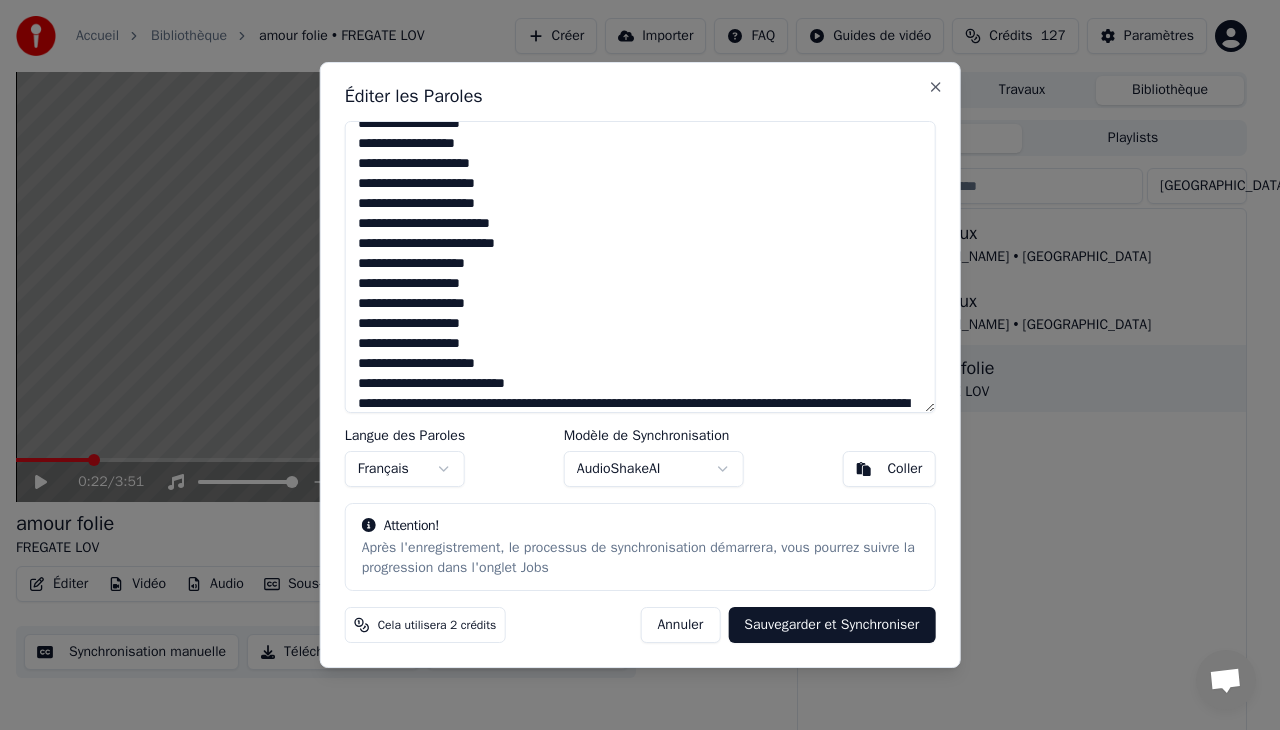 click at bounding box center (640, 267) 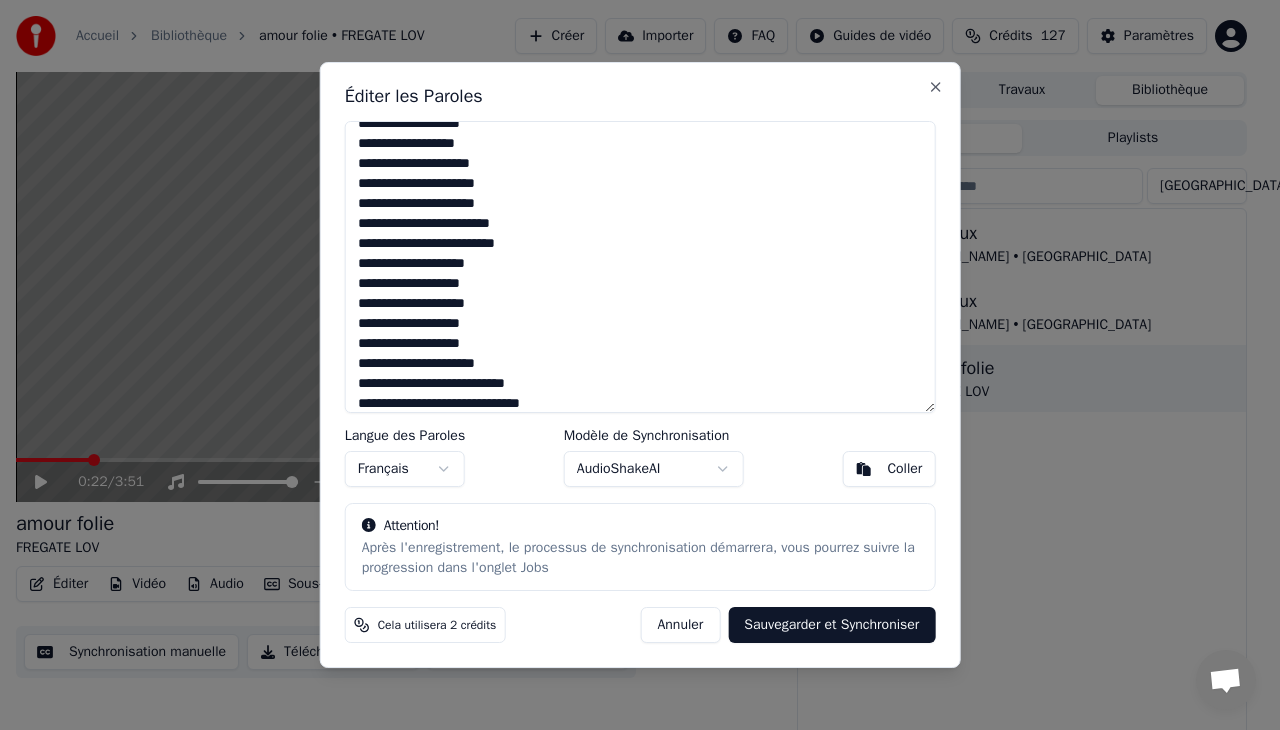 scroll, scrollTop: 256, scrollLeft: 0, axis: vertical 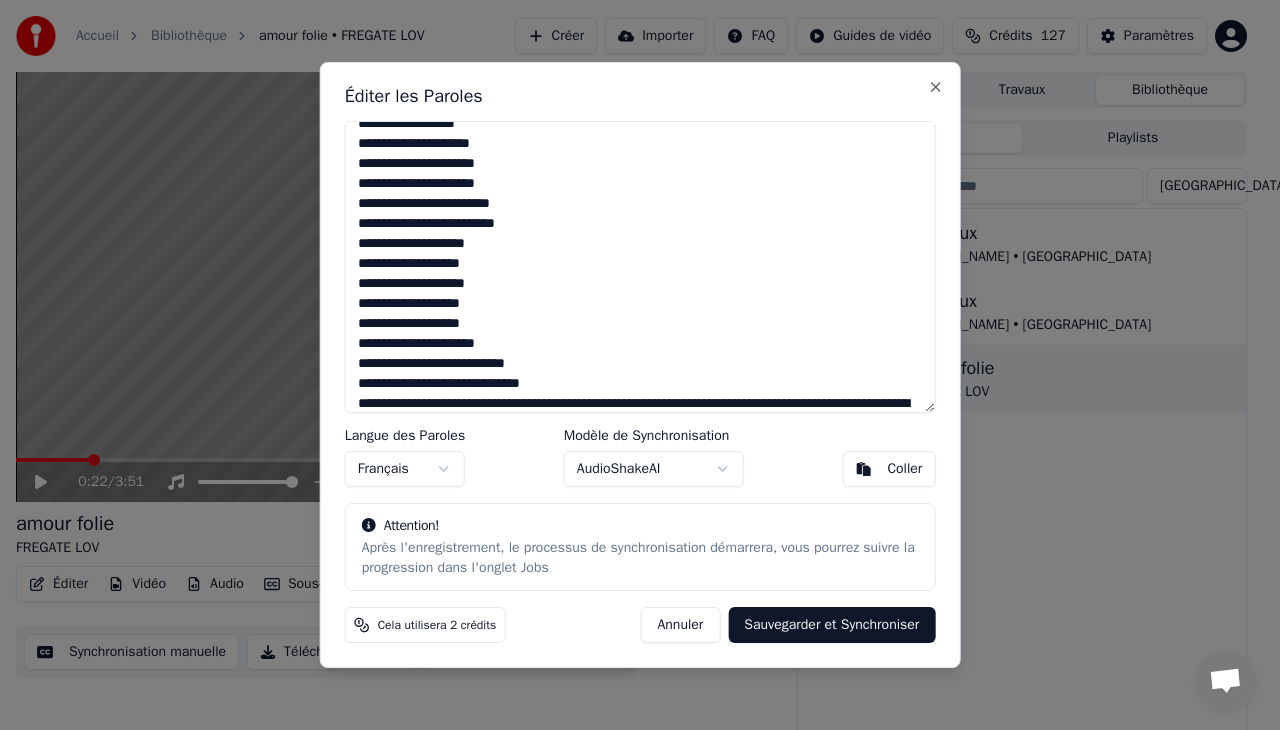 click at bounding box center (640, 267) 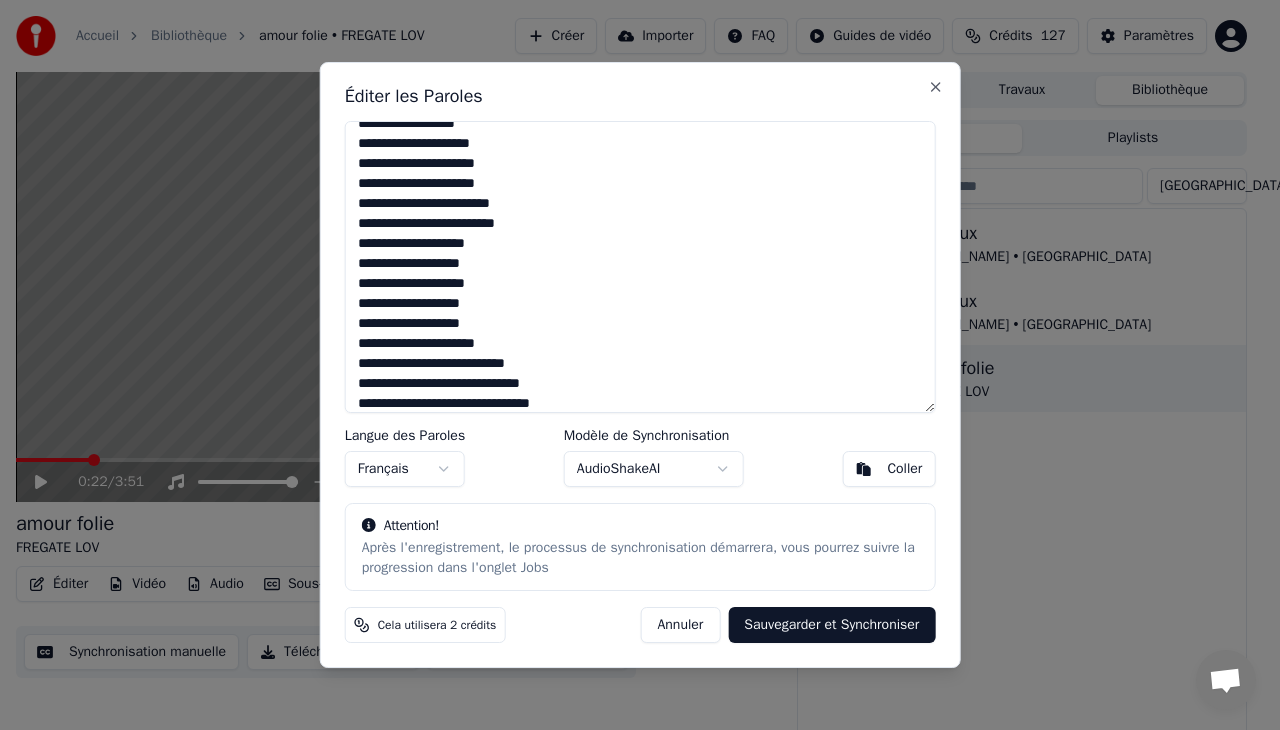 scroll, scrollTop: 276, scrollLeft: 0, axis: vertical 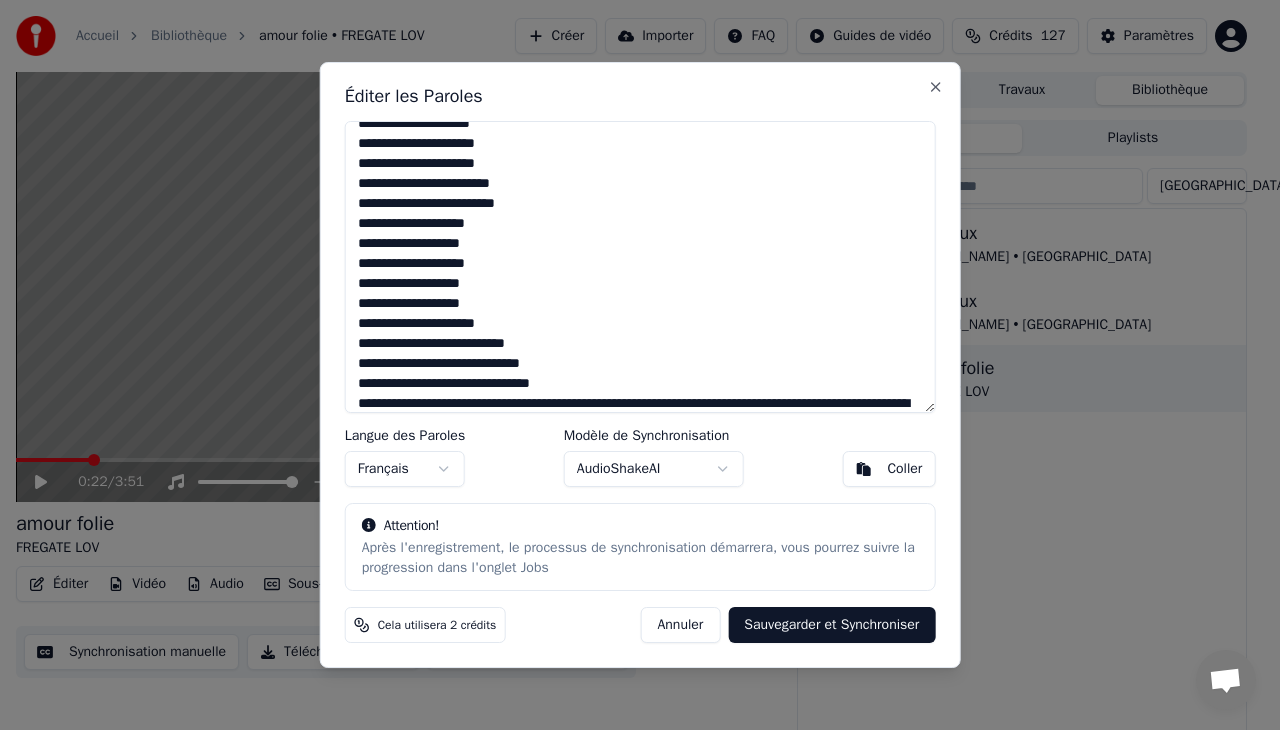 click at bounding box center [640, 267] 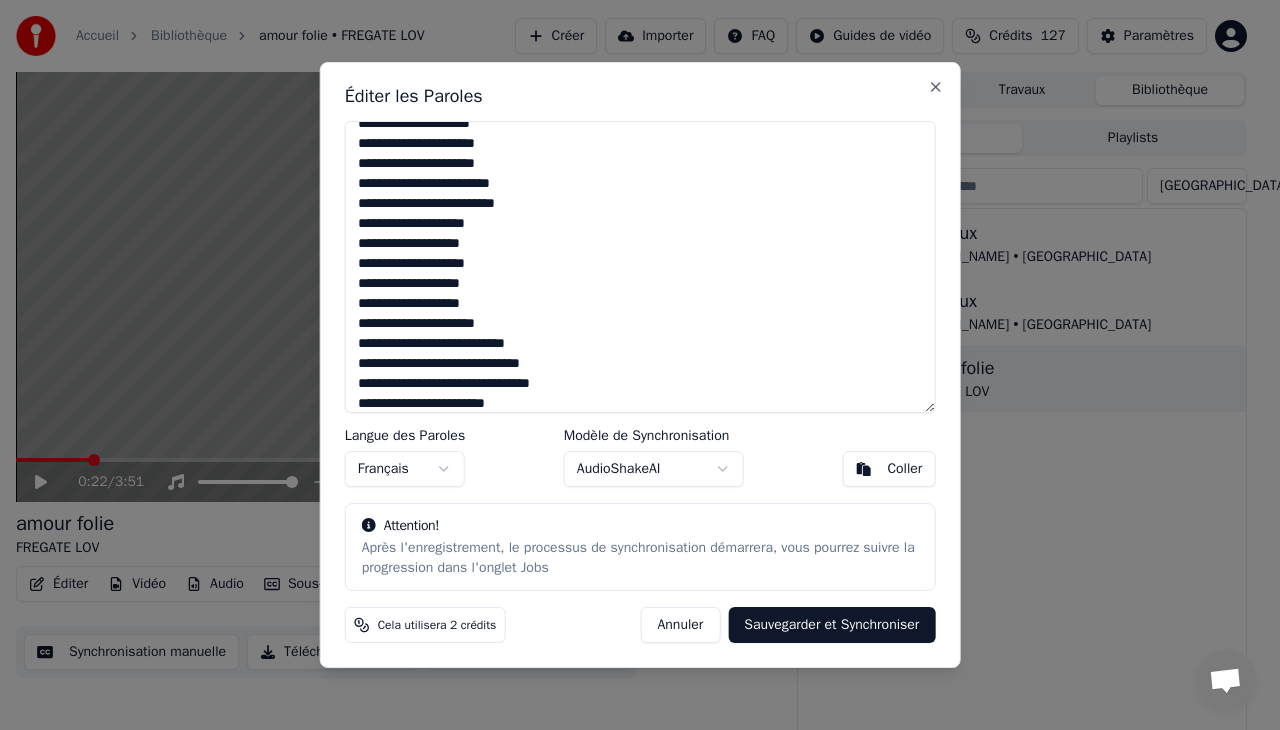 scroll, scrollTop: 296, scrollLeft: 0, axis: vertical 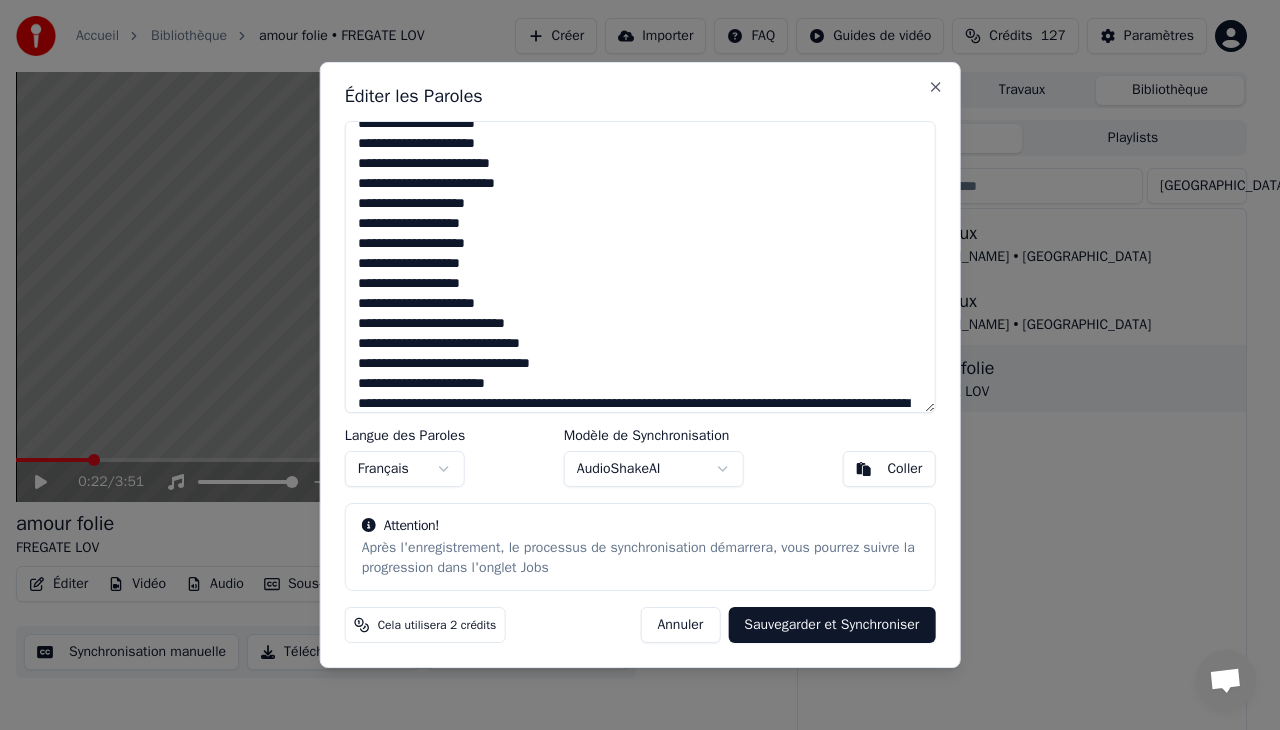 click at bounding box center [640, 267] 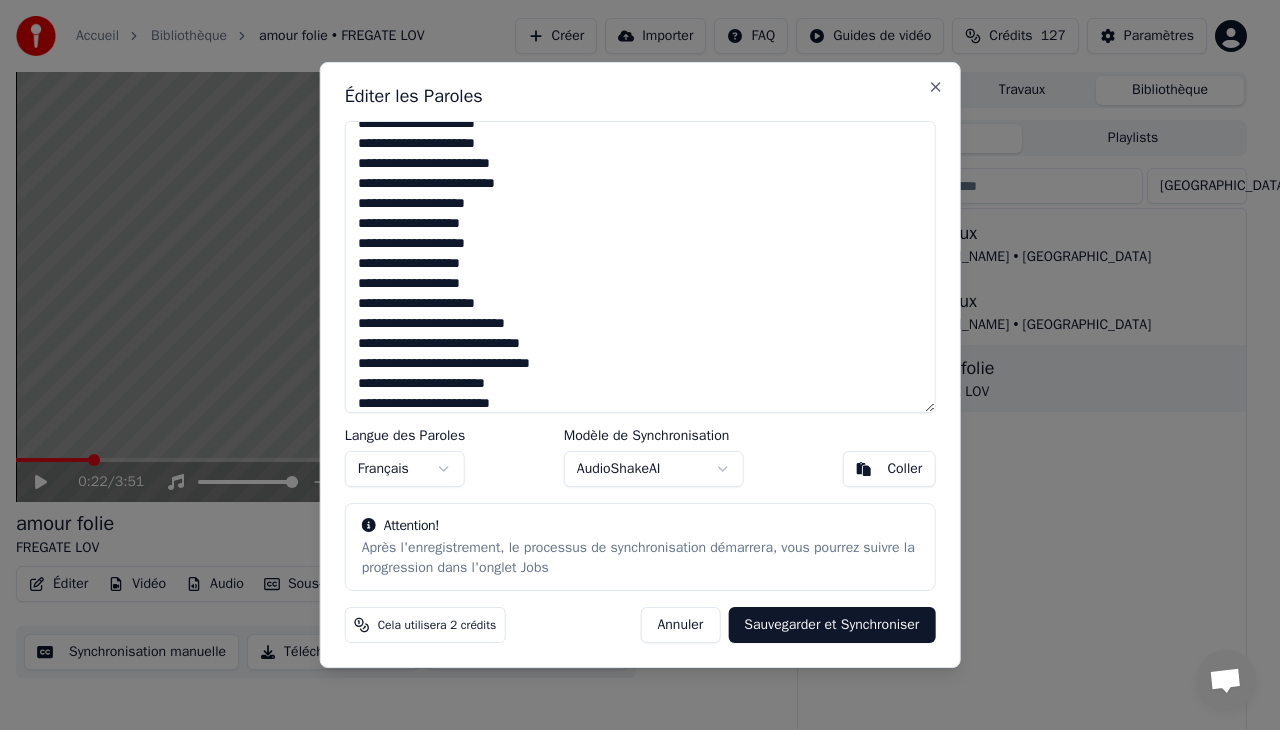 scroll, scrollTop: 316, scrollLeft: 0, axis: vertical 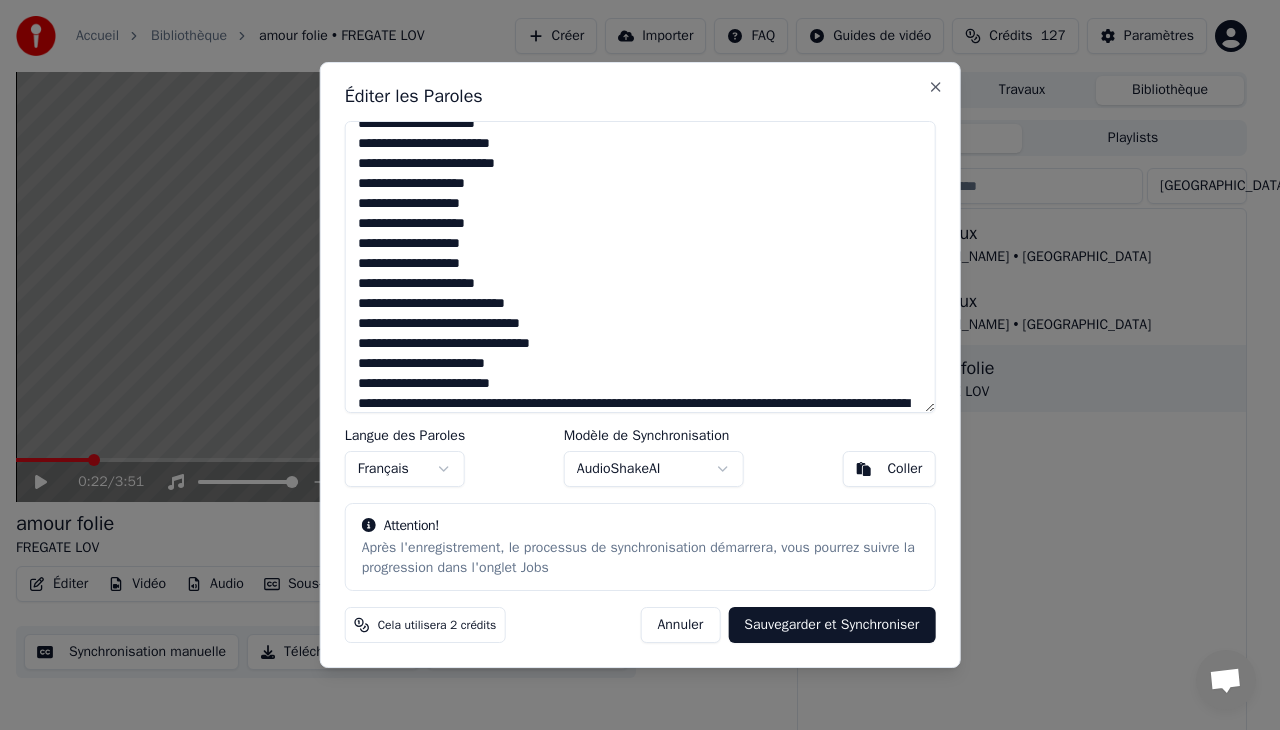 click at bounding box center [640, 267] 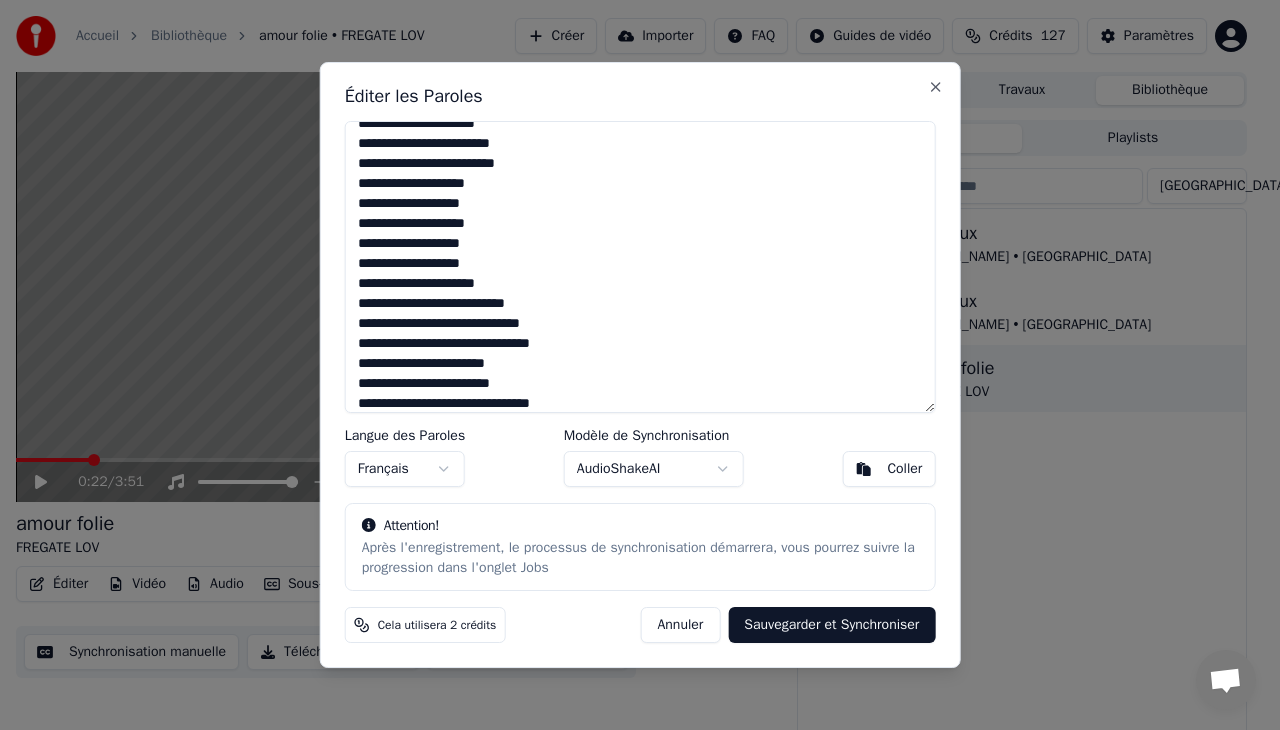 scroll, scrollTop: 336, scrollLeft: 0, axis: vertical 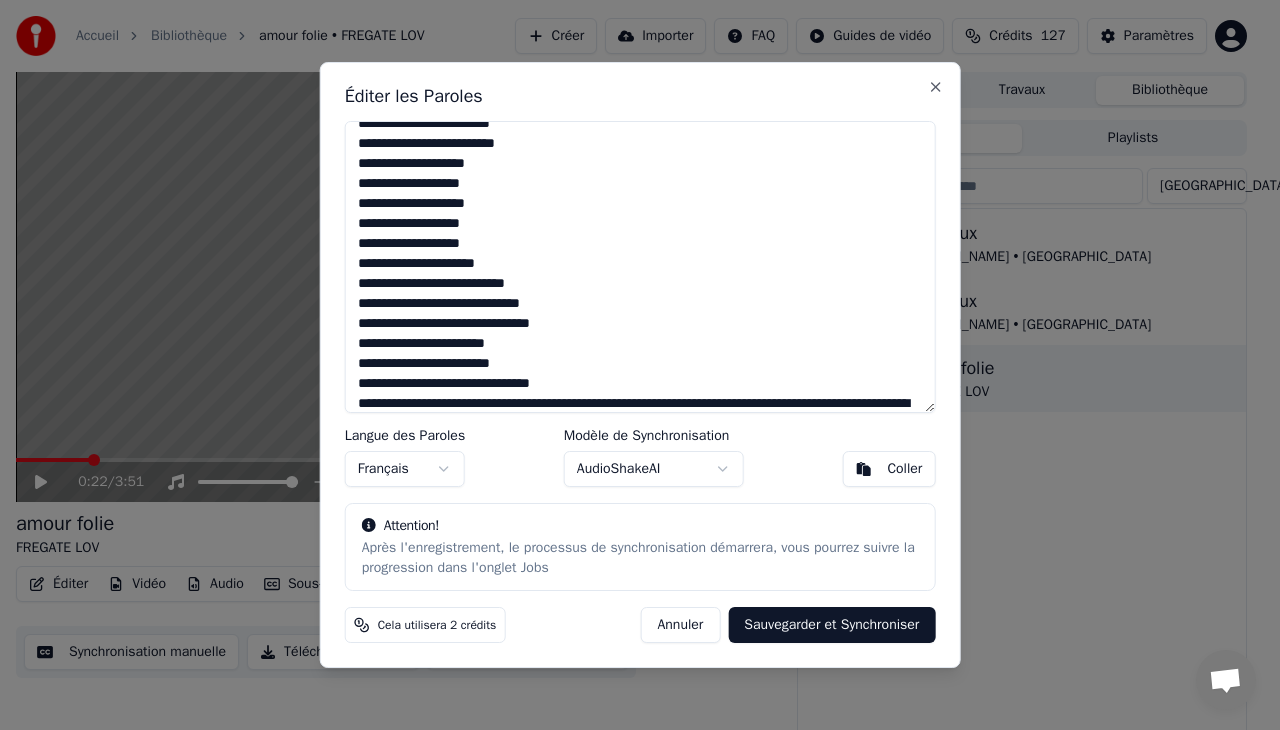 click at bounding box center (640, 267) 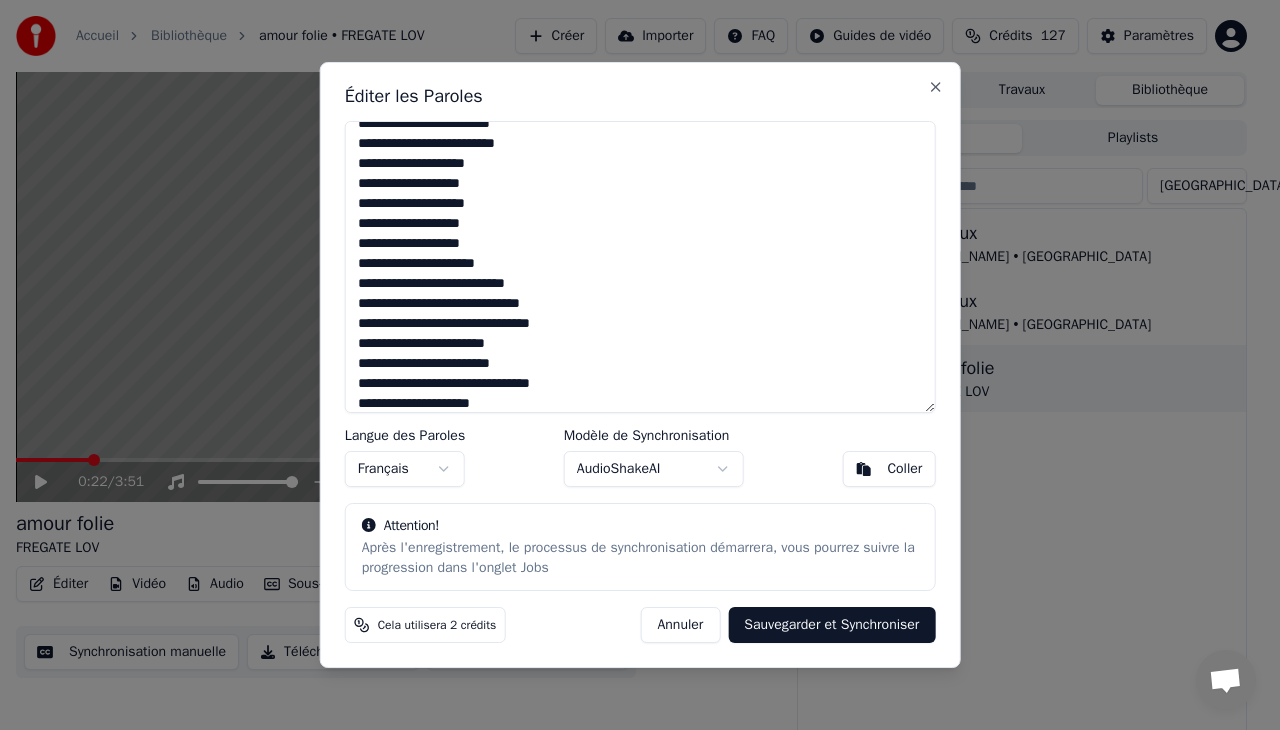 scroll, scrollTop: 356, scrollLeft: 0, axis: vertical 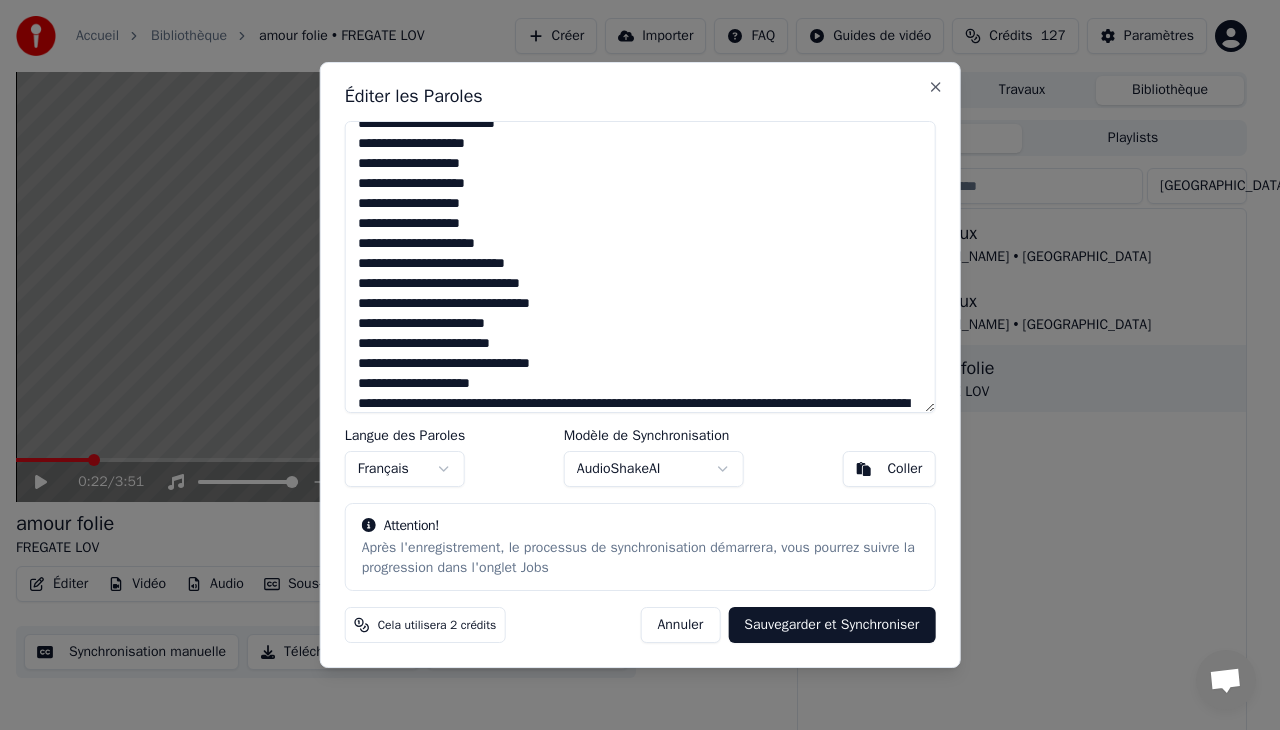 click at bounding box center (640, 267) 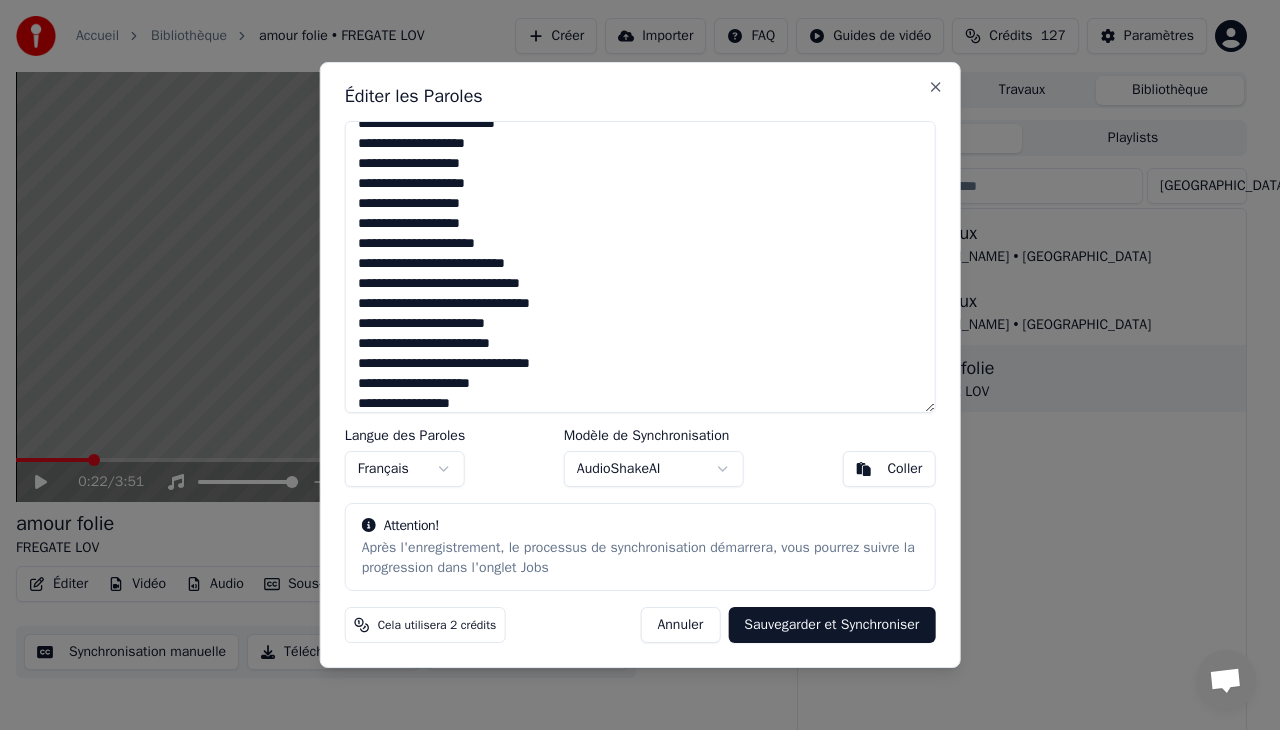 scroll, scrollTop: 376, scrollLeft: 0, axis: vertical 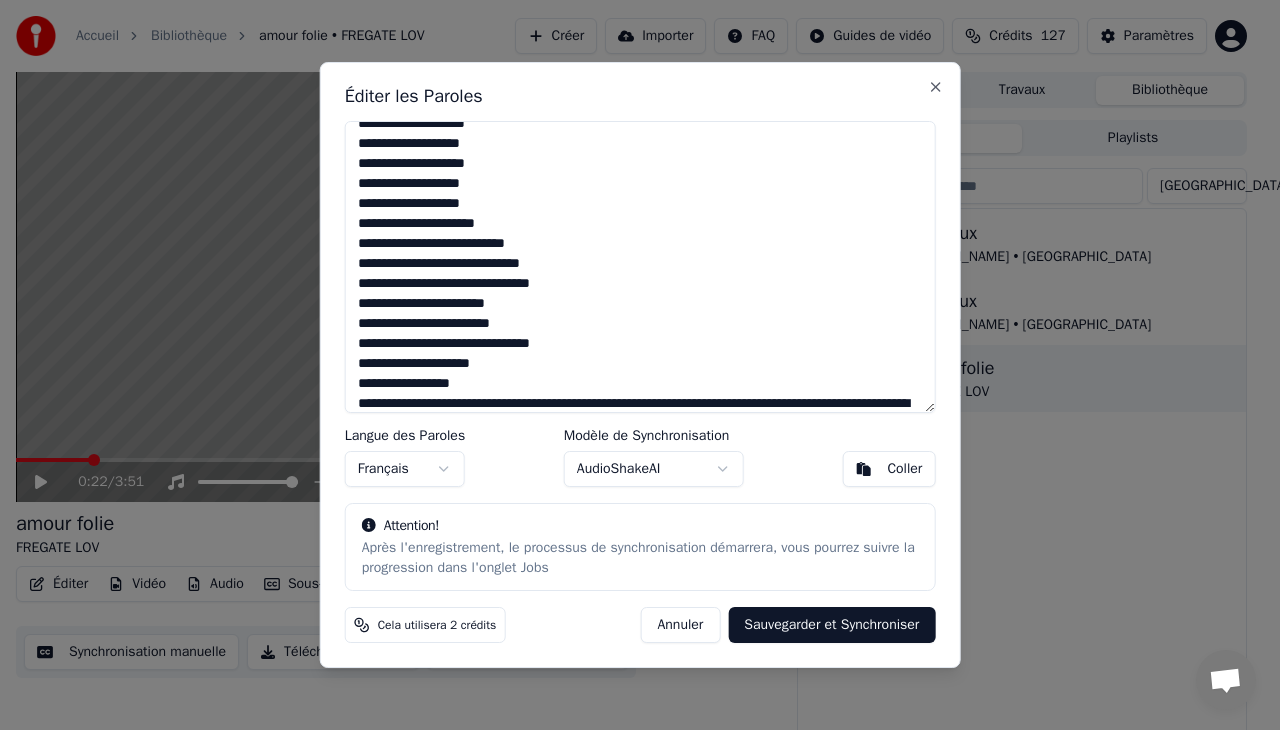 click at bounding box center [640, 267] 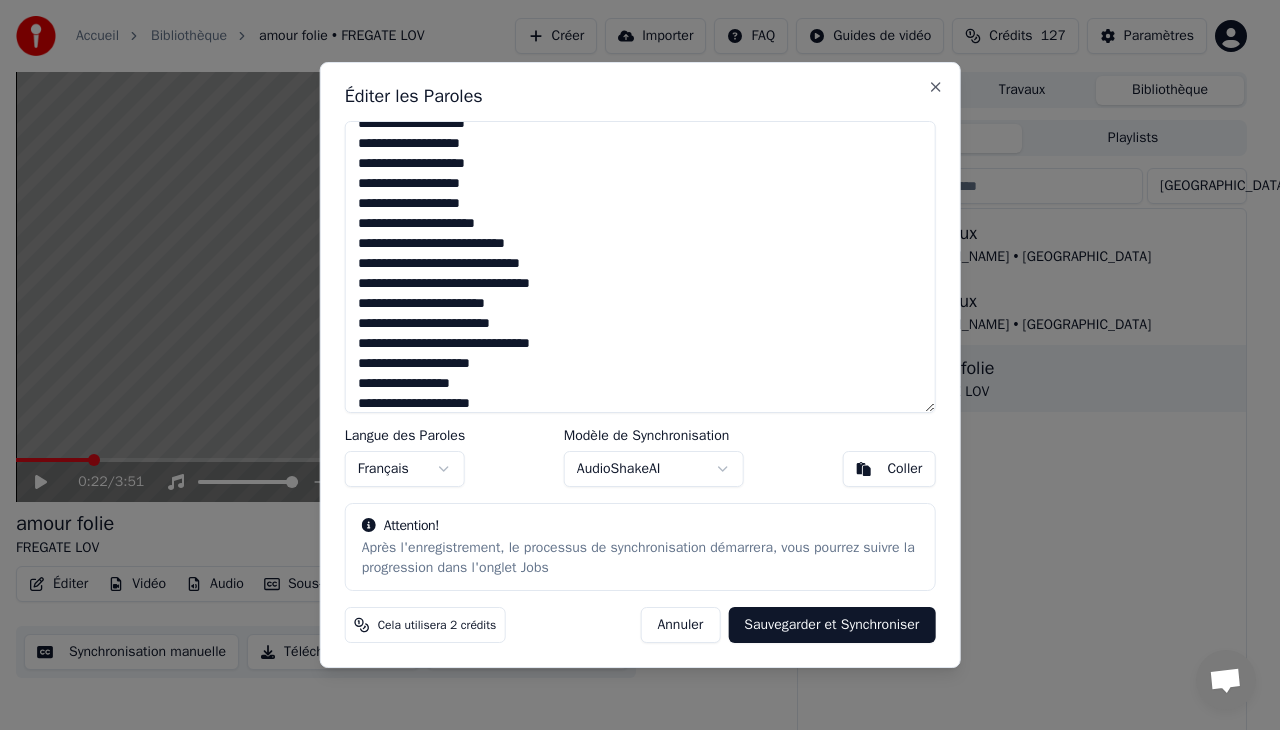 scroll, scrollTop: 396, scrollLeft: 0, axis: vertical 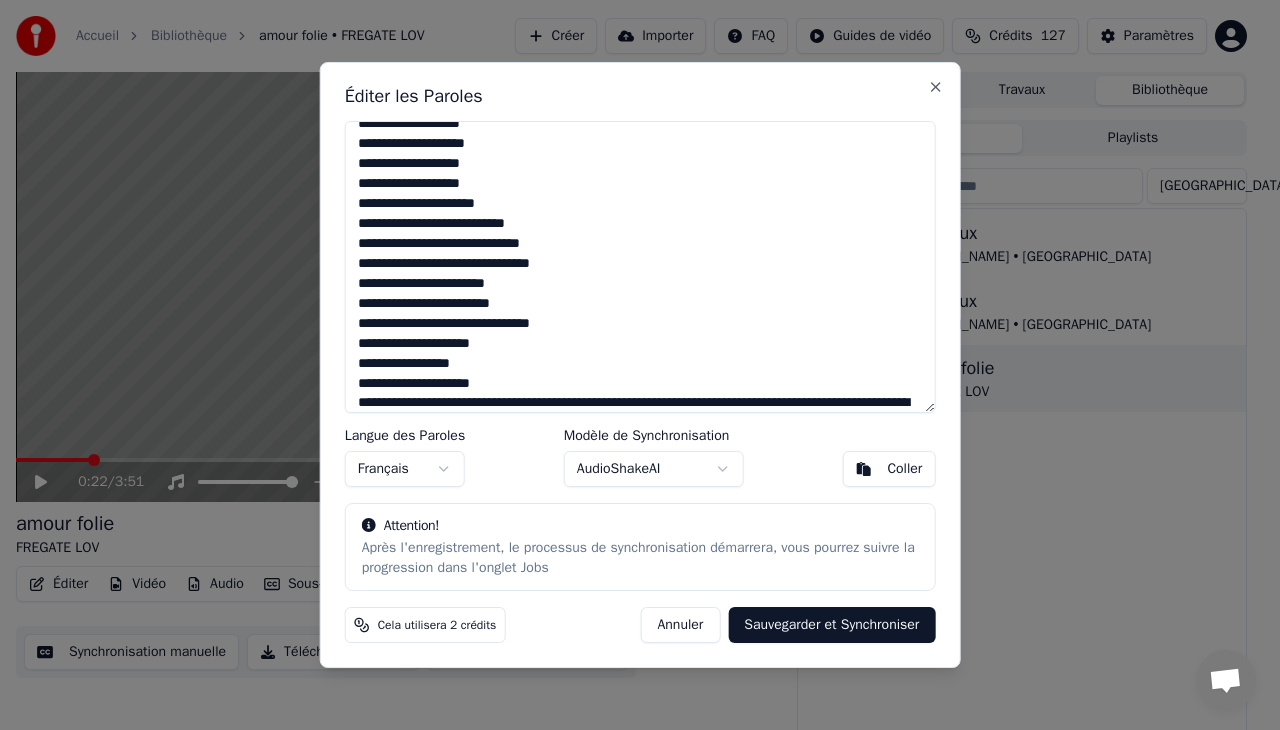 click at bounding box center (640, 267) 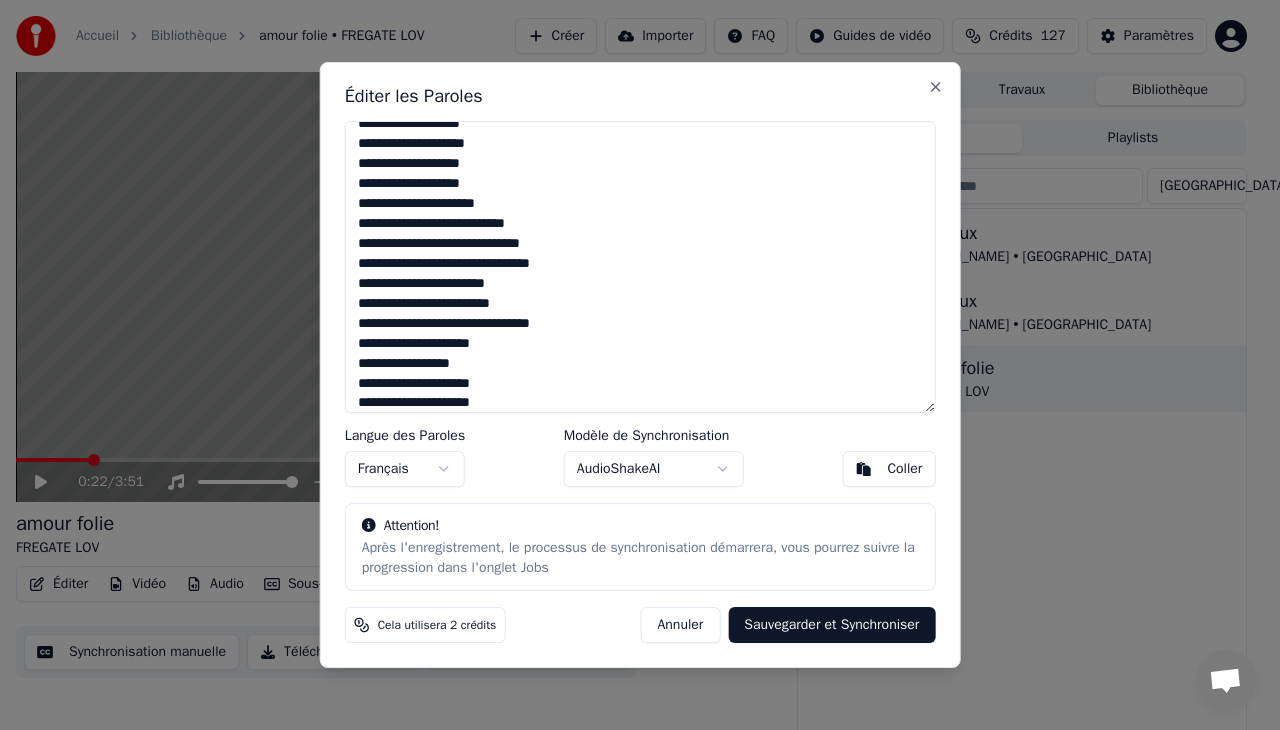 scroll, scrollTop: 416, scrollLeft: 0, axis: vertical 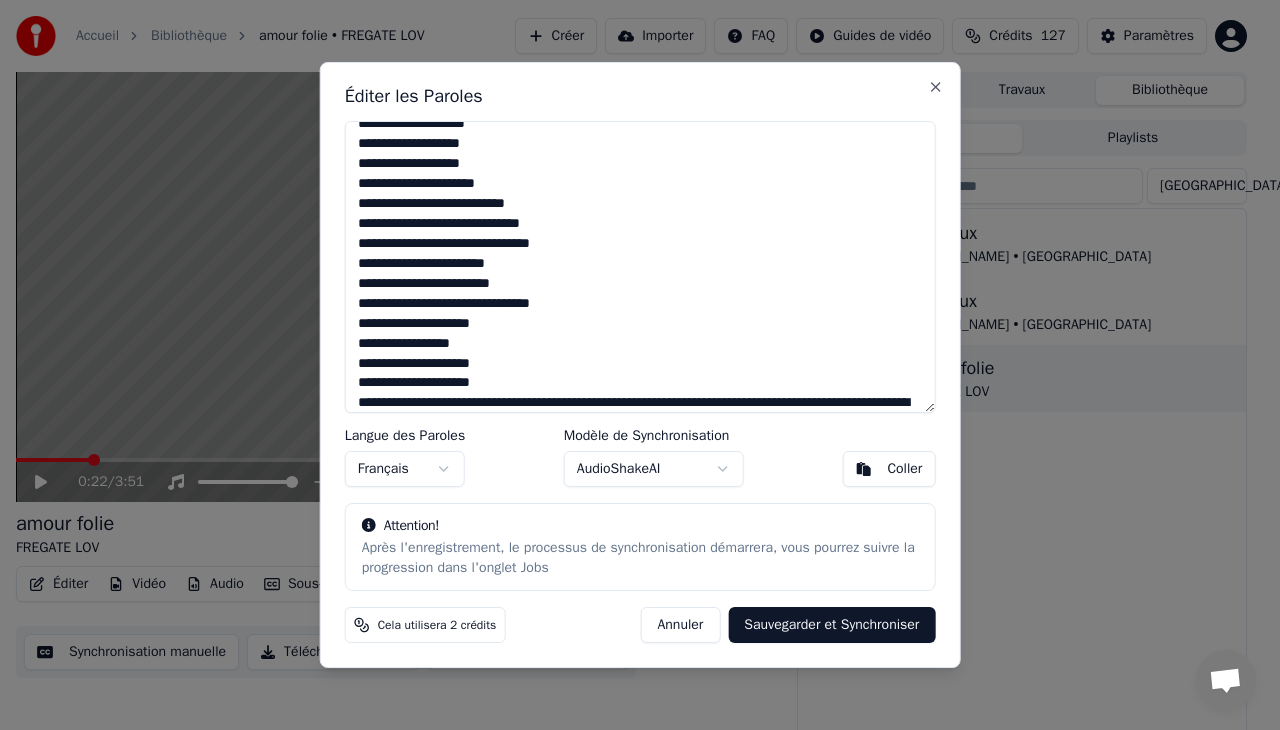 click at bounding box center [640, 267] 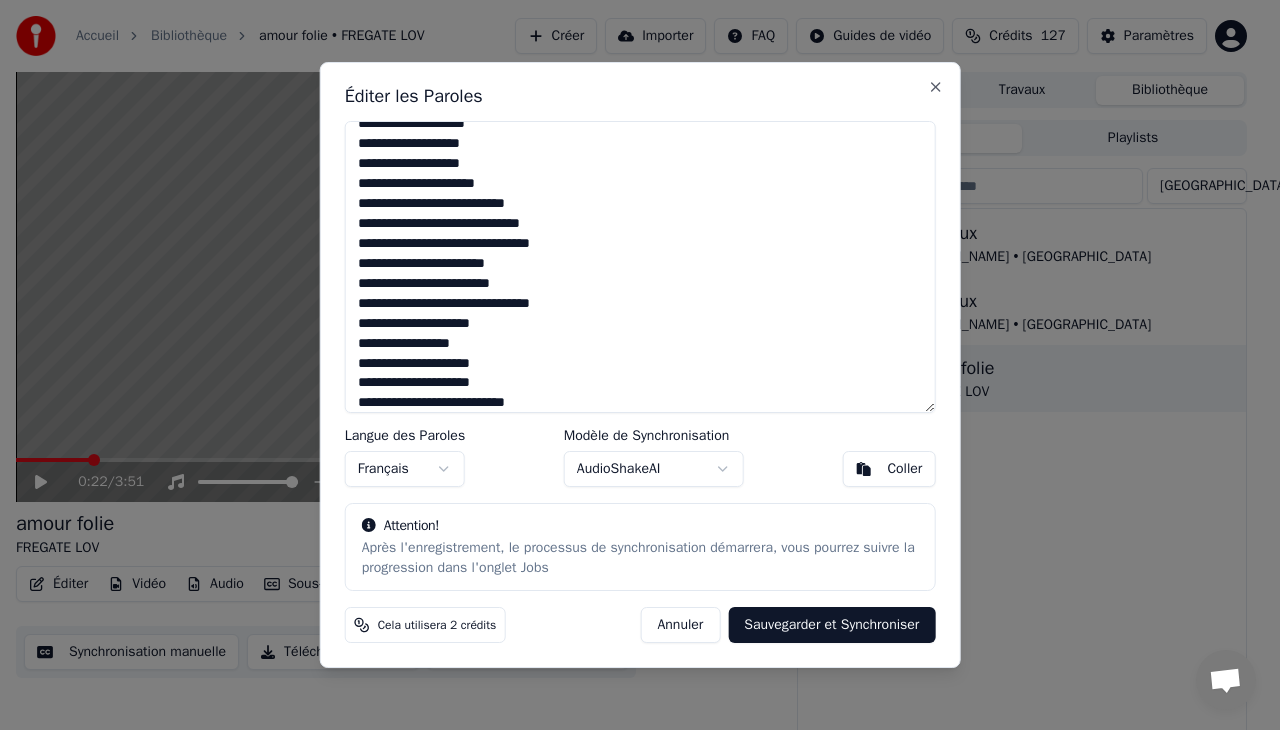 scroll, scrollTop: 436, scrollLeft: 0, axis: vertical 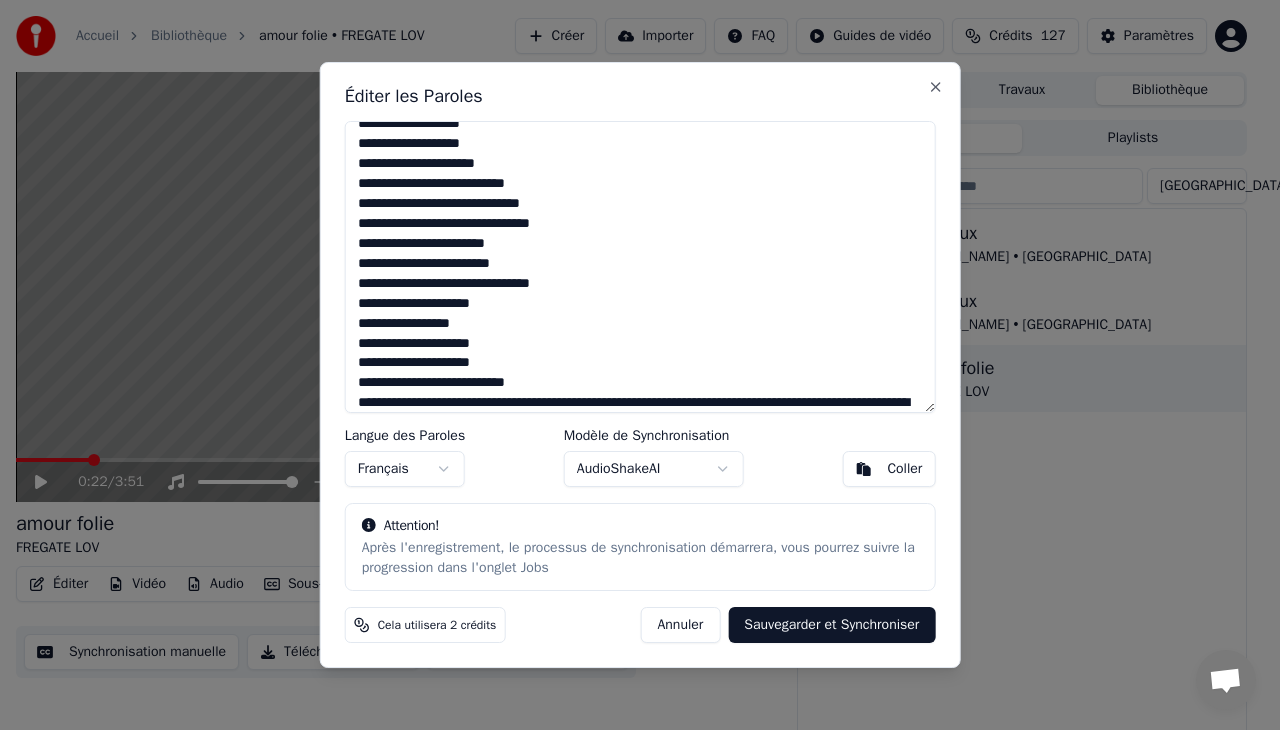 click at bounding box center [640, 267] 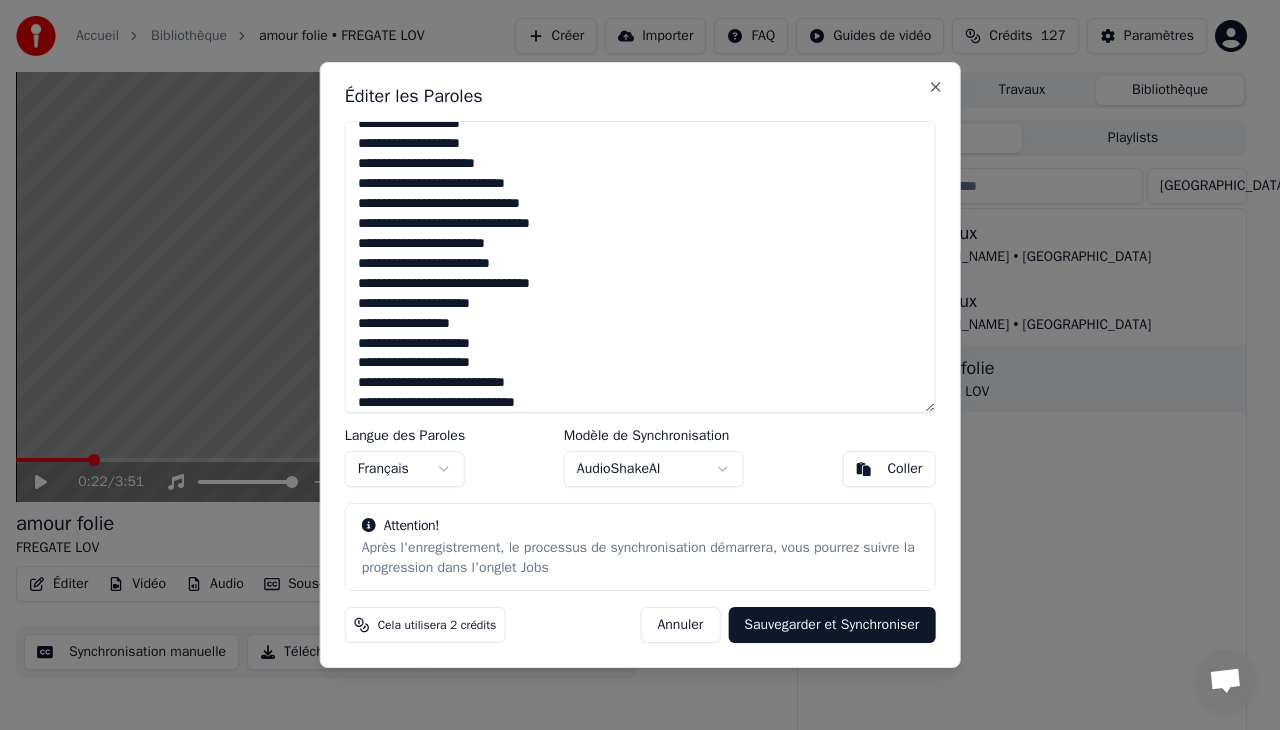 scroll, scrollTop: 456, scrollLeft: 0, axis: vertical 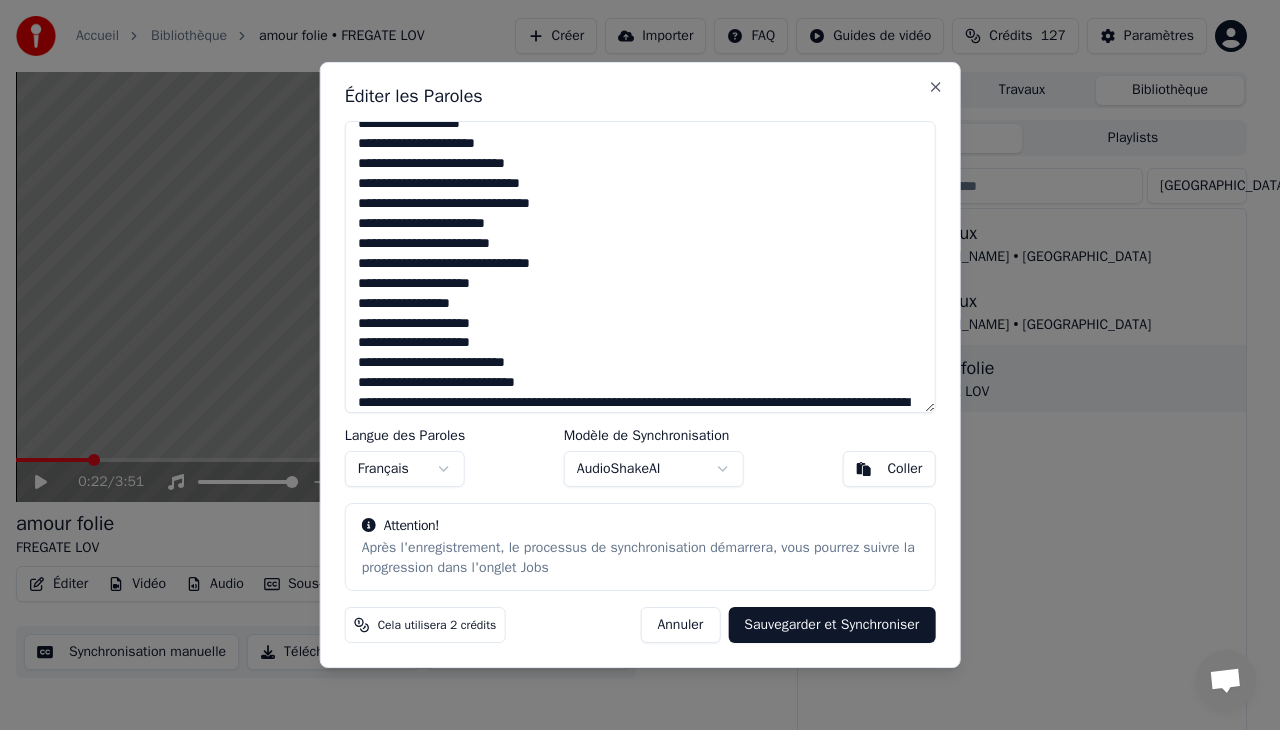click at bounding box center [640, 267] 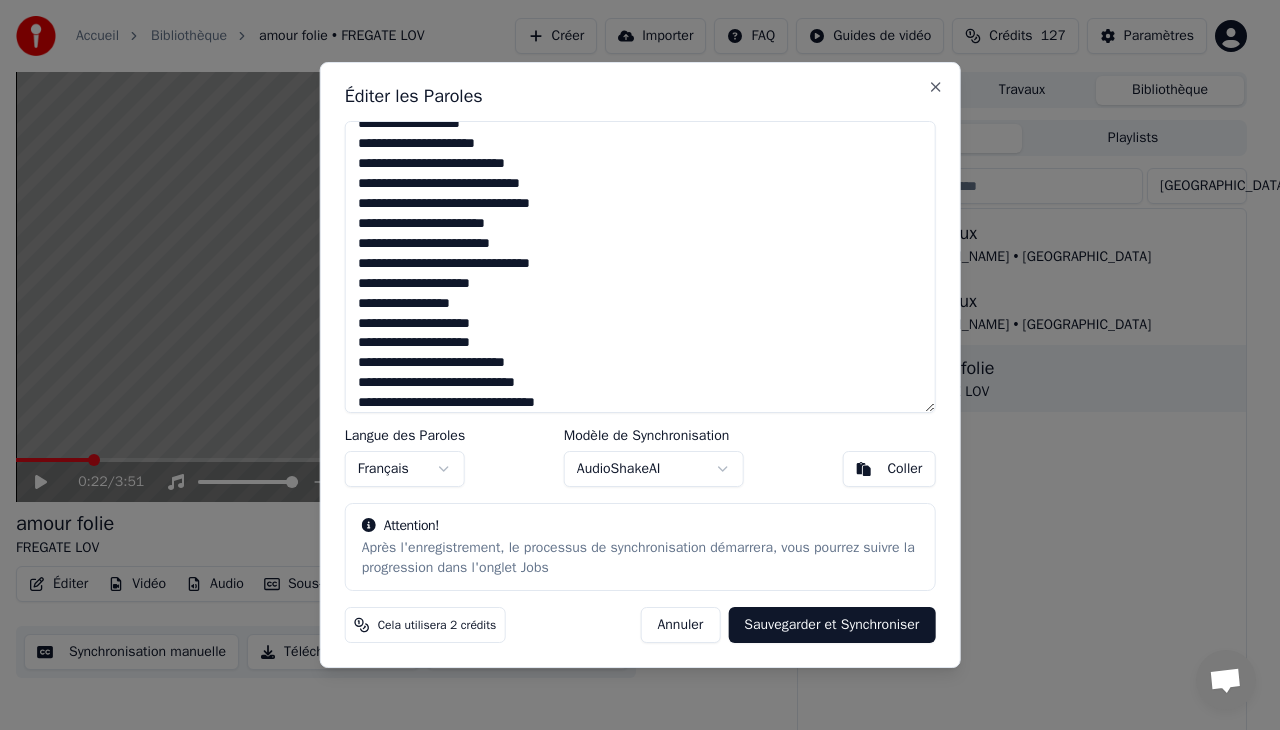 scroll, scrollTop: 476, scrollLeft: 0, axis: vertical 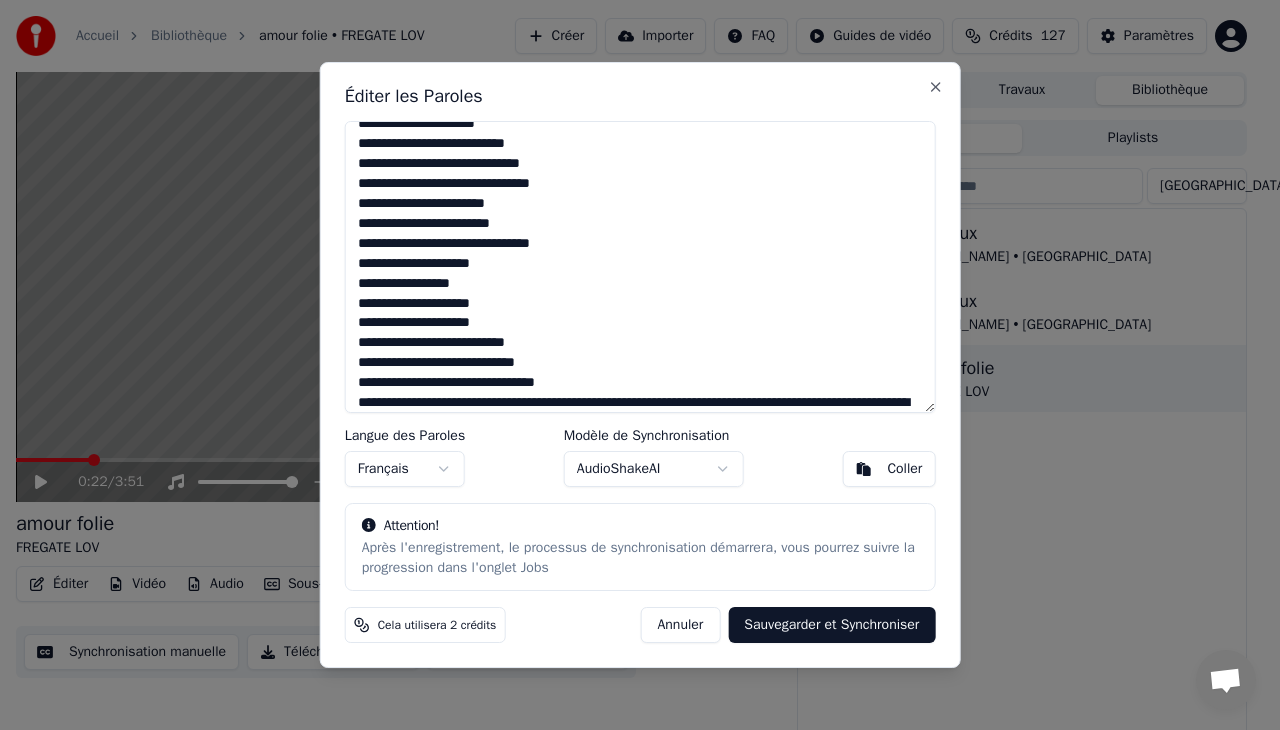 click at bounding box center [640, 267] 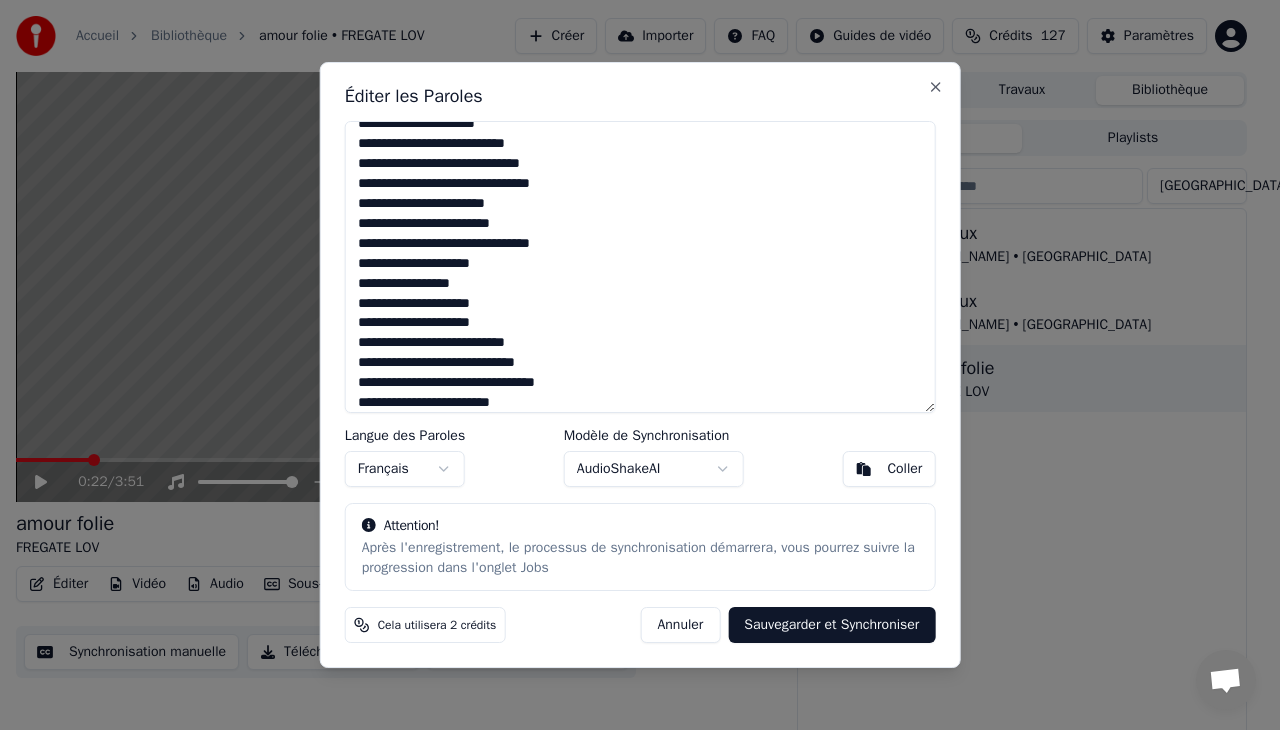 scroll, scrollTop: 496, scrollLeft: 0, axis: vertical 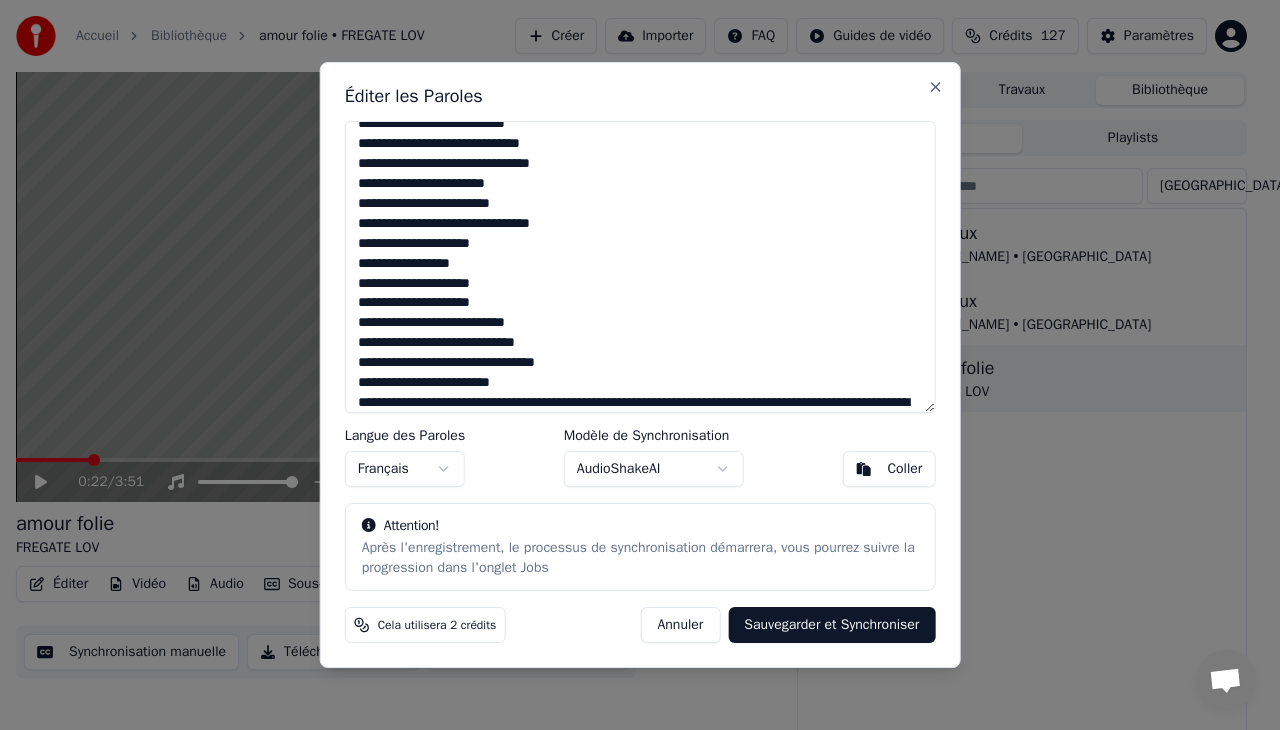 click at bounding box center [640, 267] 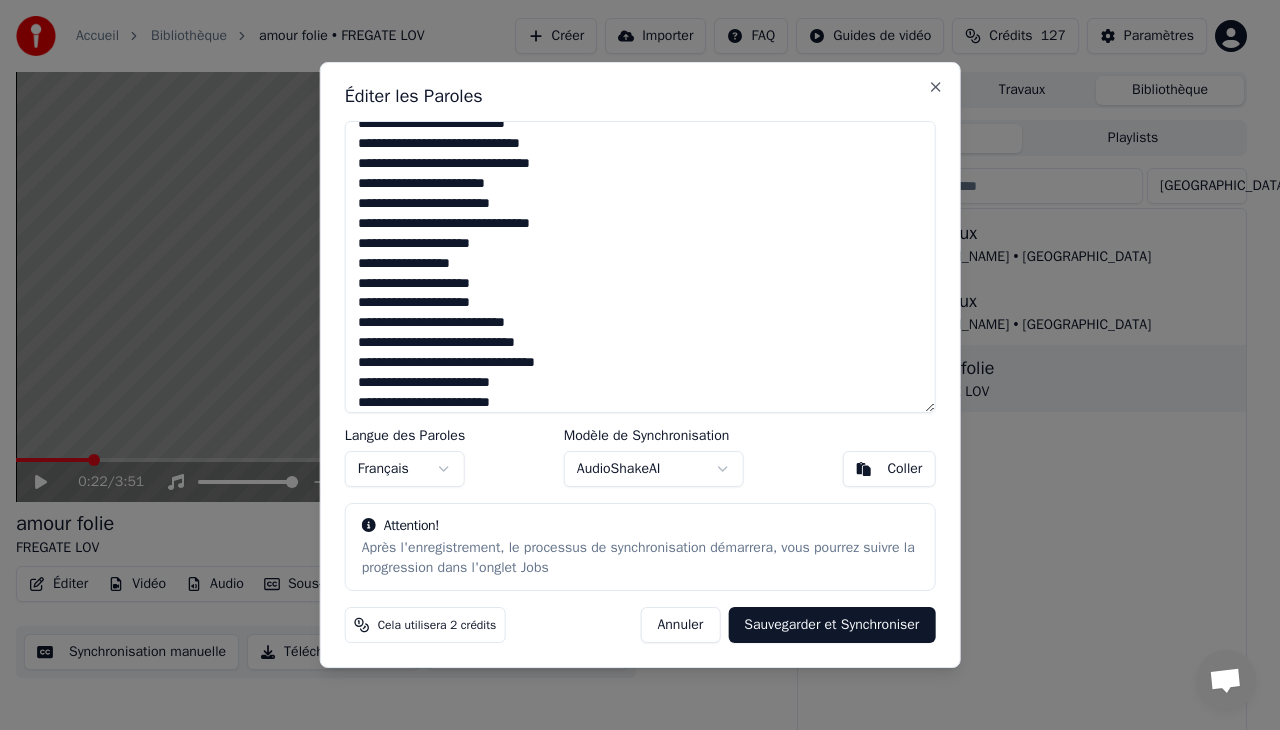 scroll, scrollTop: 516, scrollLeft: 0, axis: vertical 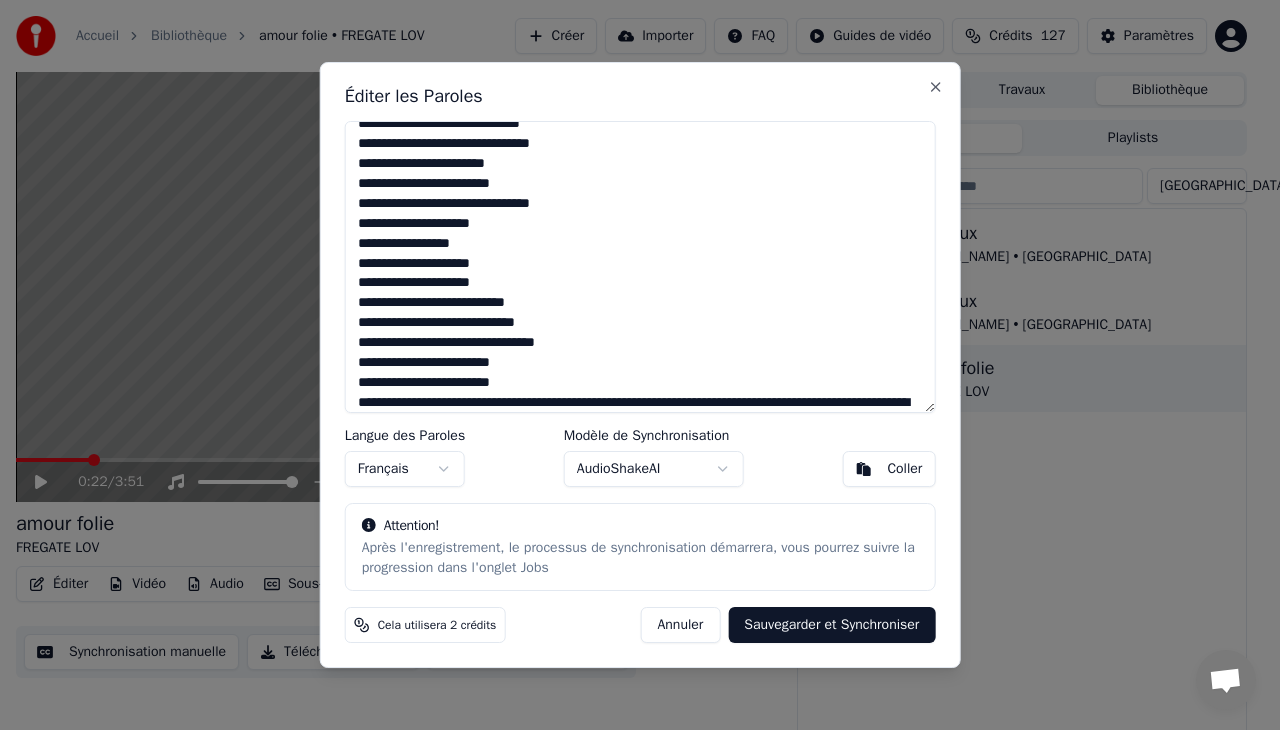 click at bounding box center [640, 267] 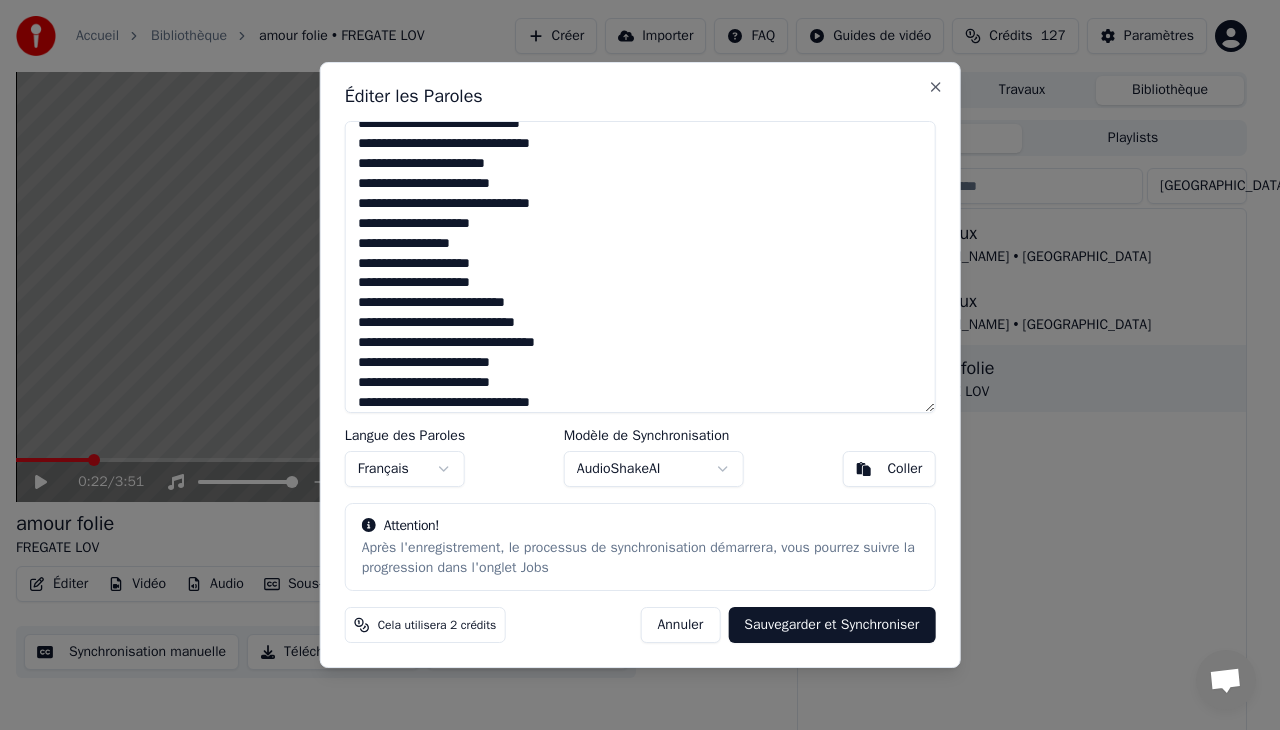 scroll, scrollTop: 536, scrollLeft: 0, axis: vertical 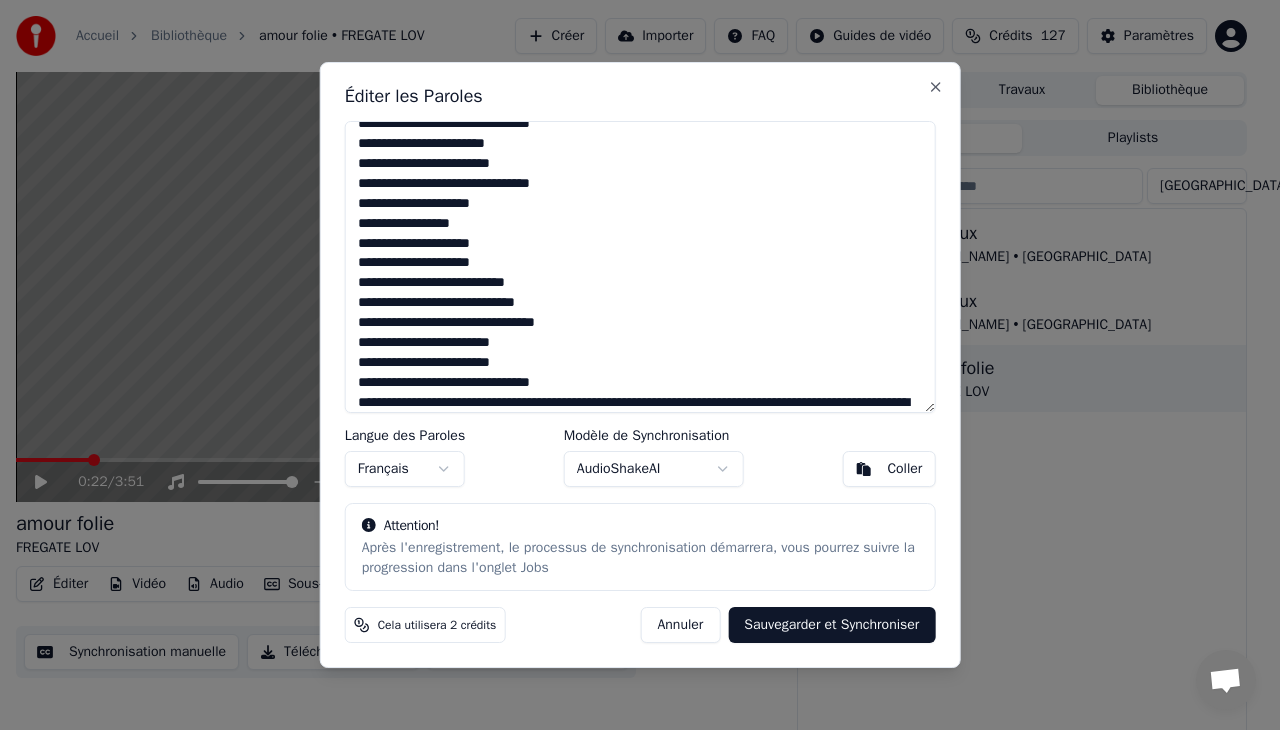 click at bounding box center [640, 267] 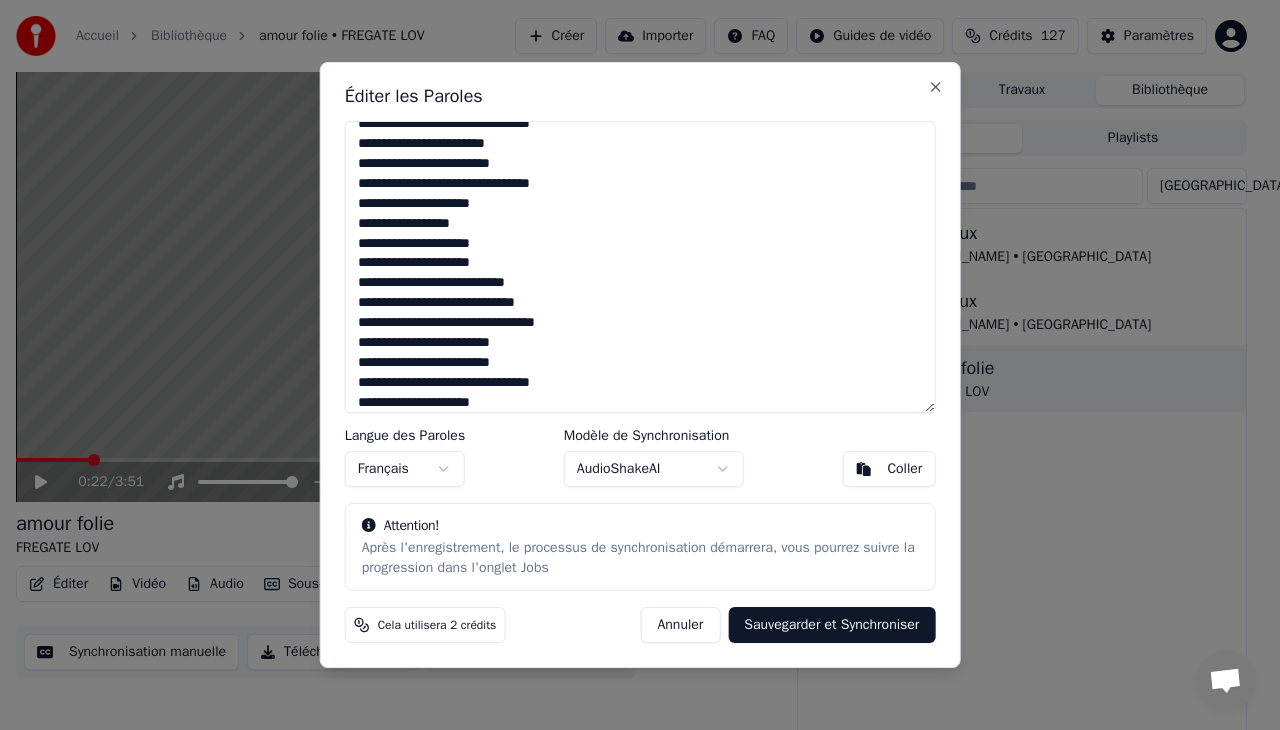scroll, scrollTop: 556, scrollLeft: 0, axis: vertical 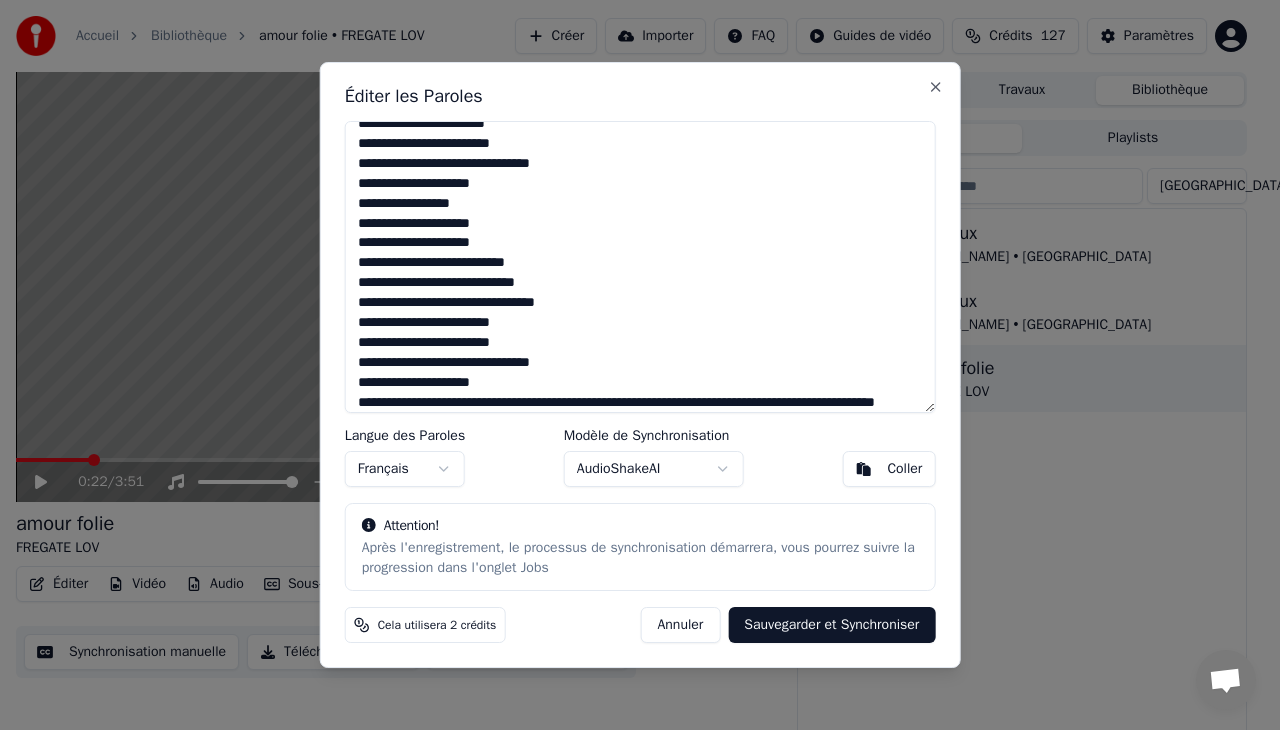 click at bounding box center (640, 267) 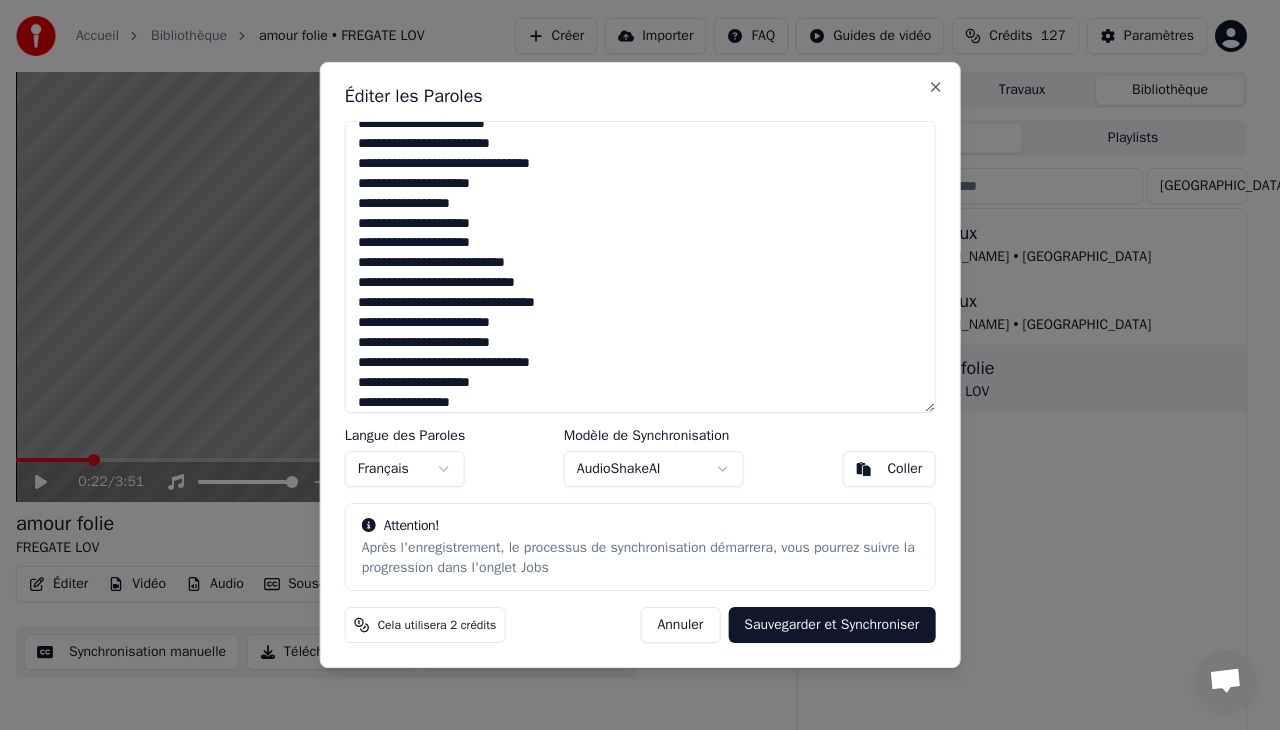 scroll, scrollTop: 576, scrollLeft: 0, axis: vertical 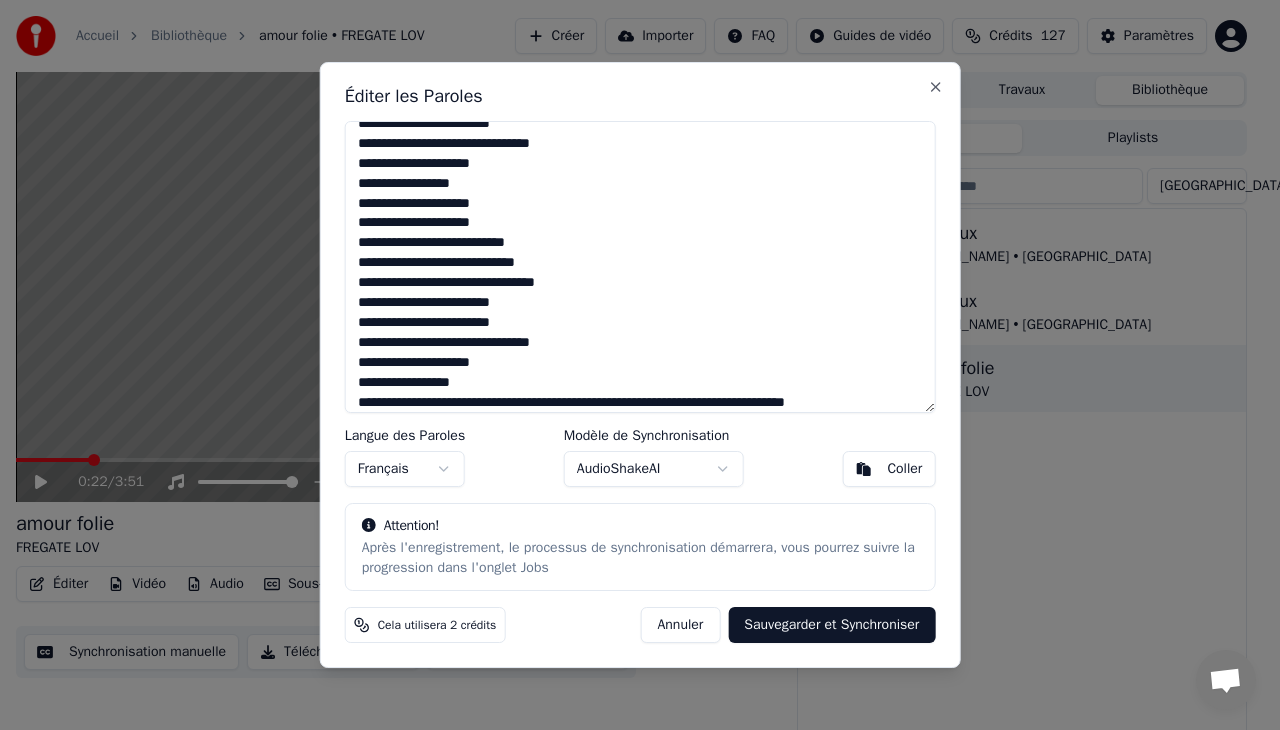 click at bounding box center [640, 267] 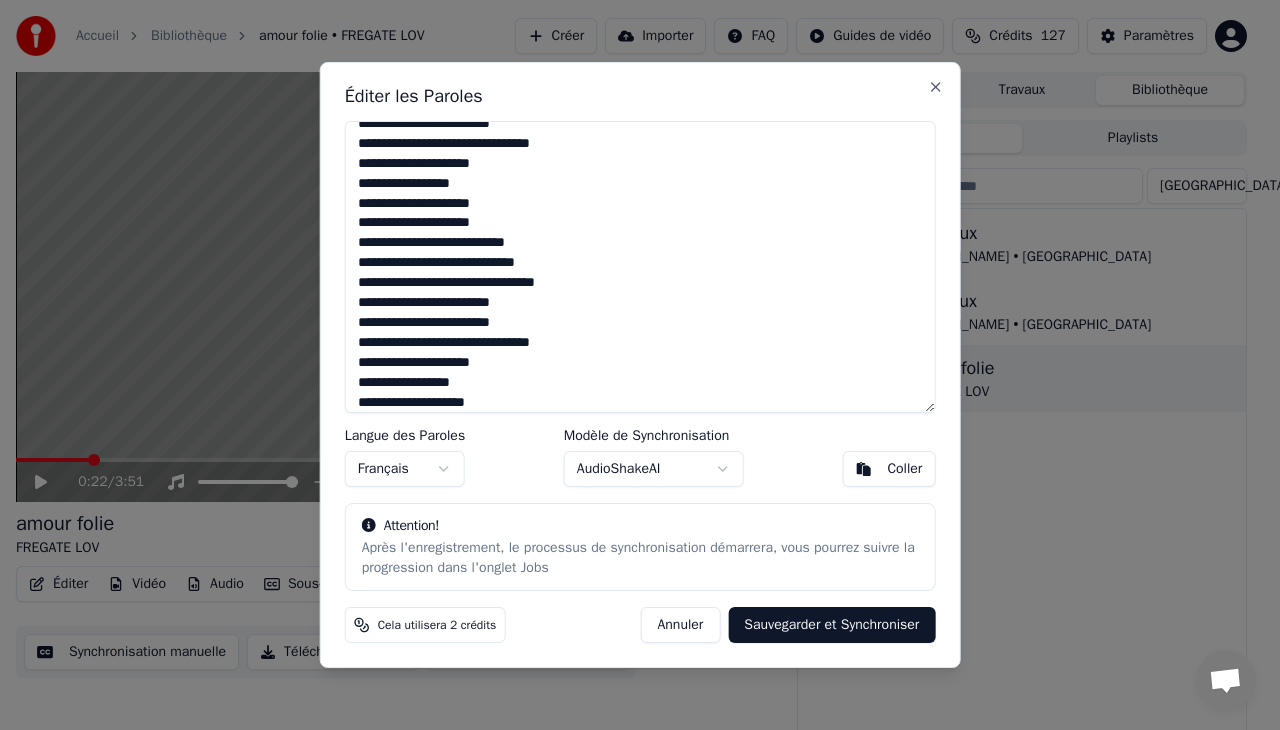 scroll, scrollTop: 596, scrollLeft: 0, axis: vertical 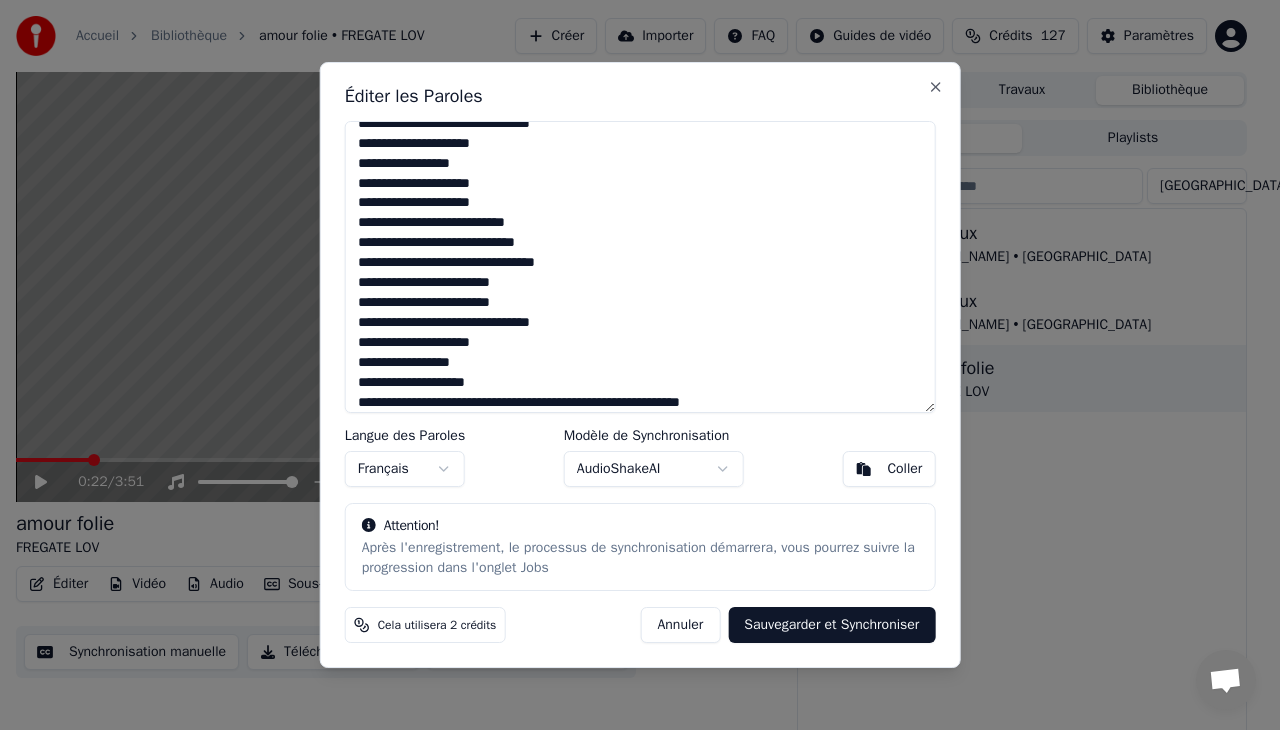 click at bounding box center [640, 267] 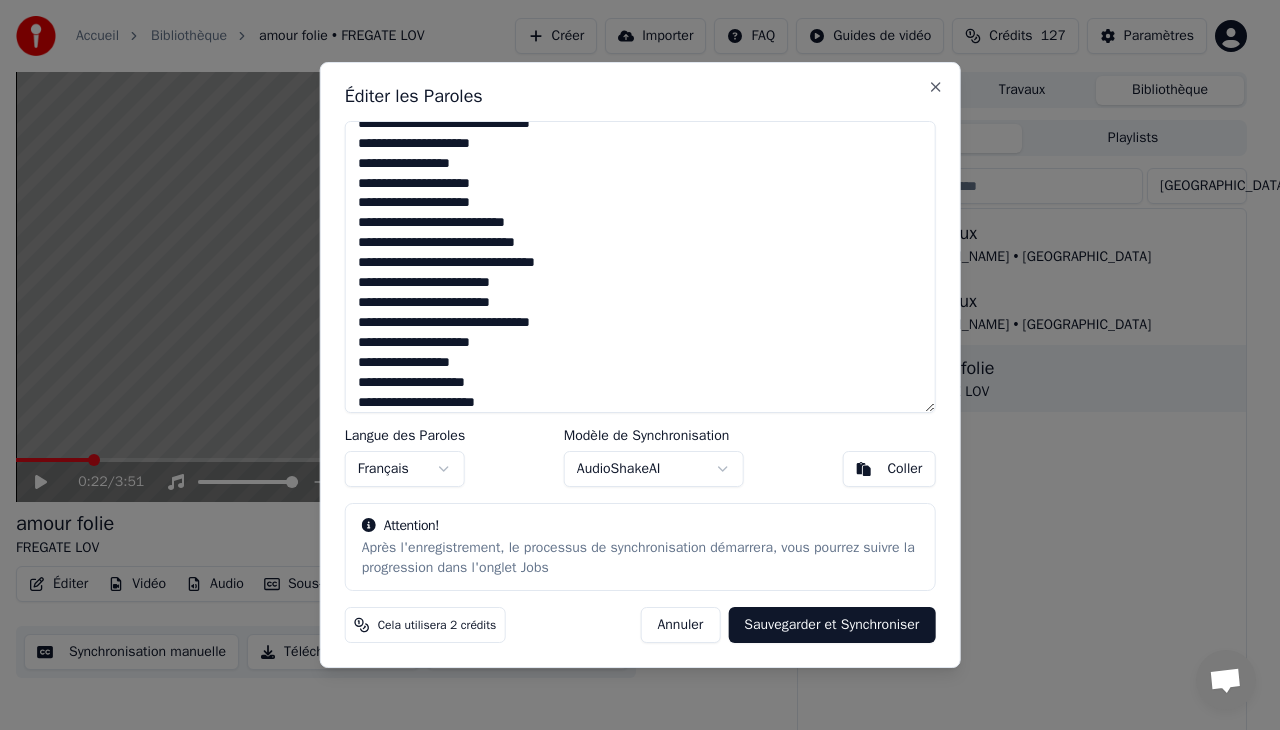 scroll, scrollTop: 616, scrollLeft: 0, axis: vertical 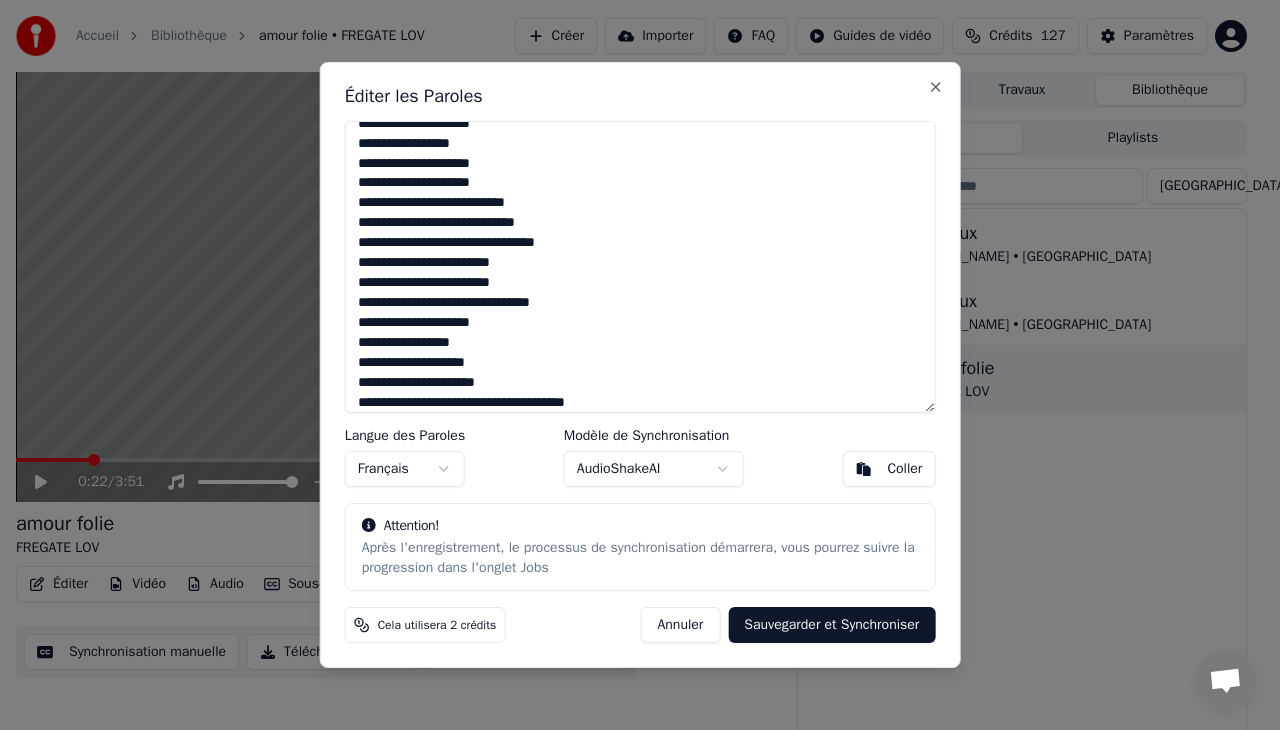 click at bounding box center [640, 267] 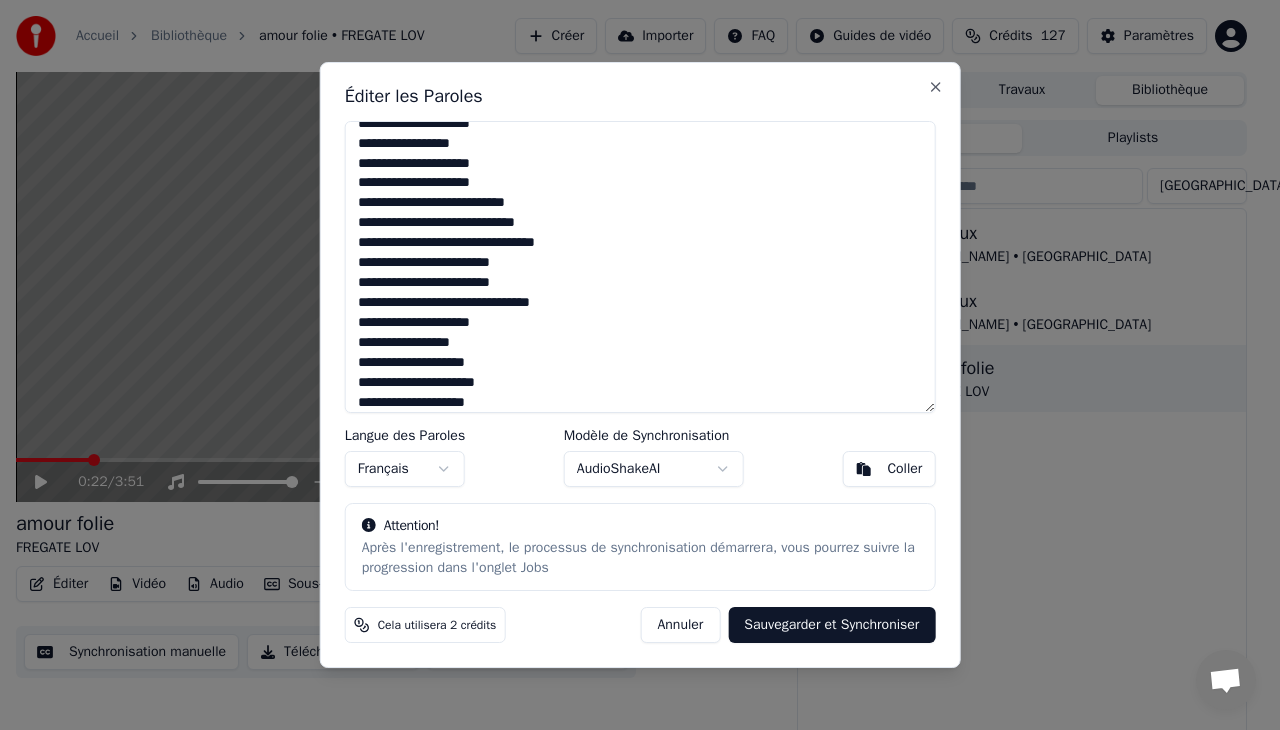 scroll, scrollTop: 636, scrollLeft: 0, axis: vertical 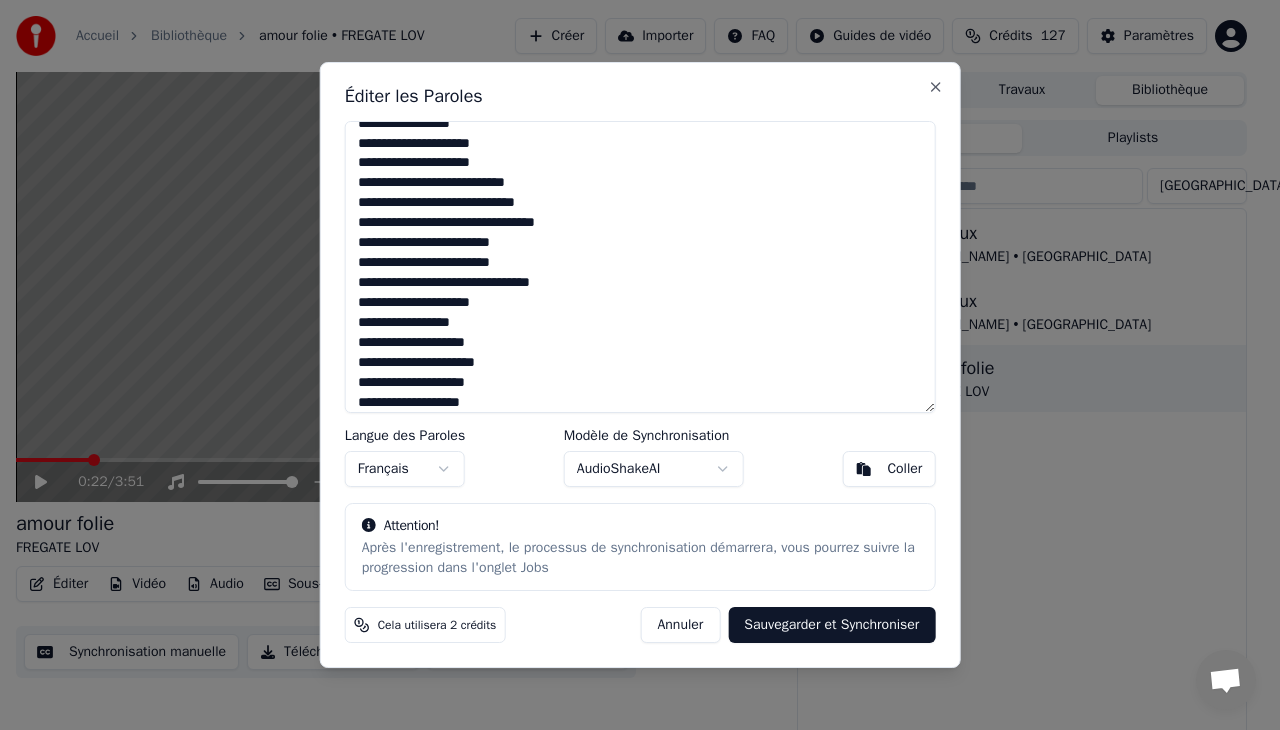 click at bounding box center [640, 267] 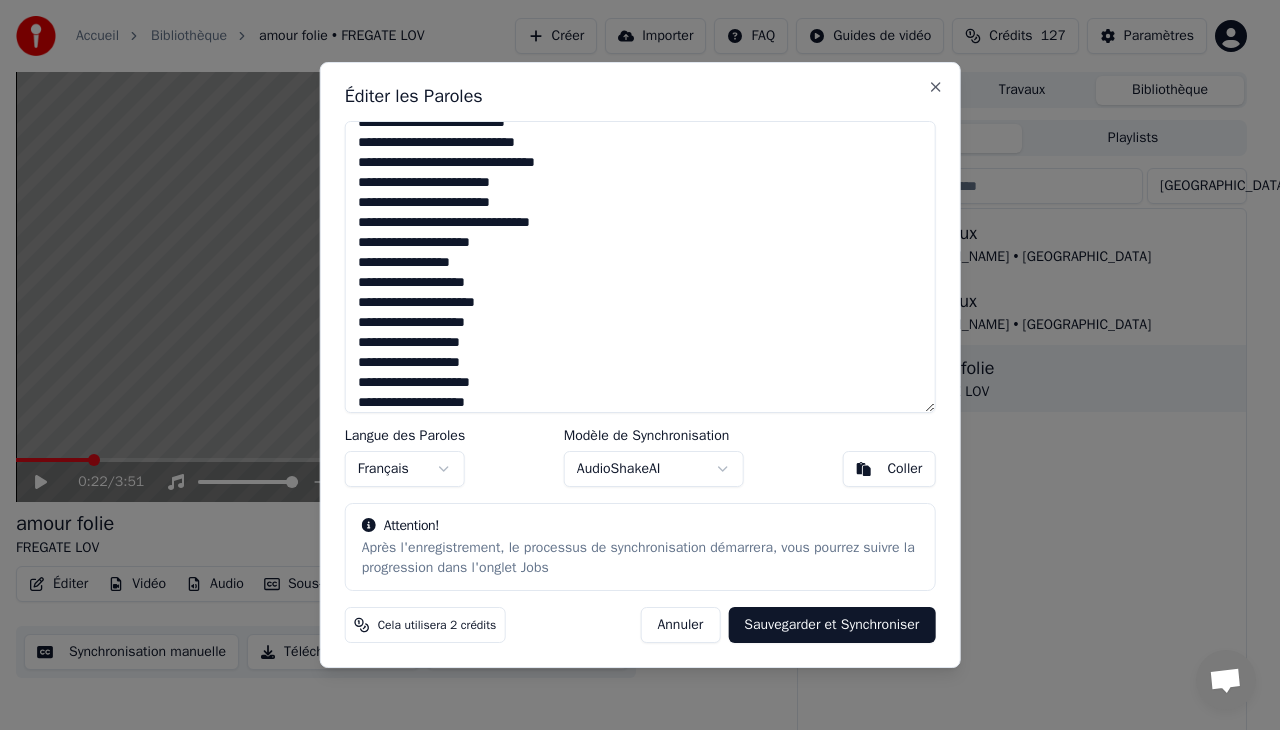 scroll, scrollTop: 716, scrollLeft: 0, axis: vertical 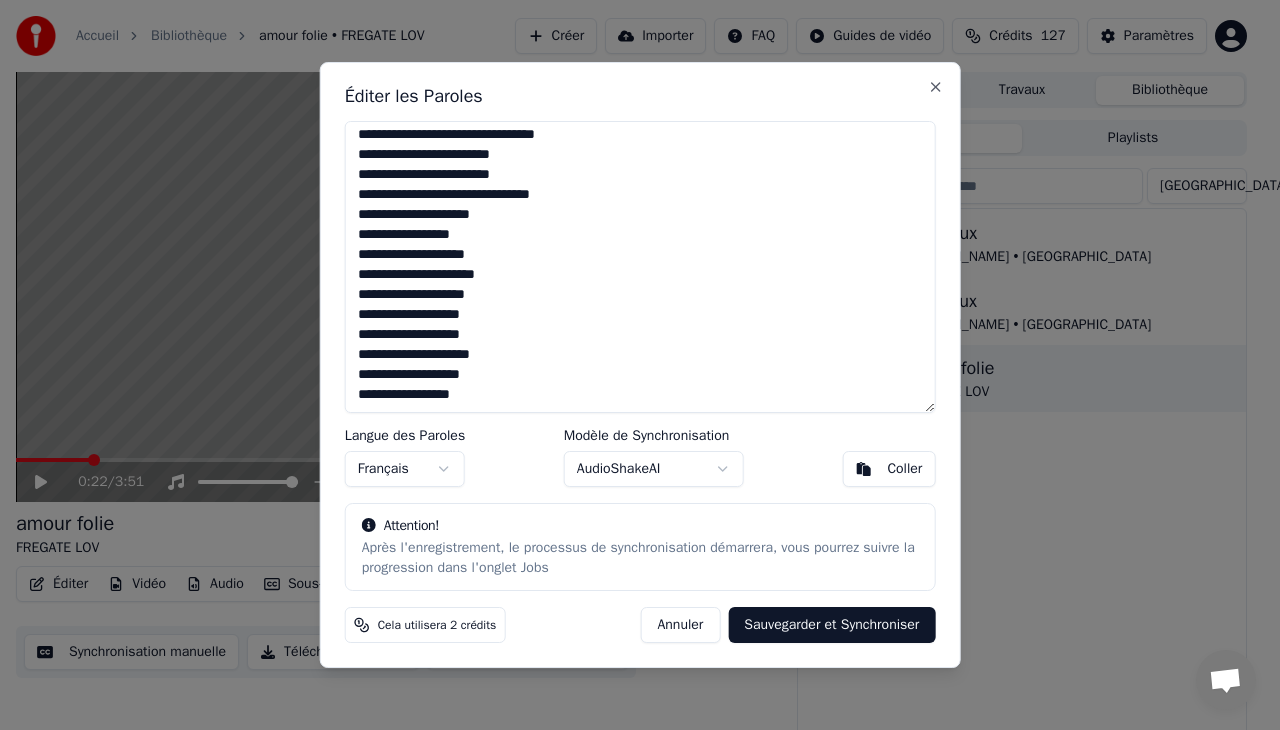 type on "**********" 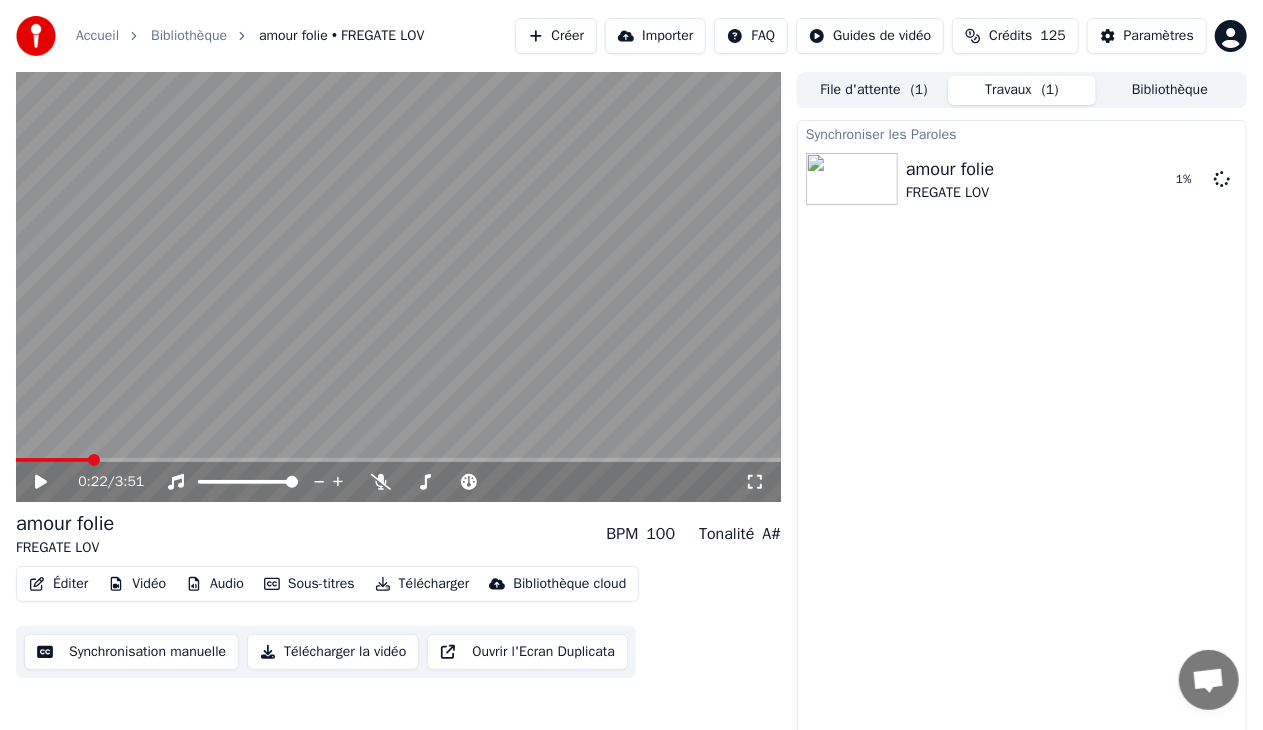 click 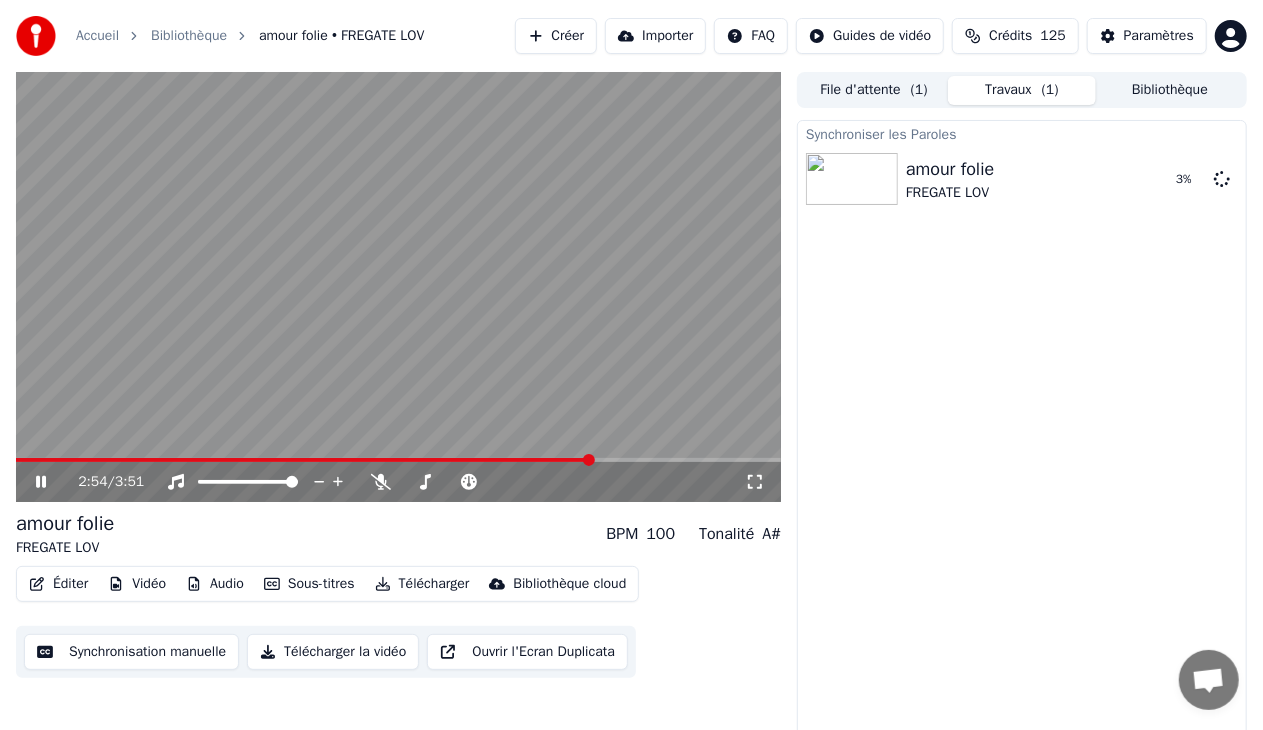 click at bounding box center [398, 460] 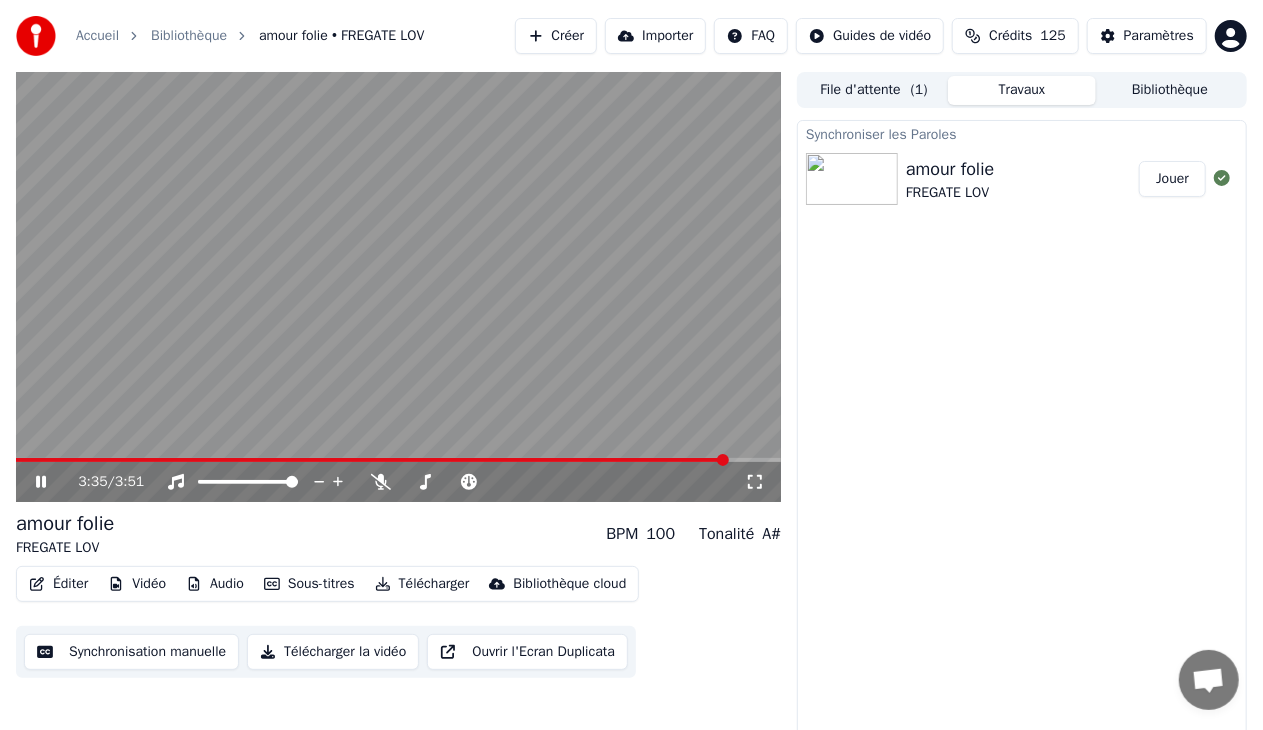 click 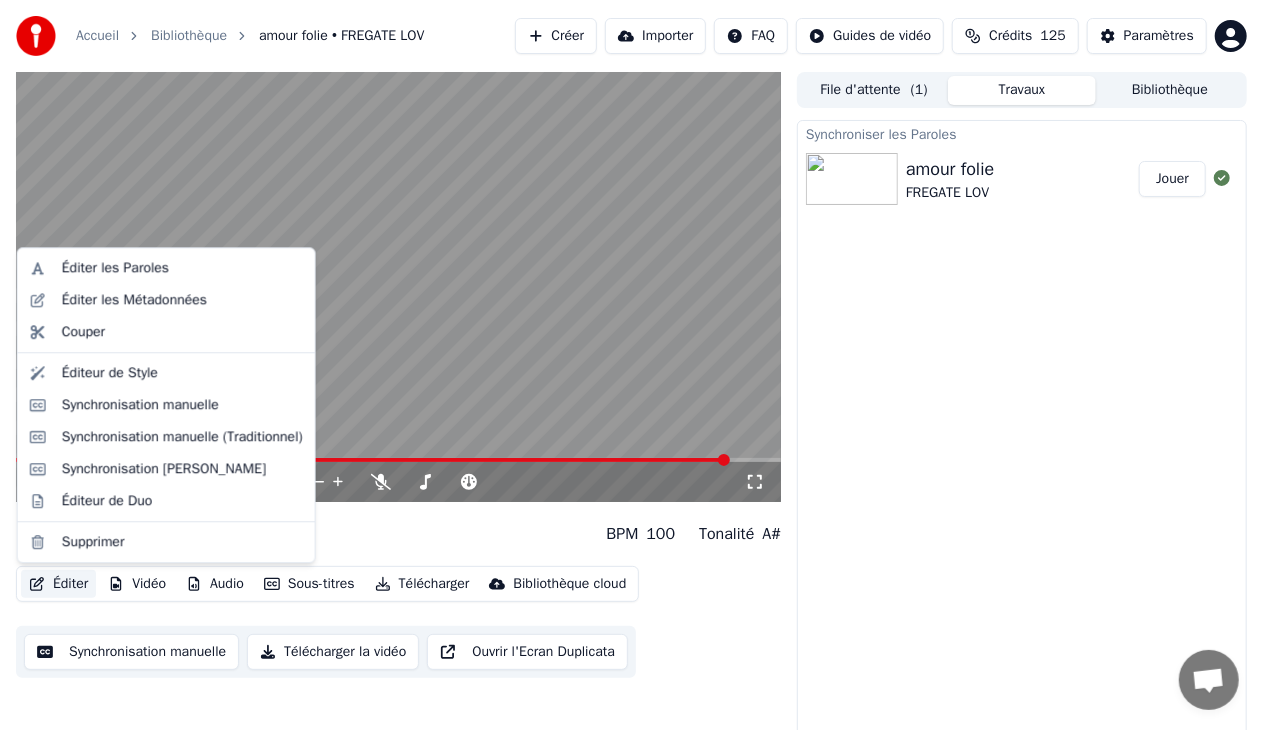 click on "Éditer" at bounding box center (58, 584) 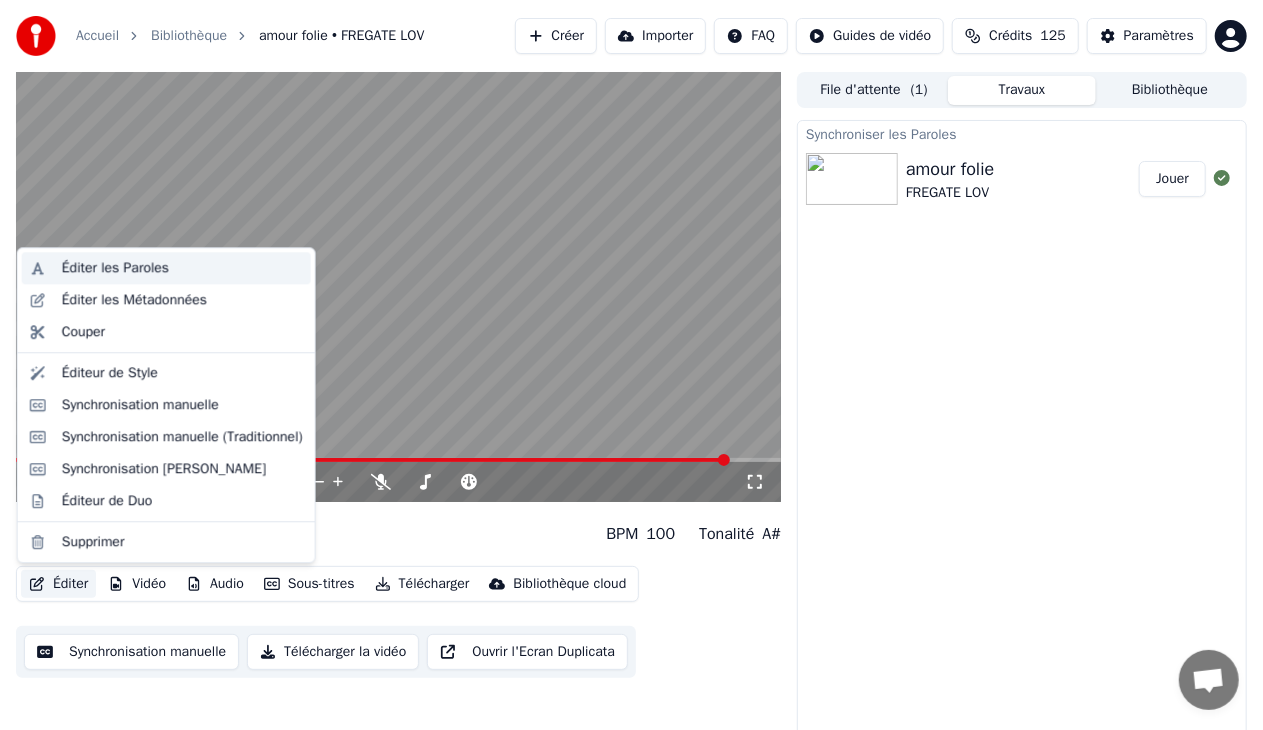 click on "Éditer les Paroles" at bounding box center (115, 268) 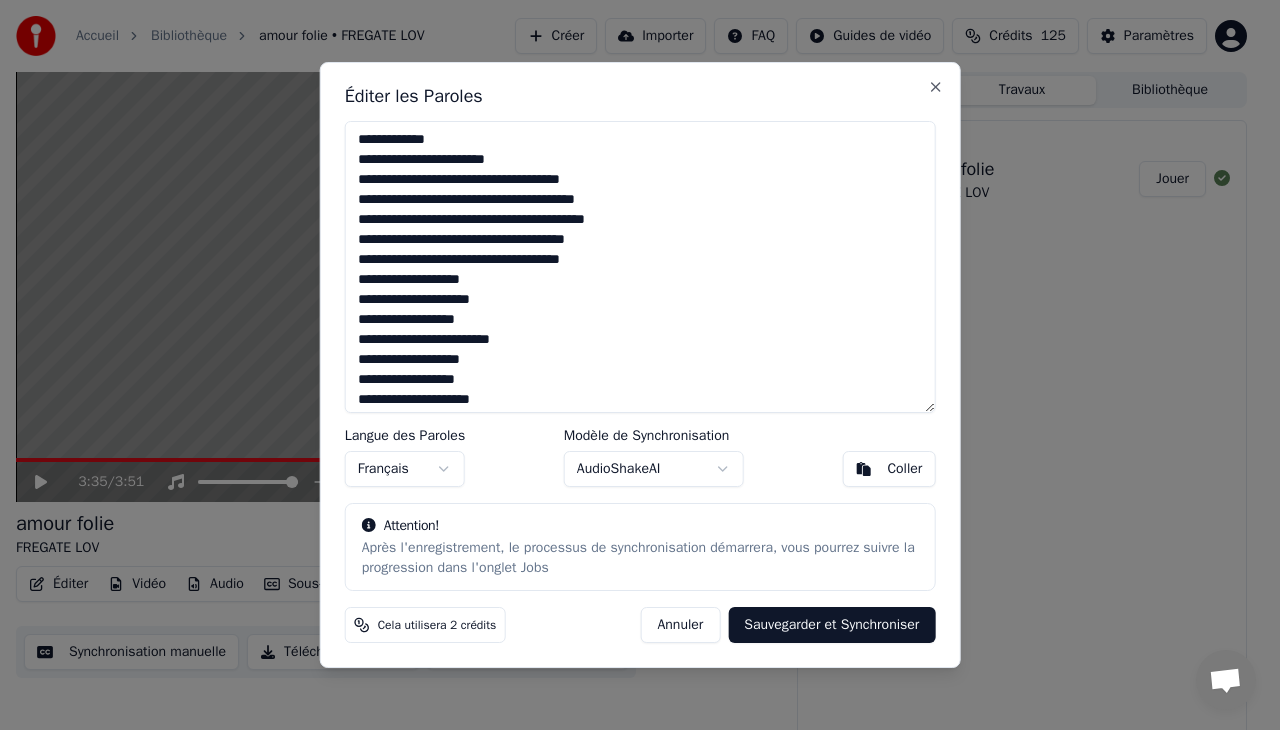 click at bounding box center [640, 267] 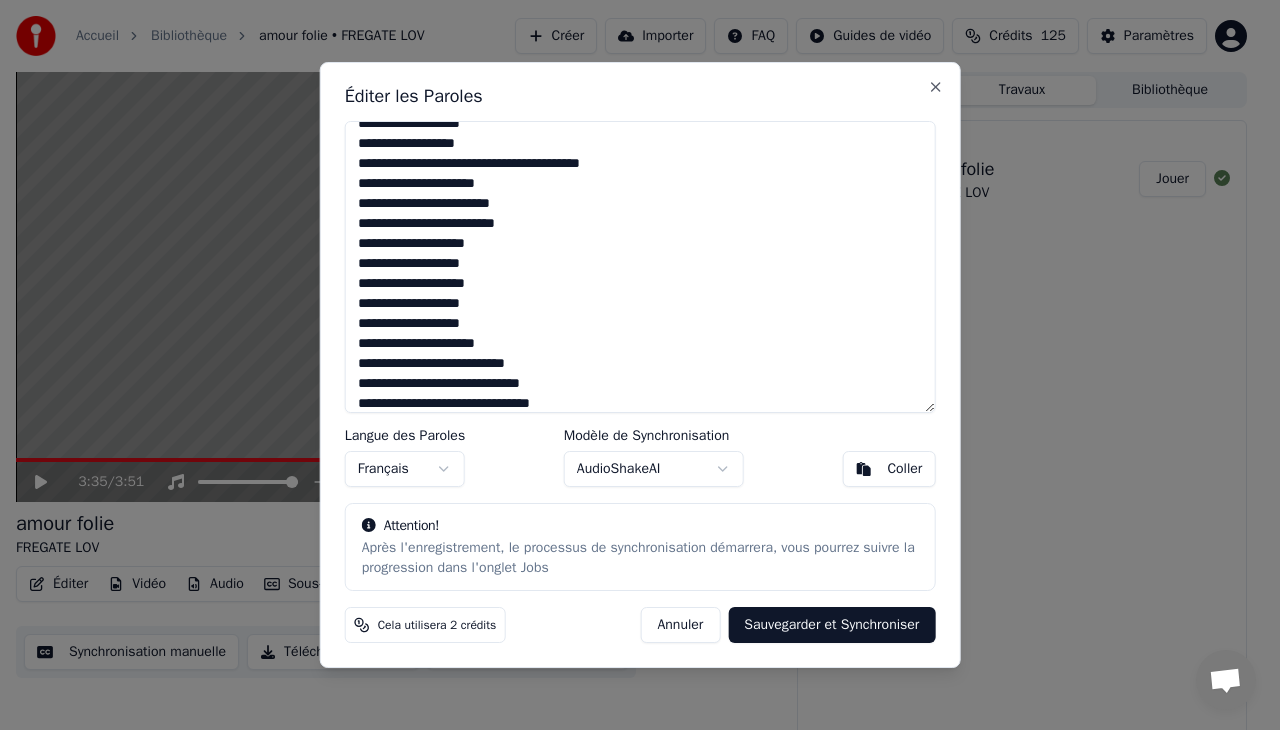 scroll, scrollTop: 234, scrollLeft: 0, axis: vertical 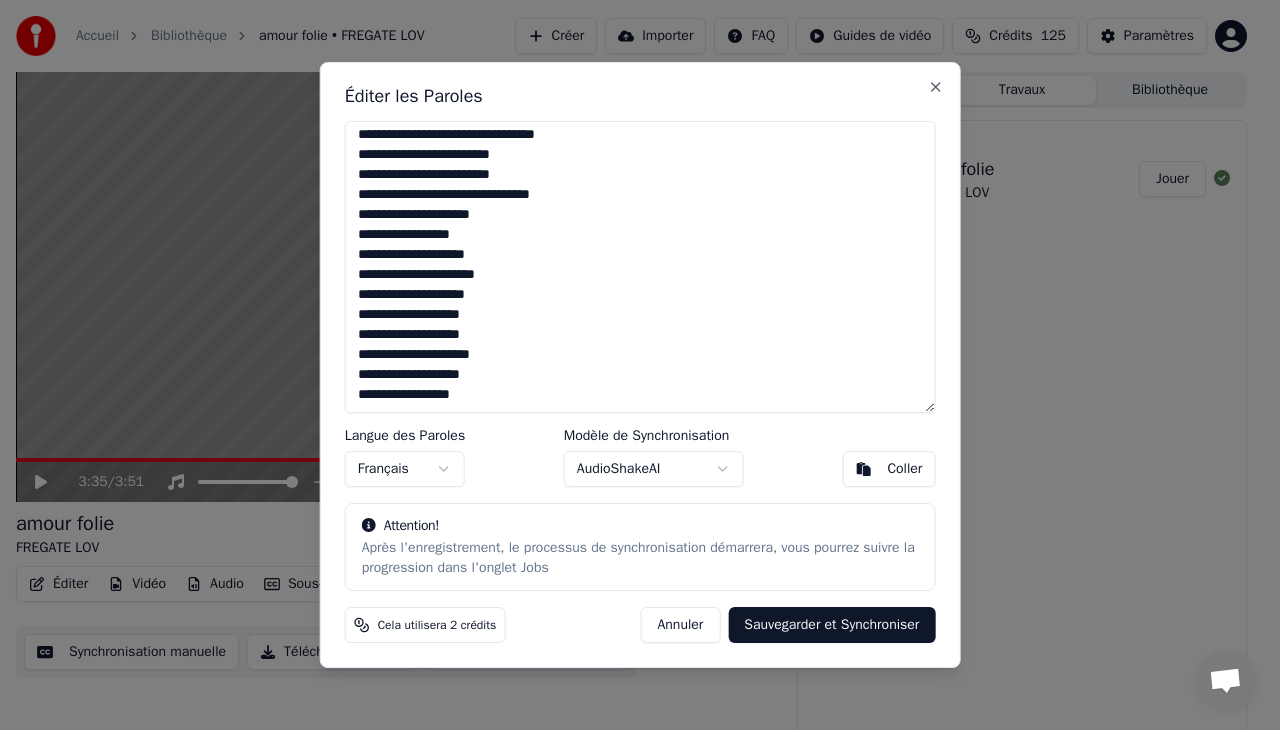 click at bounding box center (640, 267) 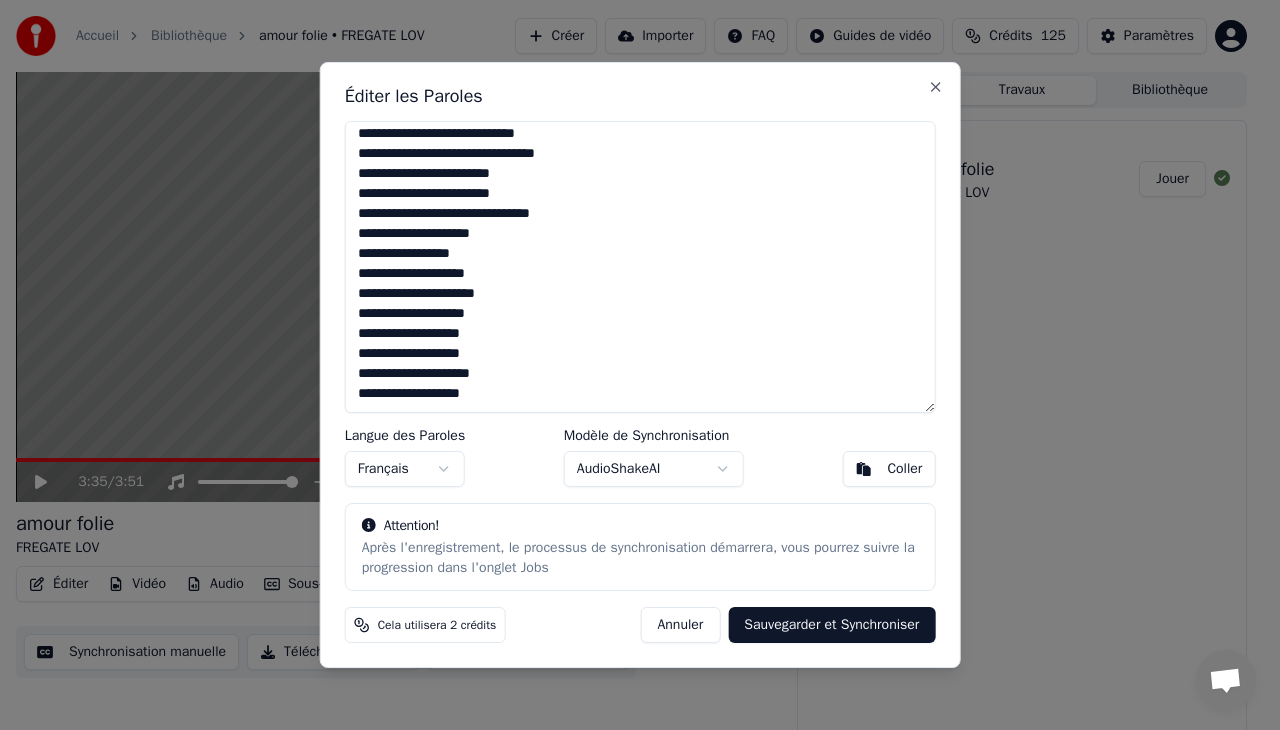 scroll, scrollTop: 704, scrollLeft: 0, axis: vertical 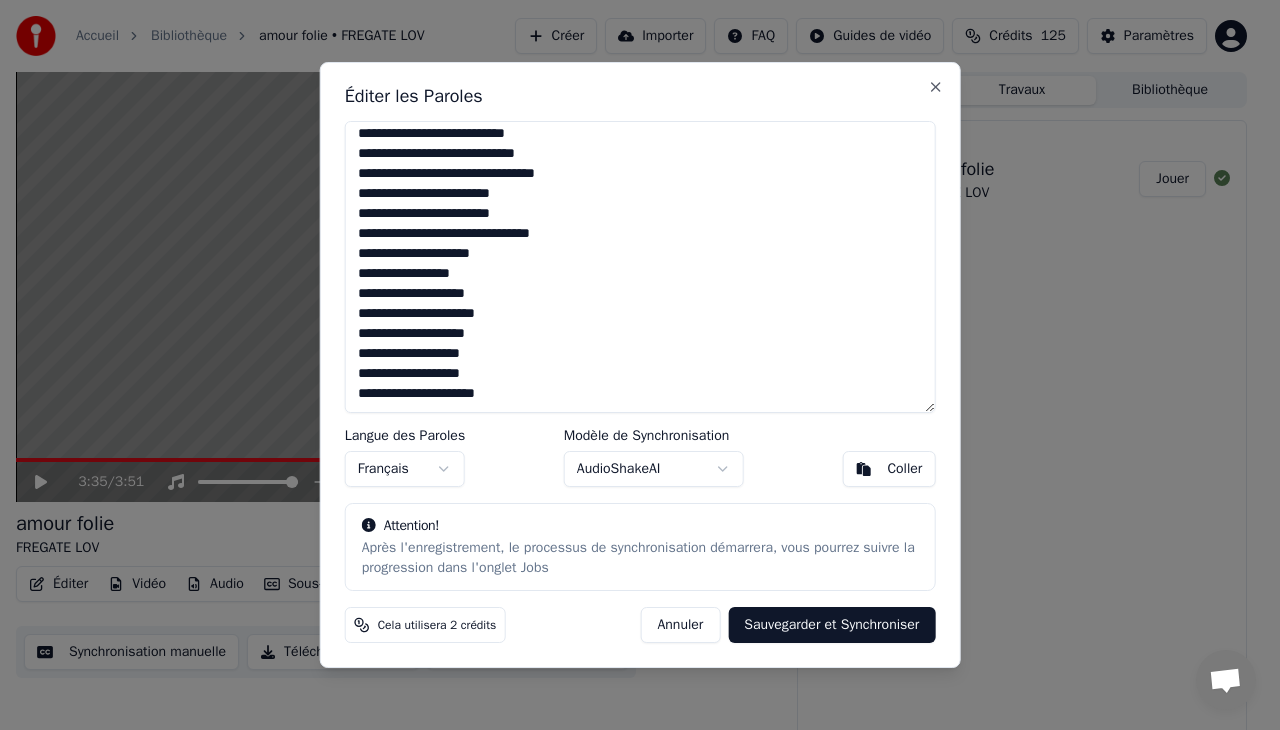 click on "Sauvegarder et Synchroniser" at bounding box center [831, 625] 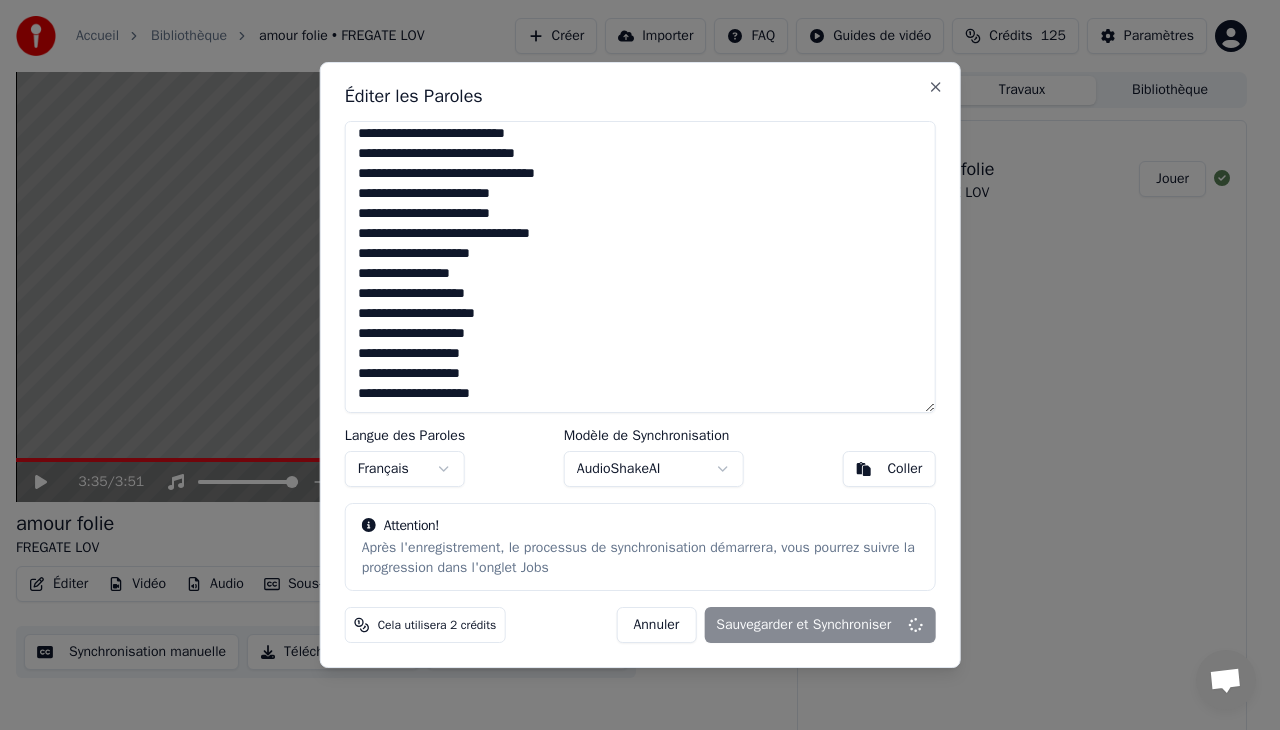 type on "**********" 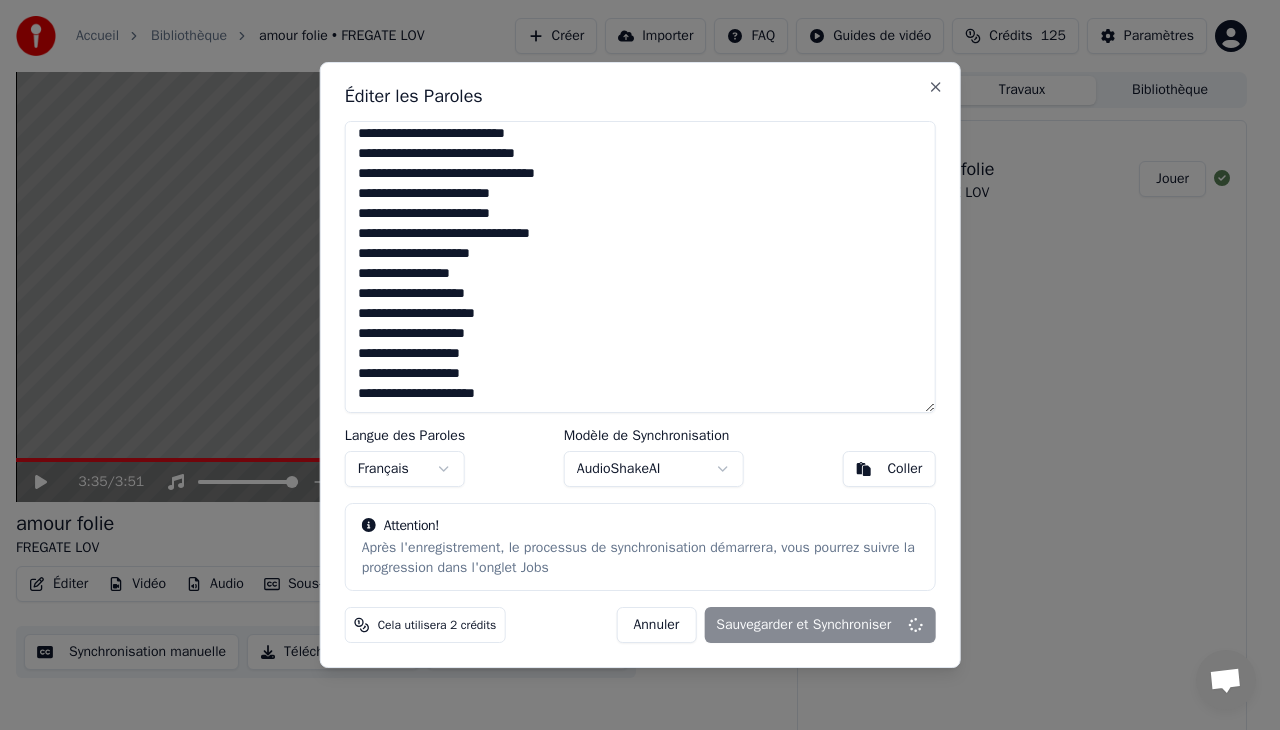 scroll, scrollTop: 704, scrollLeft: 0, axis: vertical 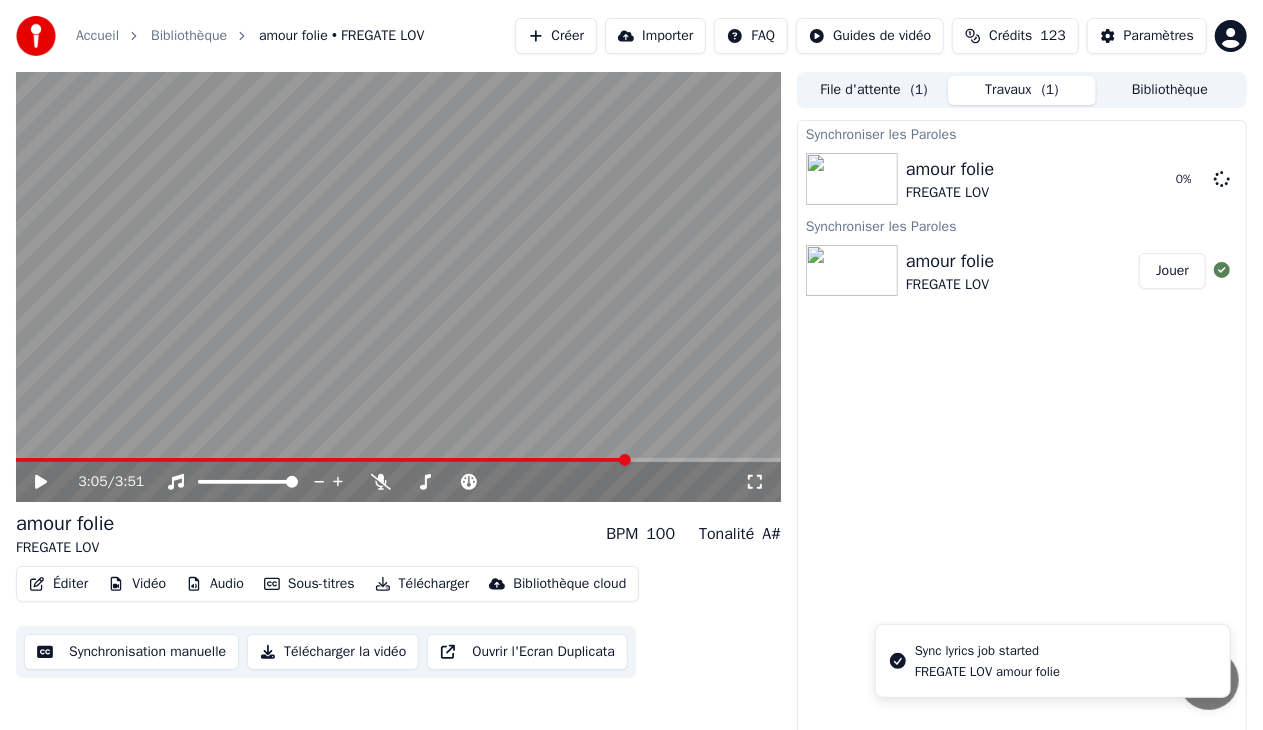 click at bounding box center [322, 460] 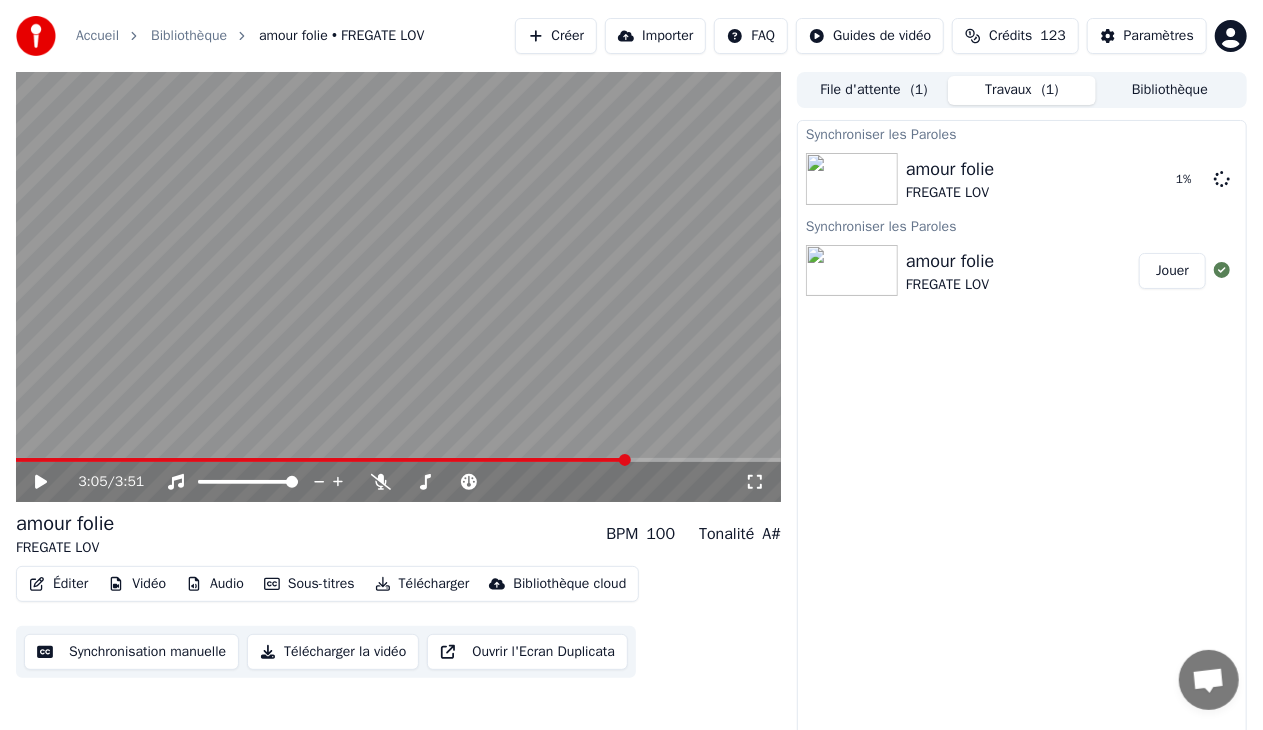 click 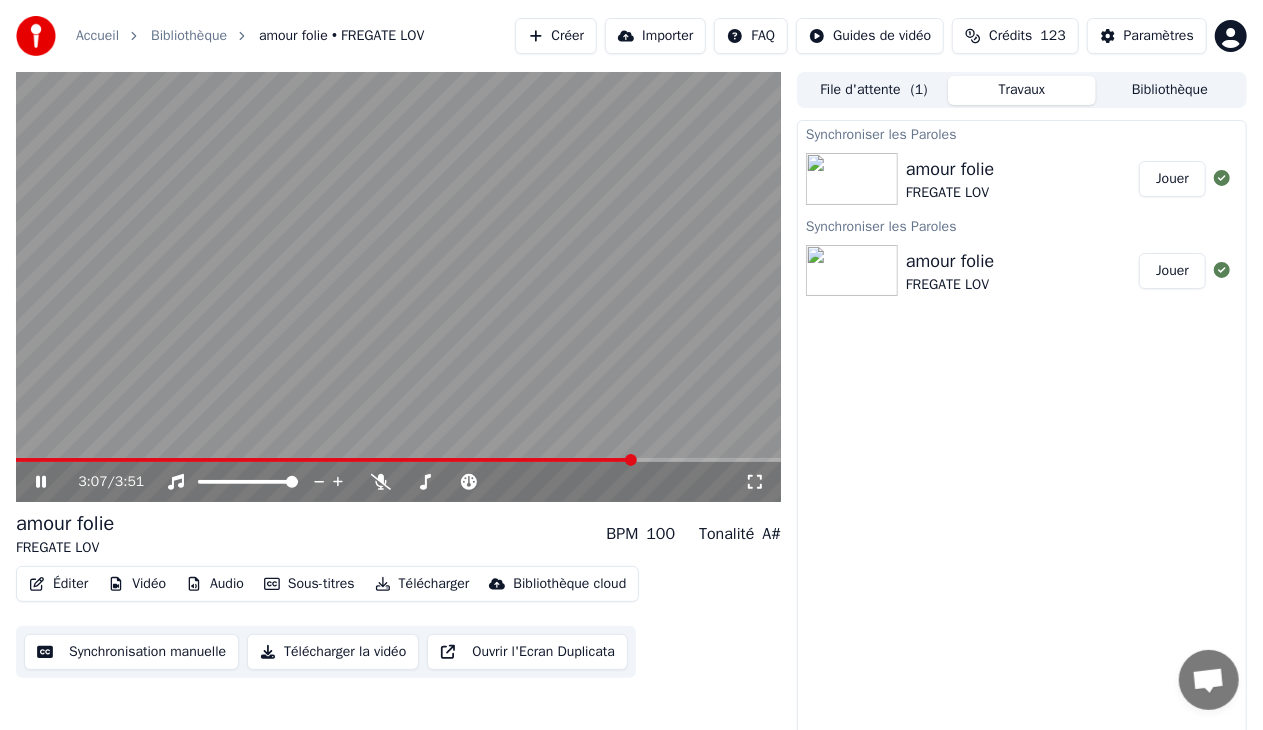 click at bounding box center [325, 460] 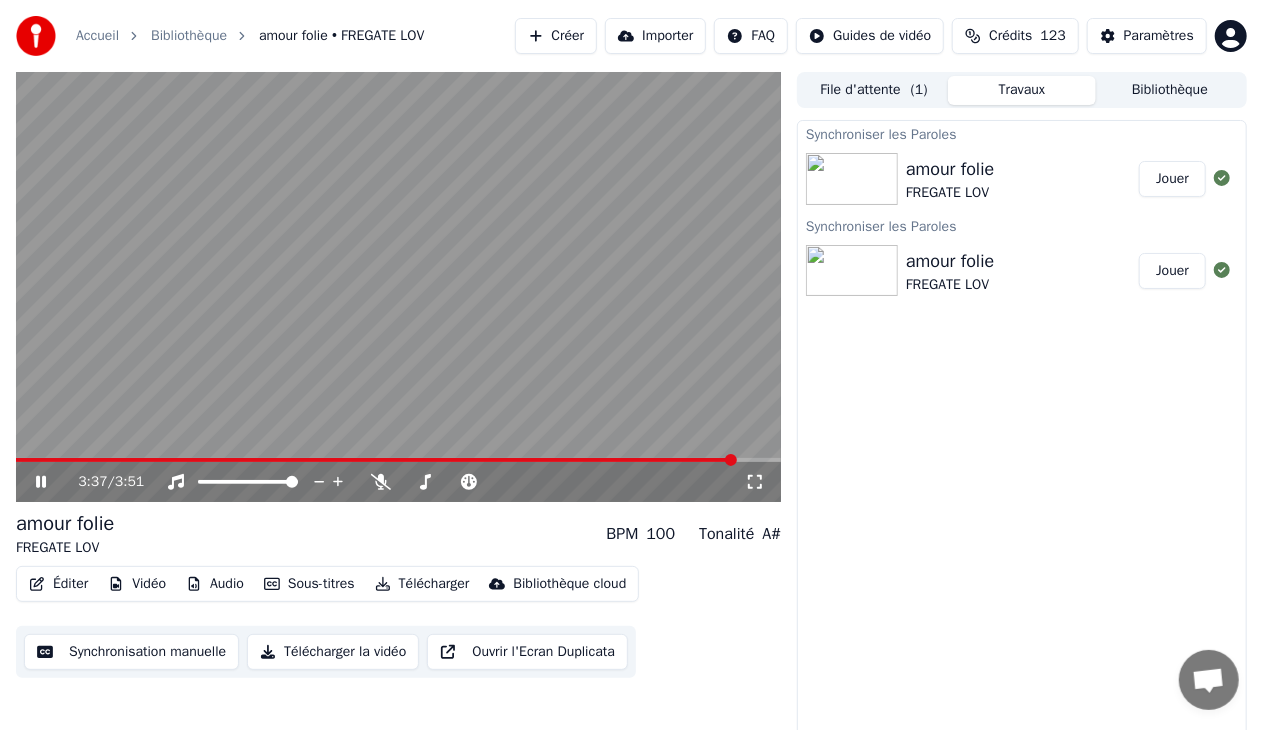 click 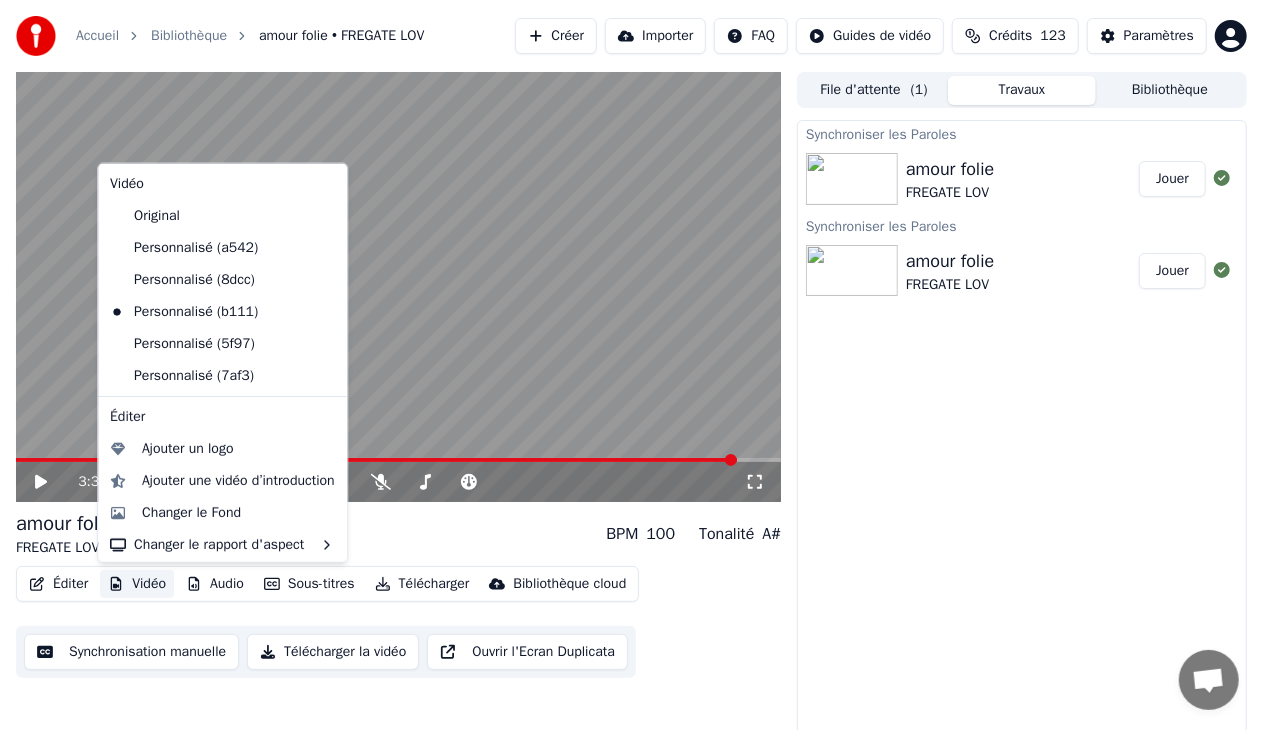 click on "Vidéo" at bounding box center (137, 584) 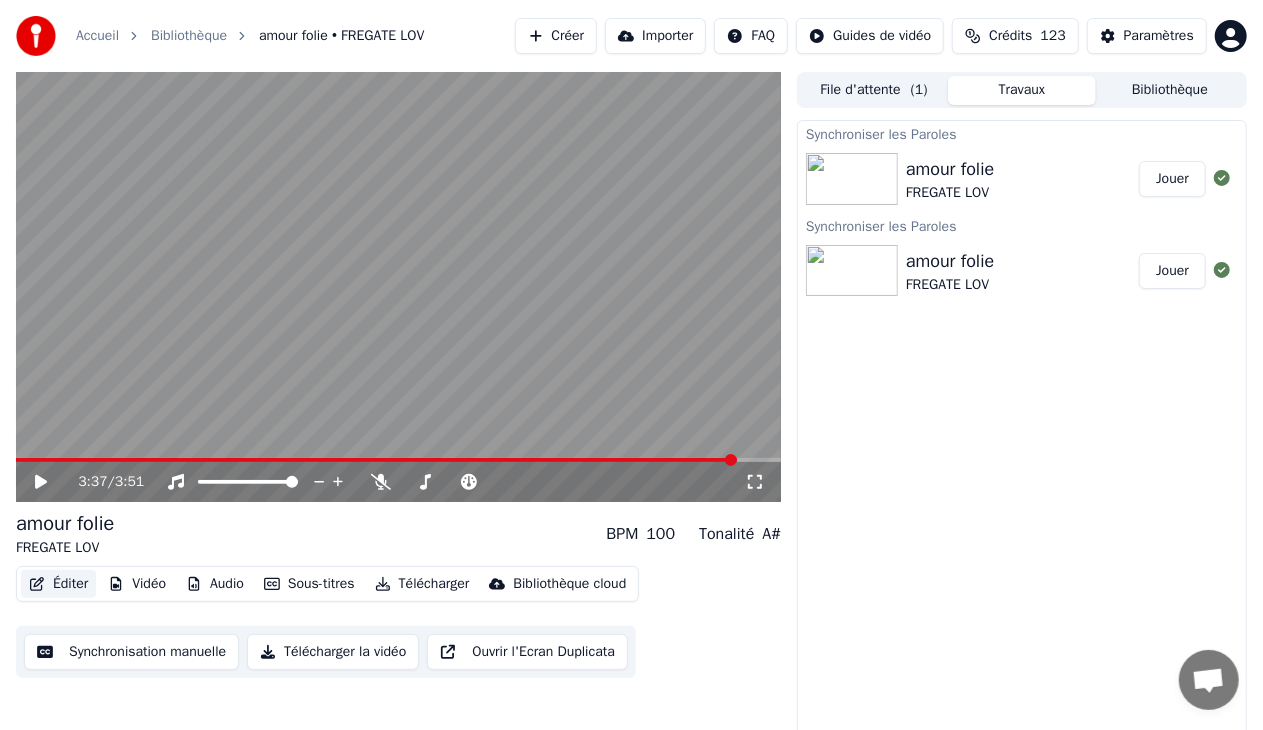 click on "Éditer" at bounding box center (58, 584) 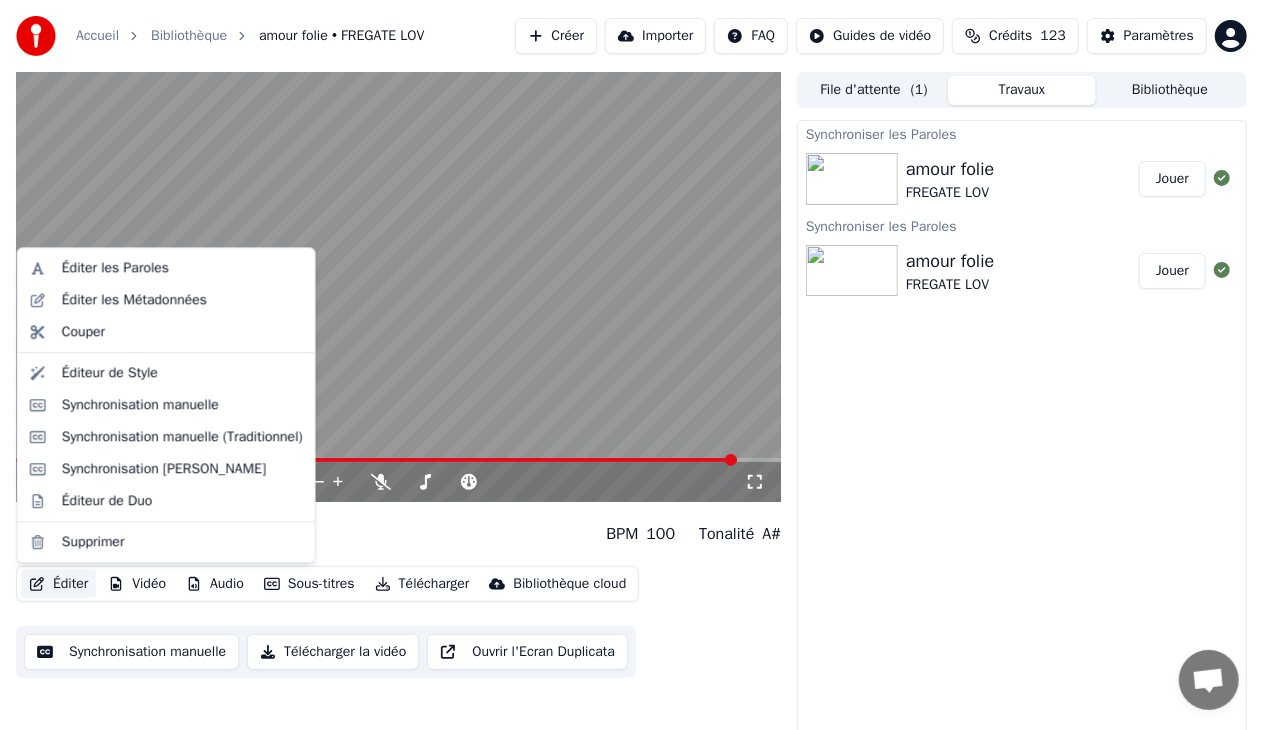 click on "Éditer" at bounding box center (58, 584) 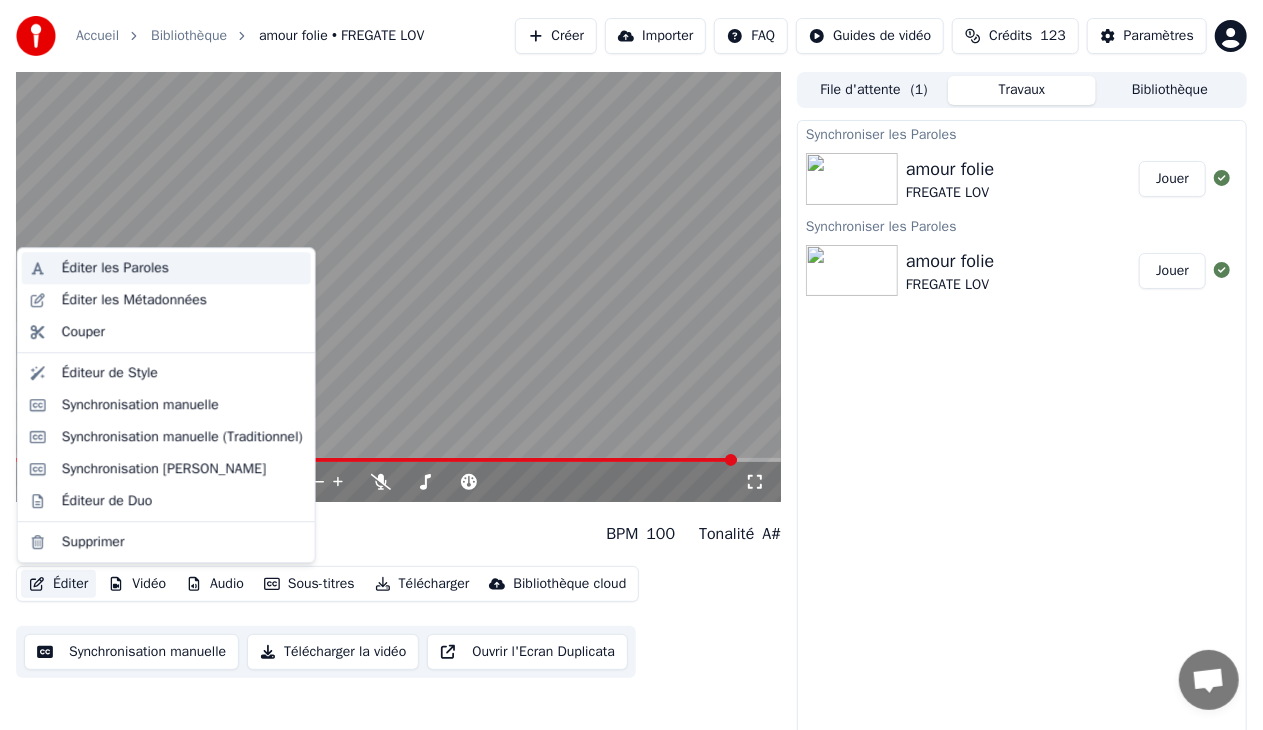click on "Éditer les Paroles" at bounding box center (115, 268) 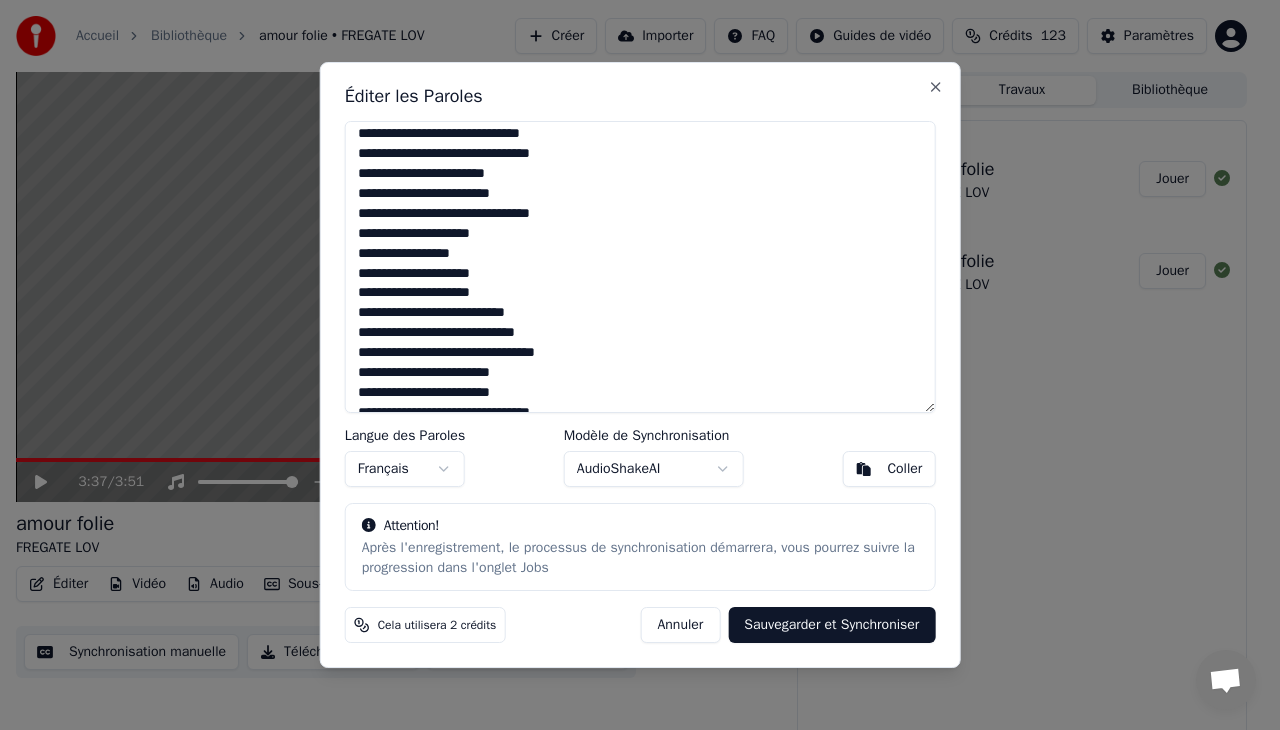scroll, scrollTop: 704, scrollLeft: 0, axis: vertical 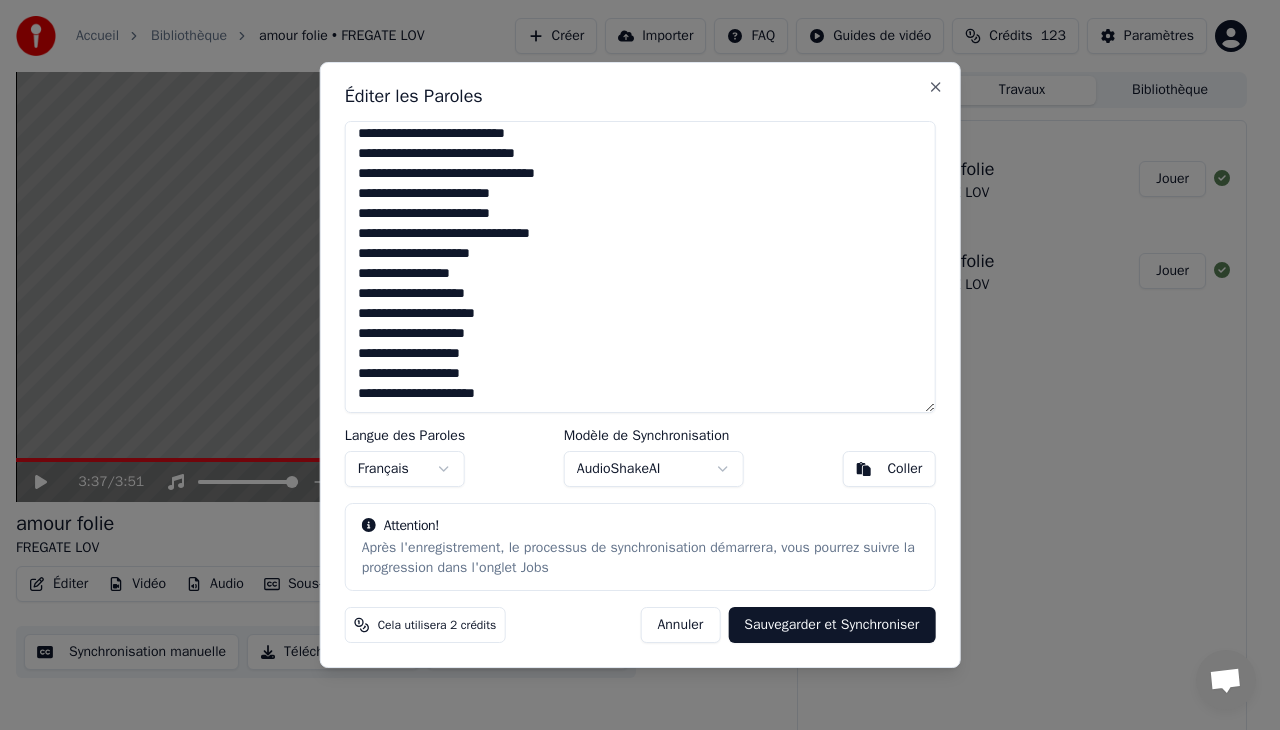click at bounding box center (640, 267) 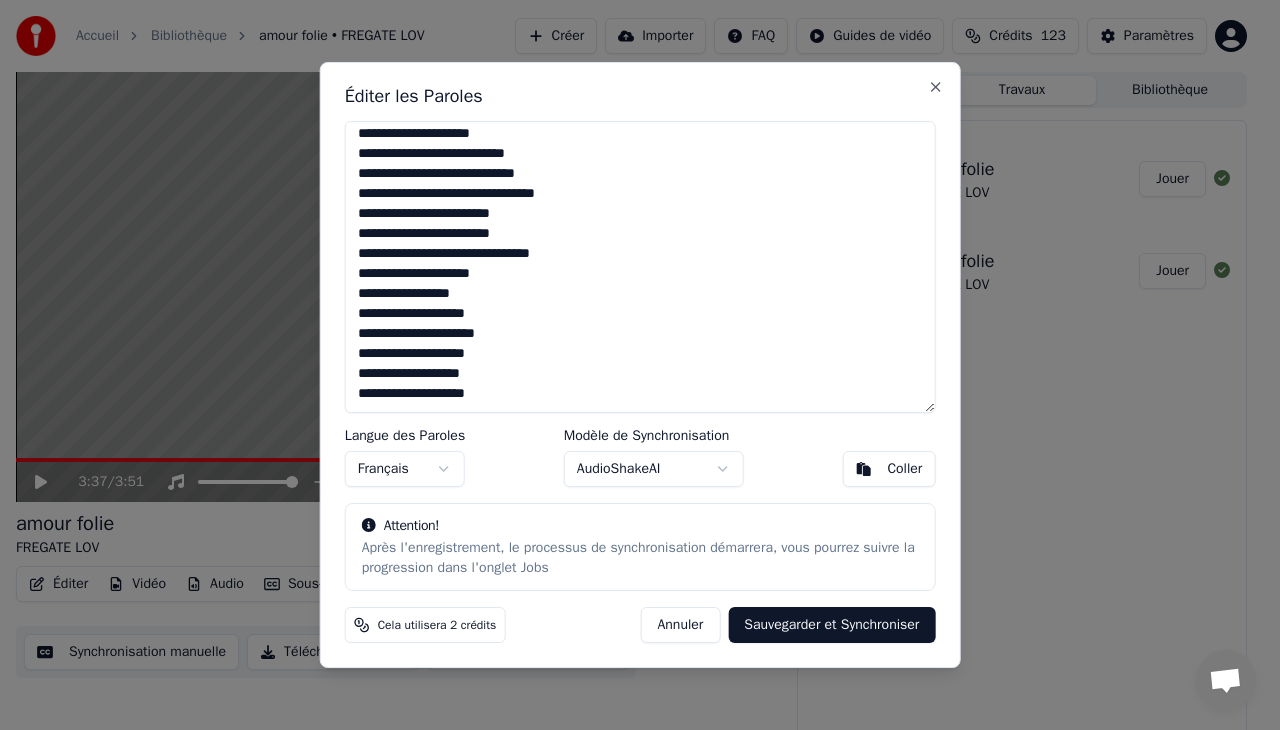 scroll, scrollTop: 684, scrollLeft: 0, axis: vertical 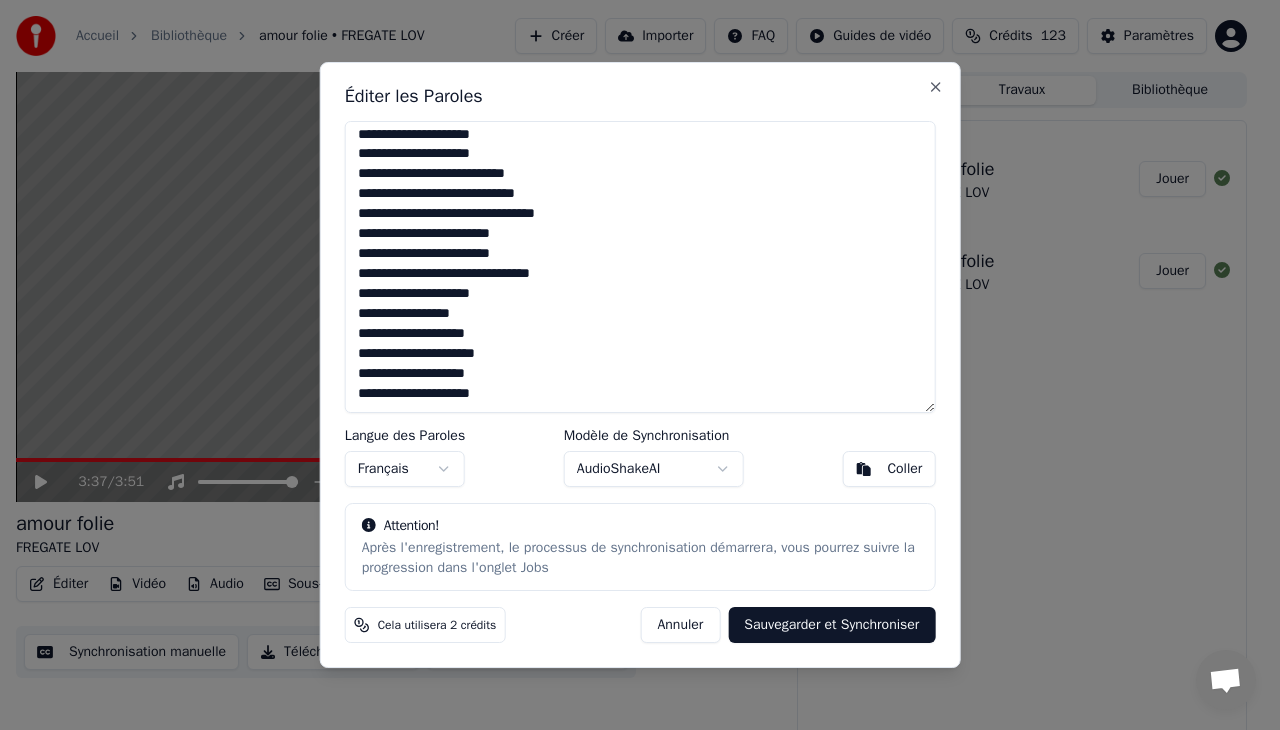 click on "Sauvegarder et Synchroniser" at bounding box center (831, 625) 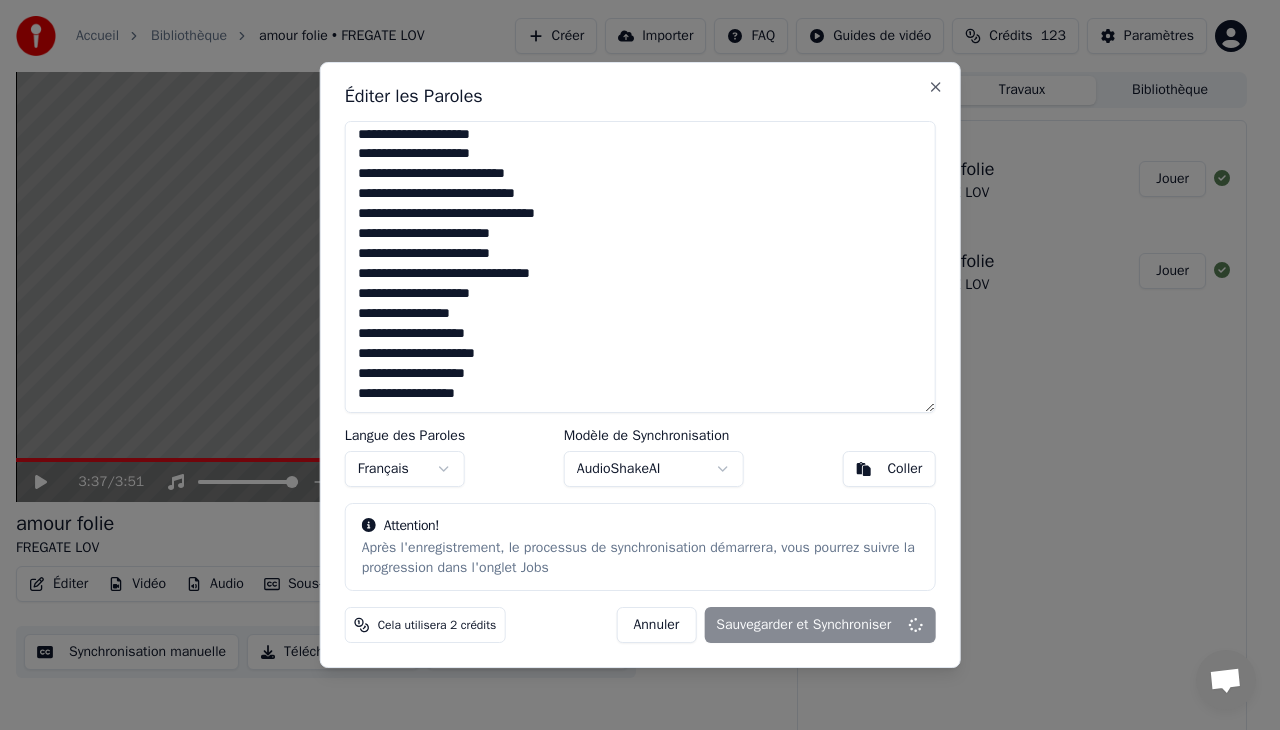 type on "**********" 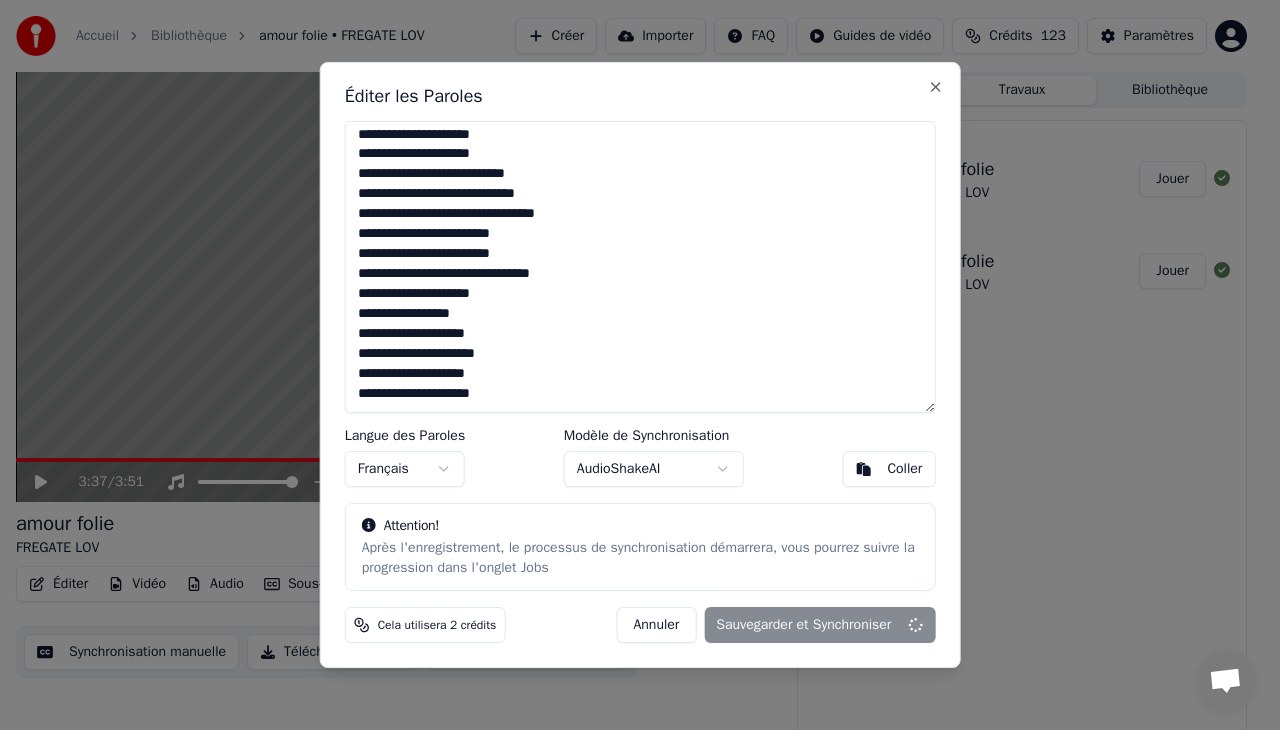 scroll, scrollTop: 684, scrollLeft: 0, axis: vertical 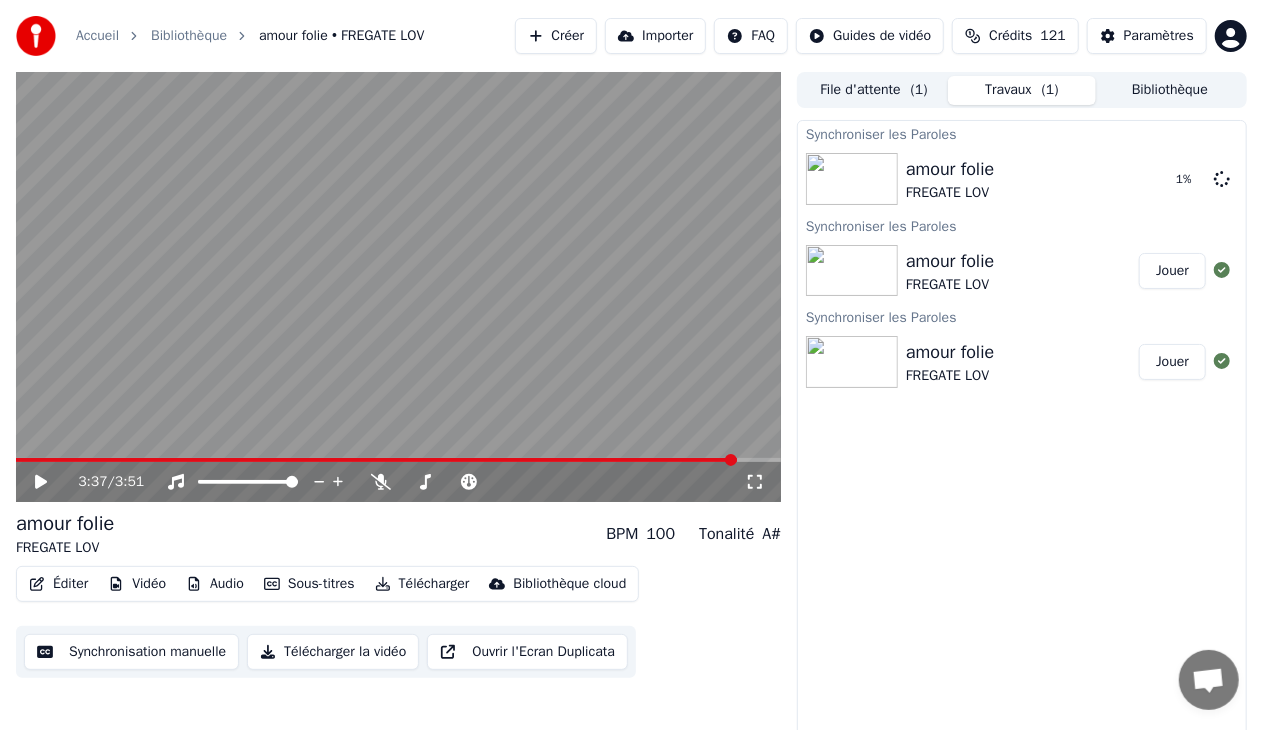 click at bounding box center [398, 287] 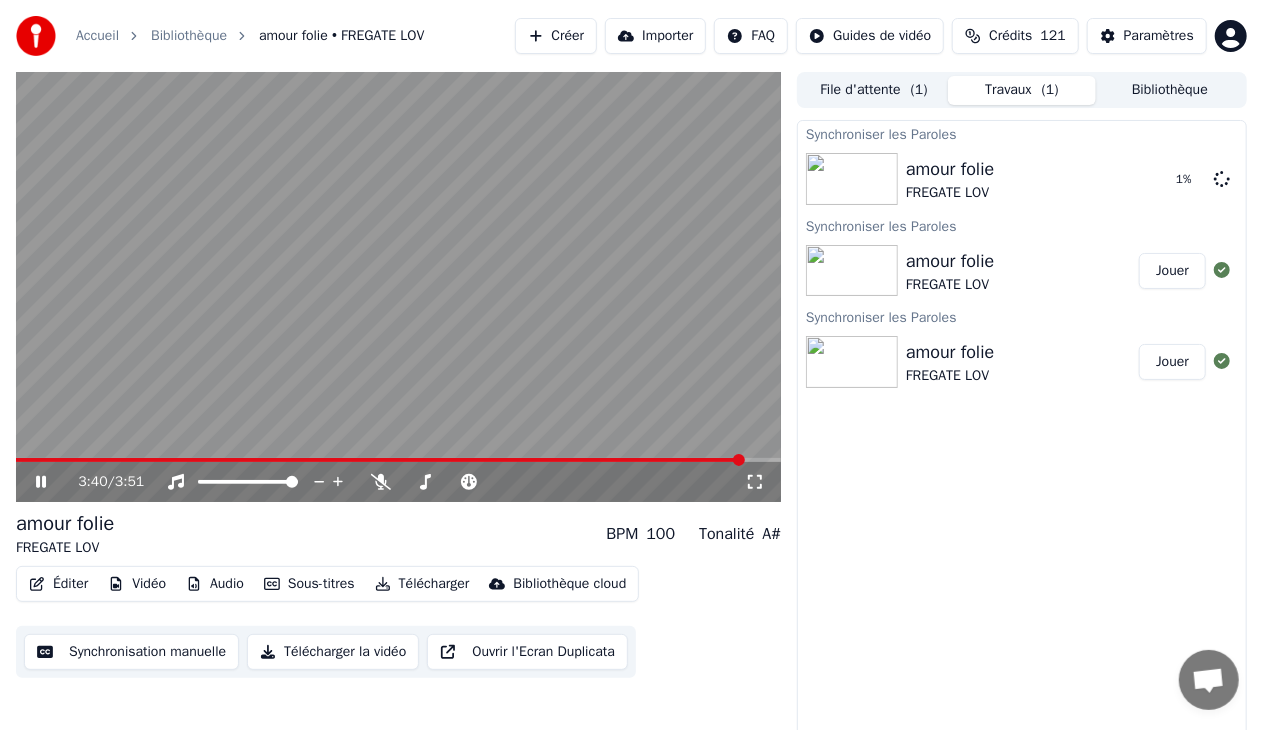 click 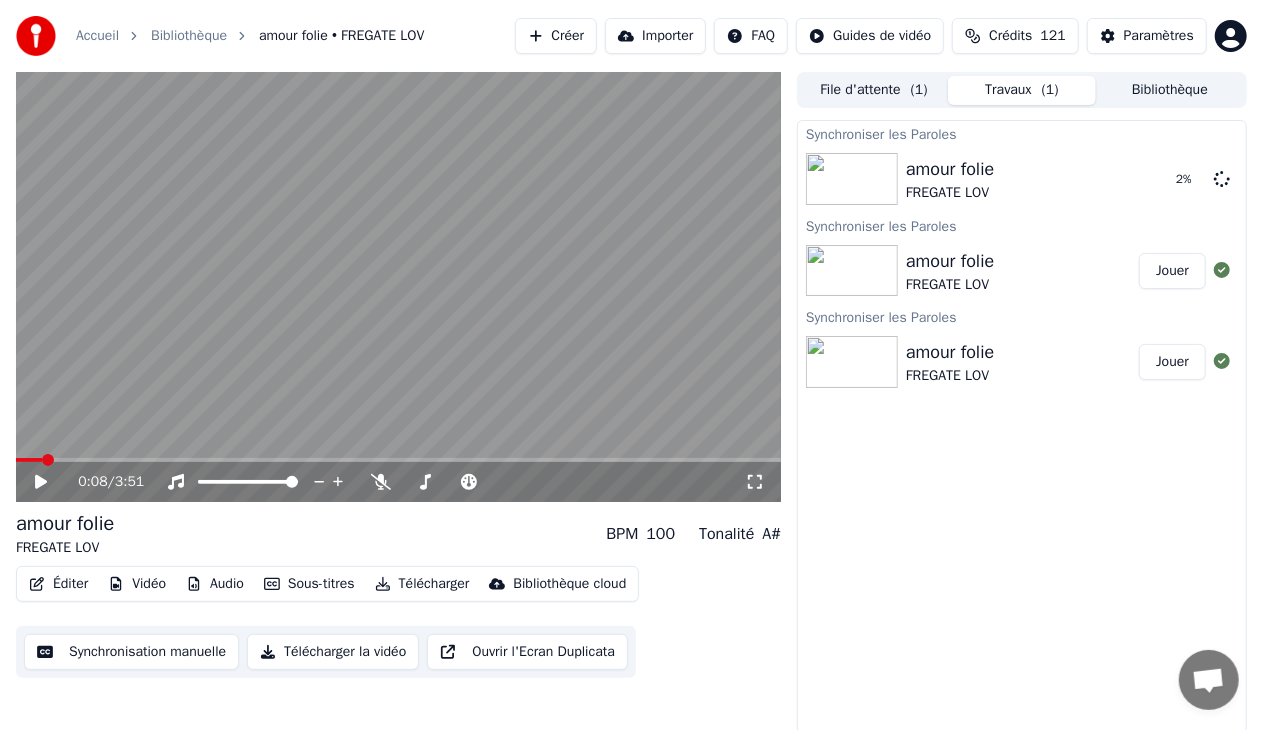 click at bounding box center [29, 460] 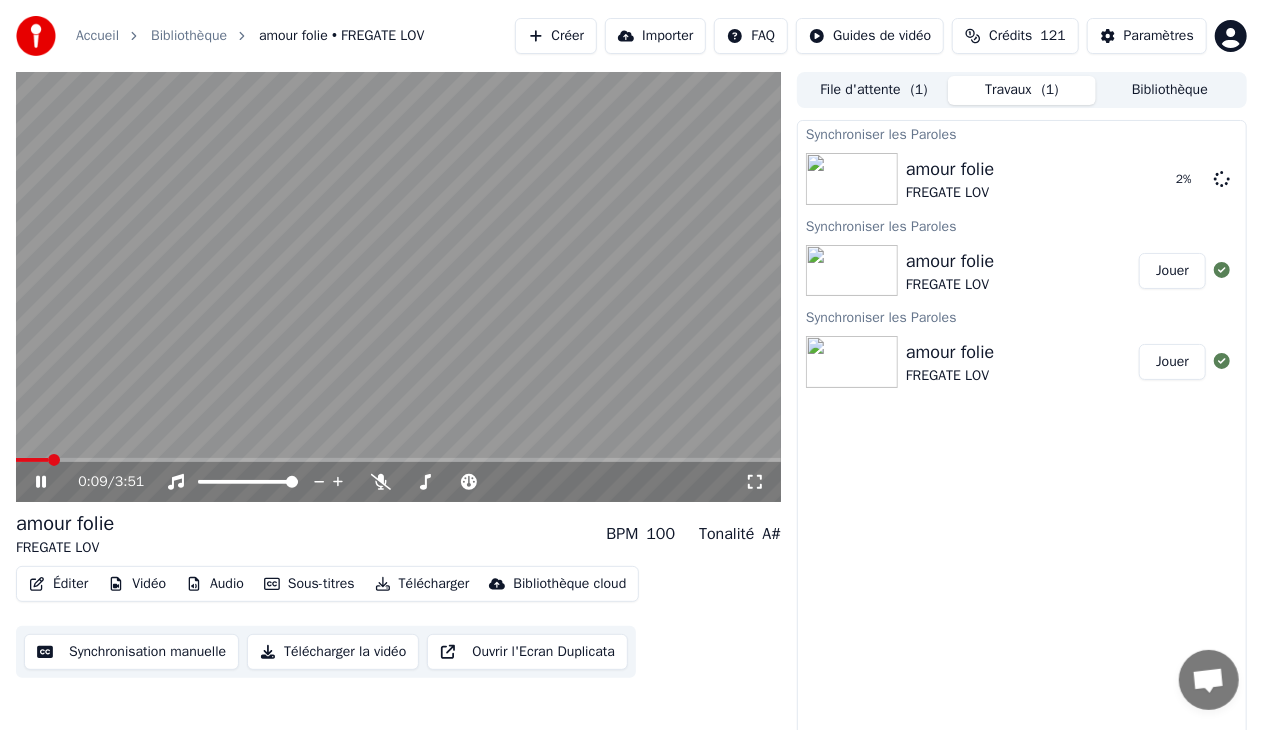 click at bounding box center [398, 287] 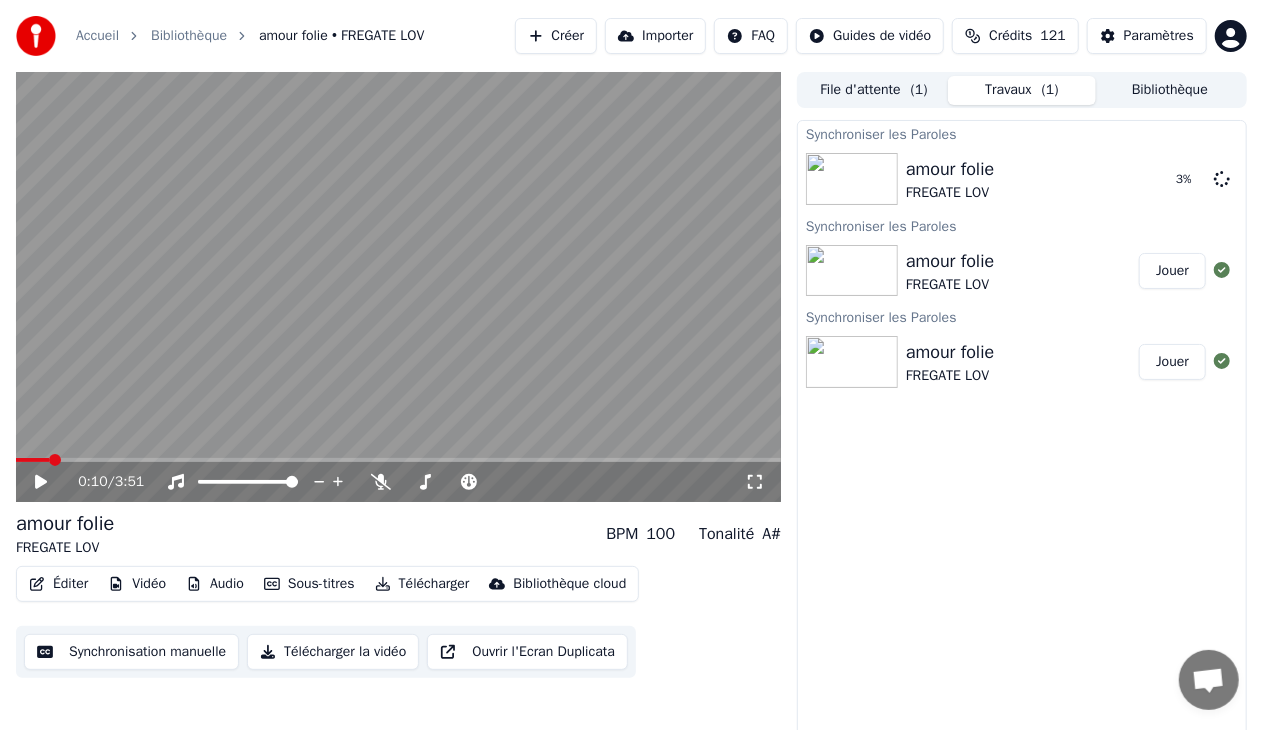 click at bounding box center [398, 460] 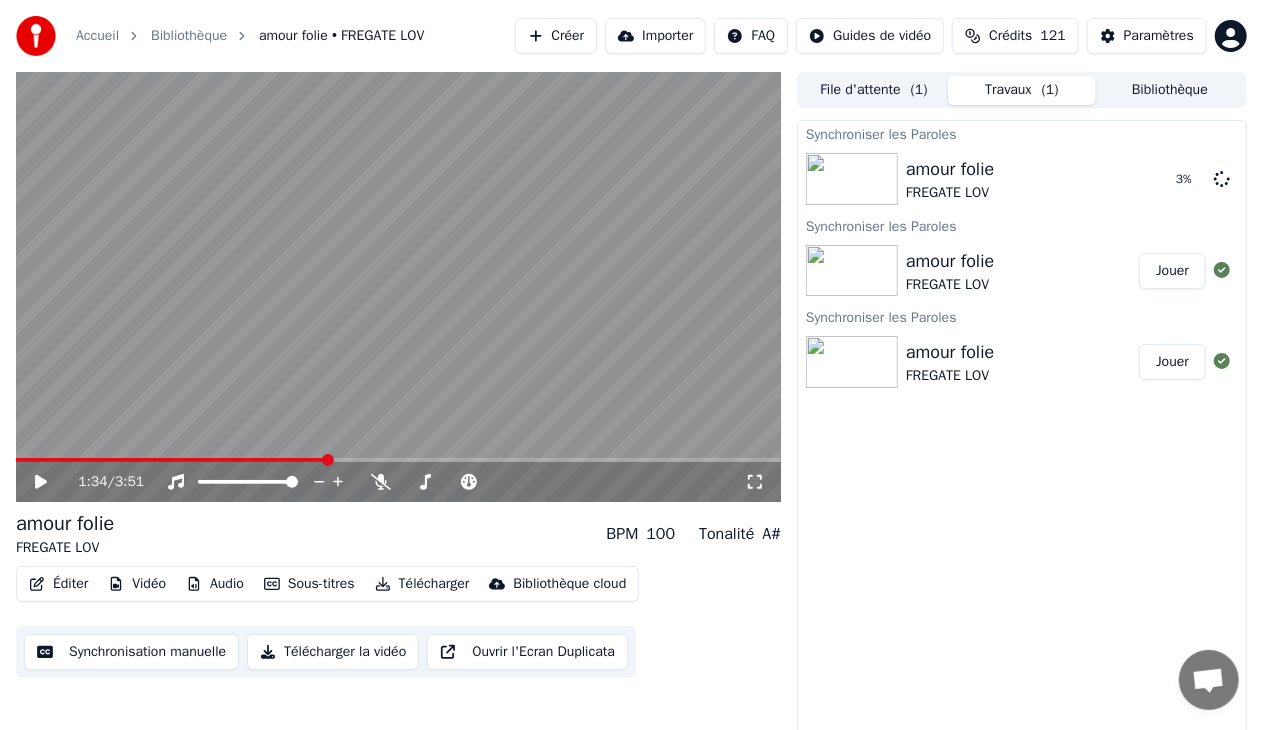 click 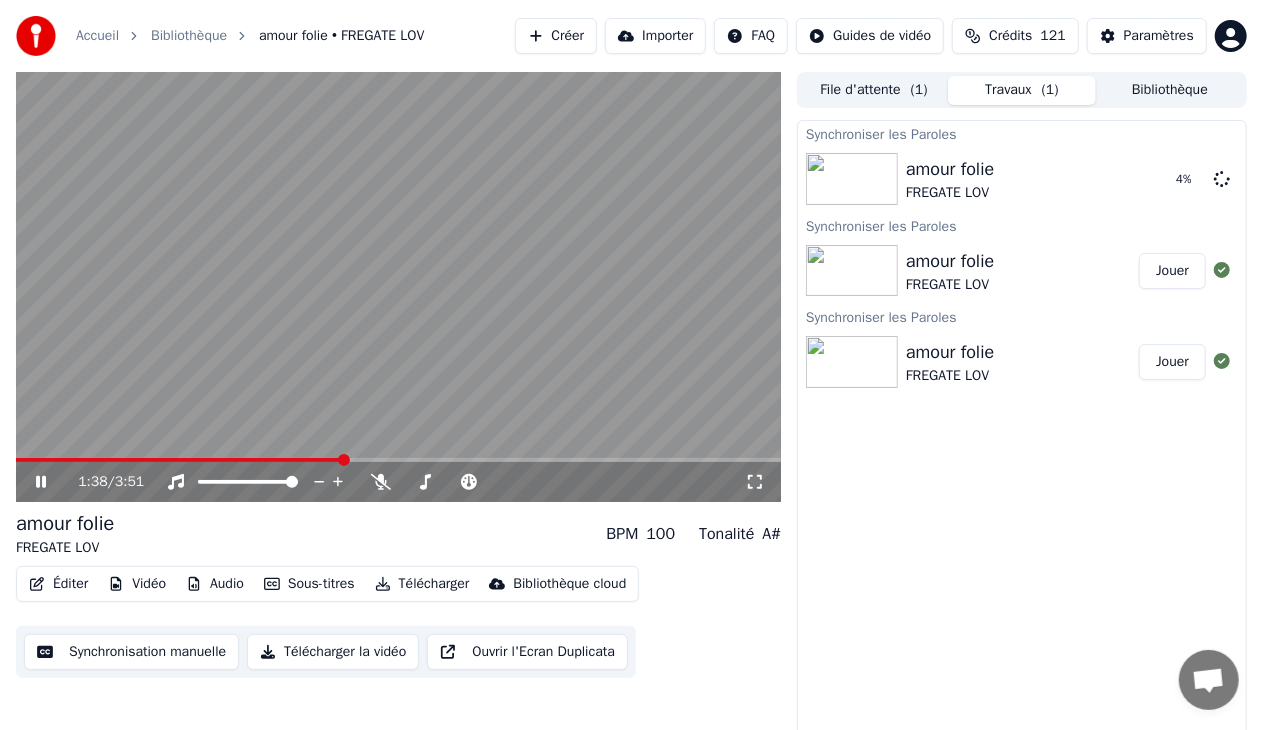 click at bounding box center (398, 287) 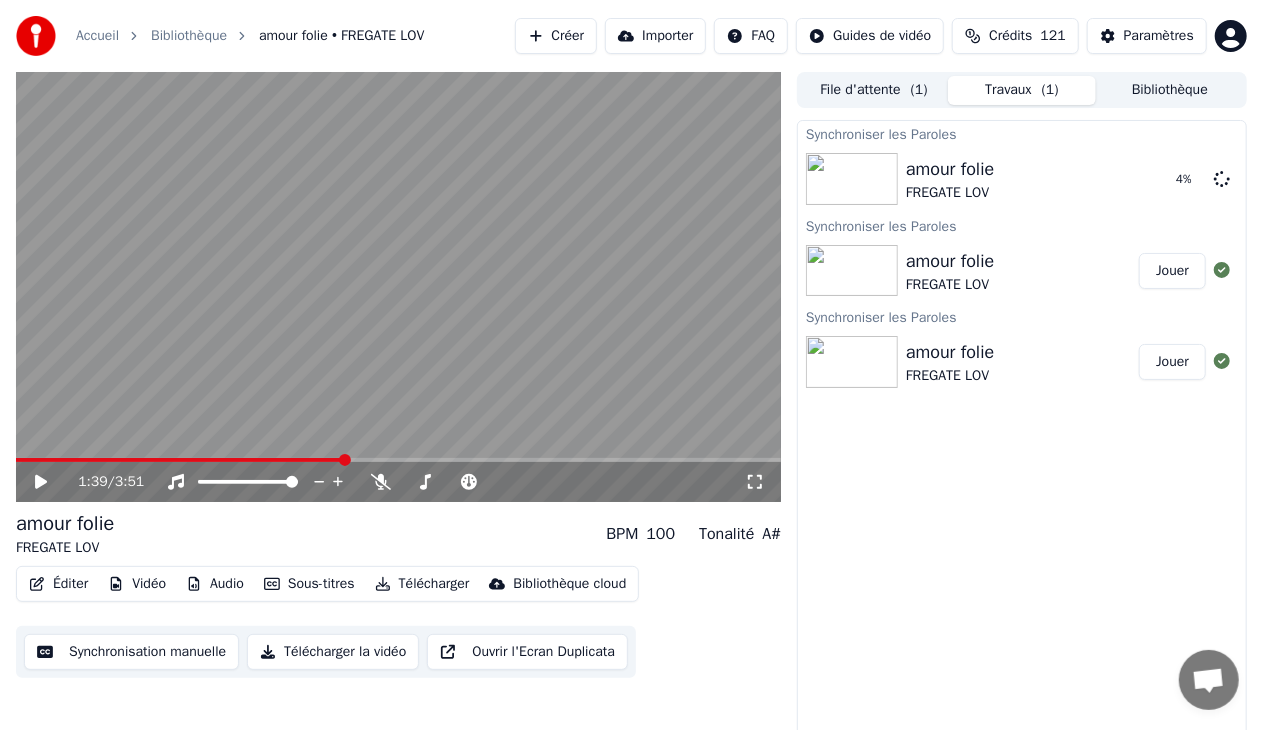 click at bounding box center (398, 460) 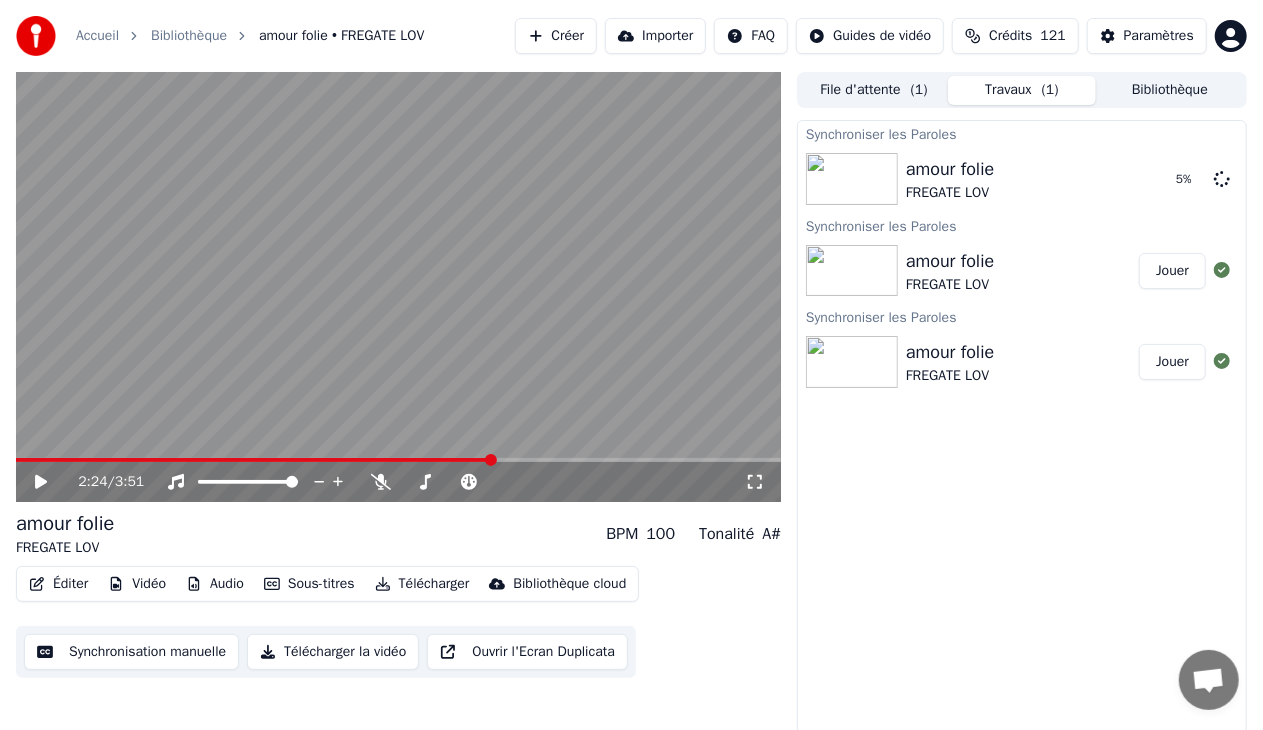 click 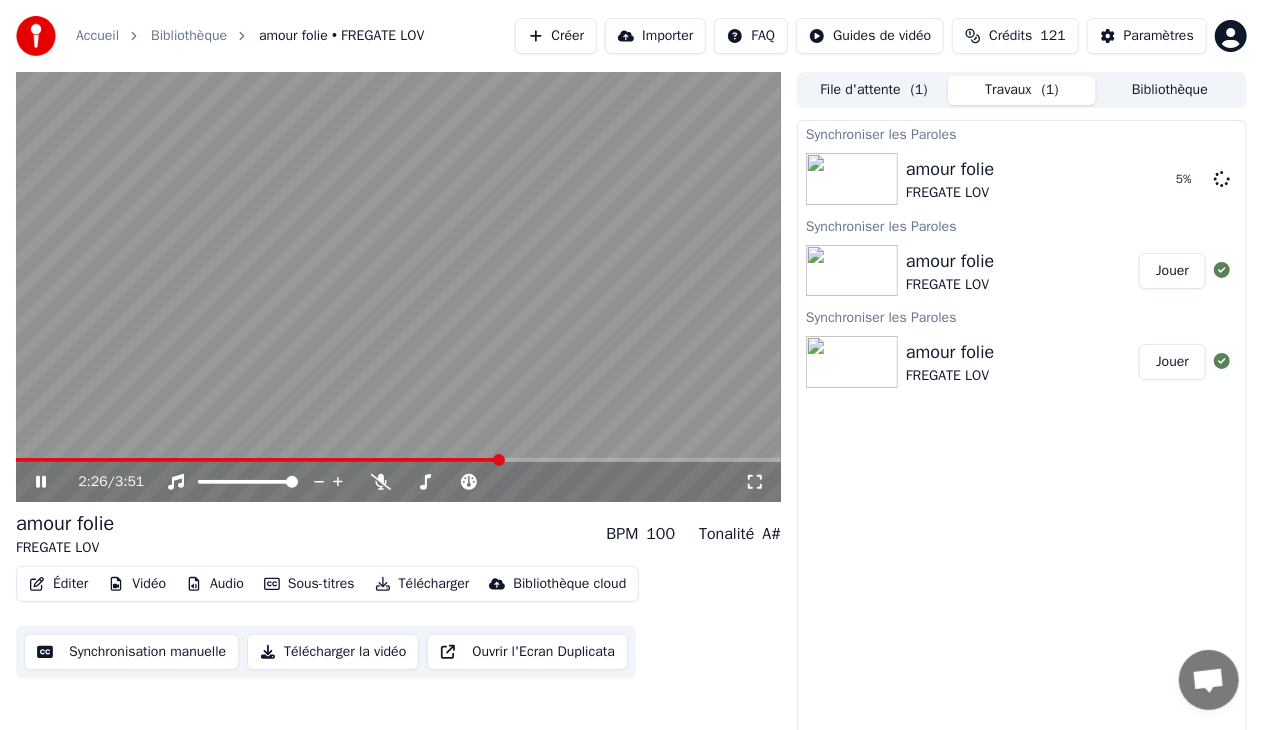 click on "2:26  /  3:51" at bounding box center [398, 482] 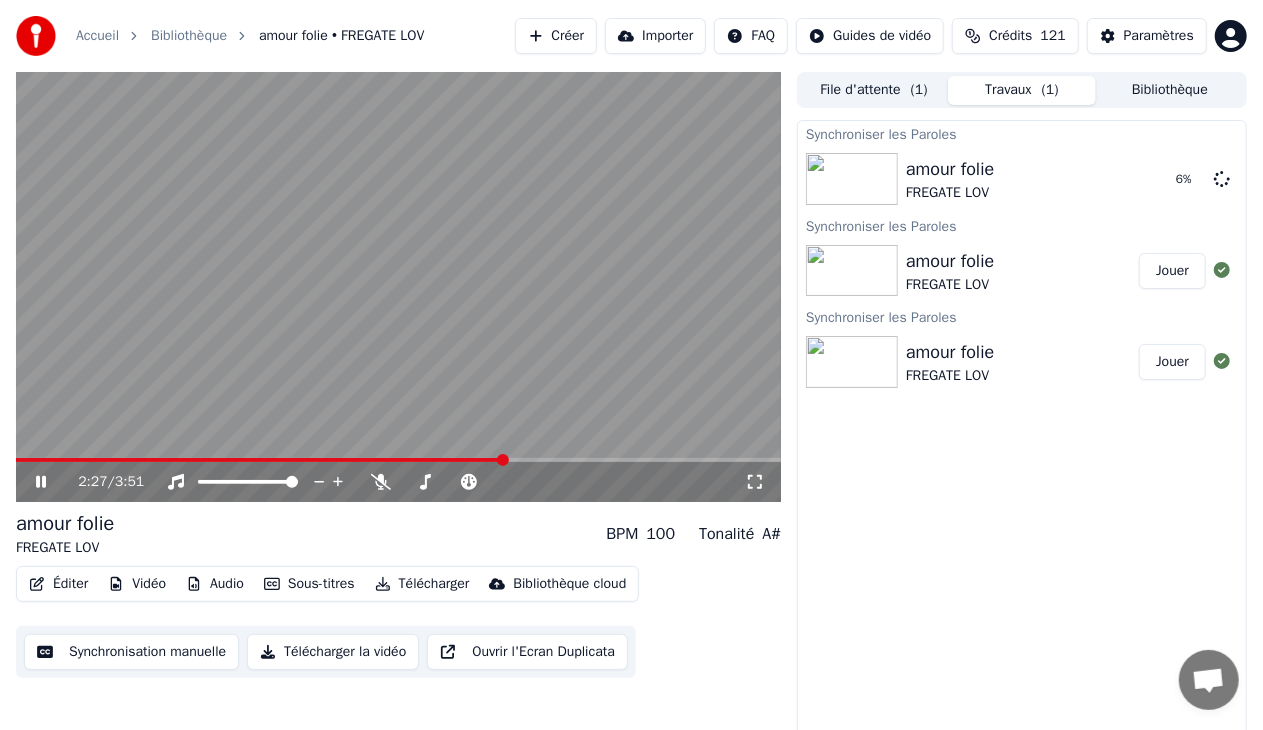 click on "2:27  /  3:51" at bounding box center [398, 482] 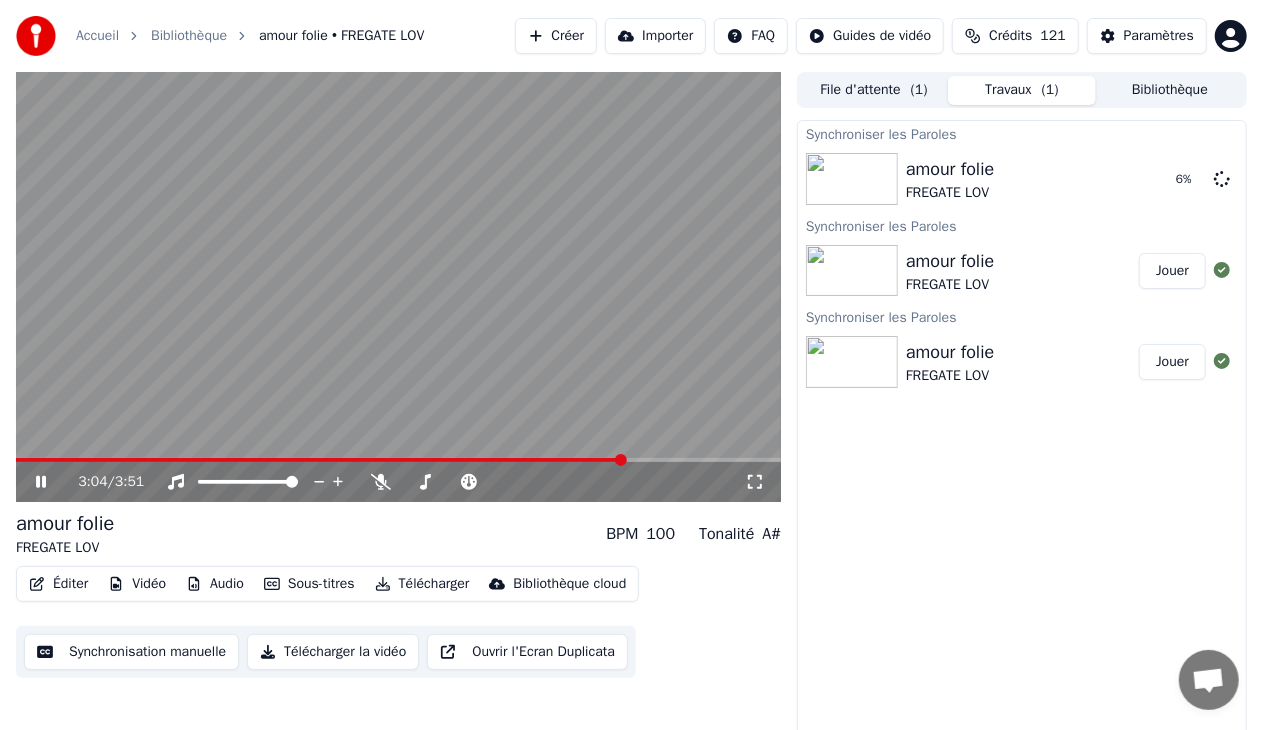 click at bounding box center (398, 460) 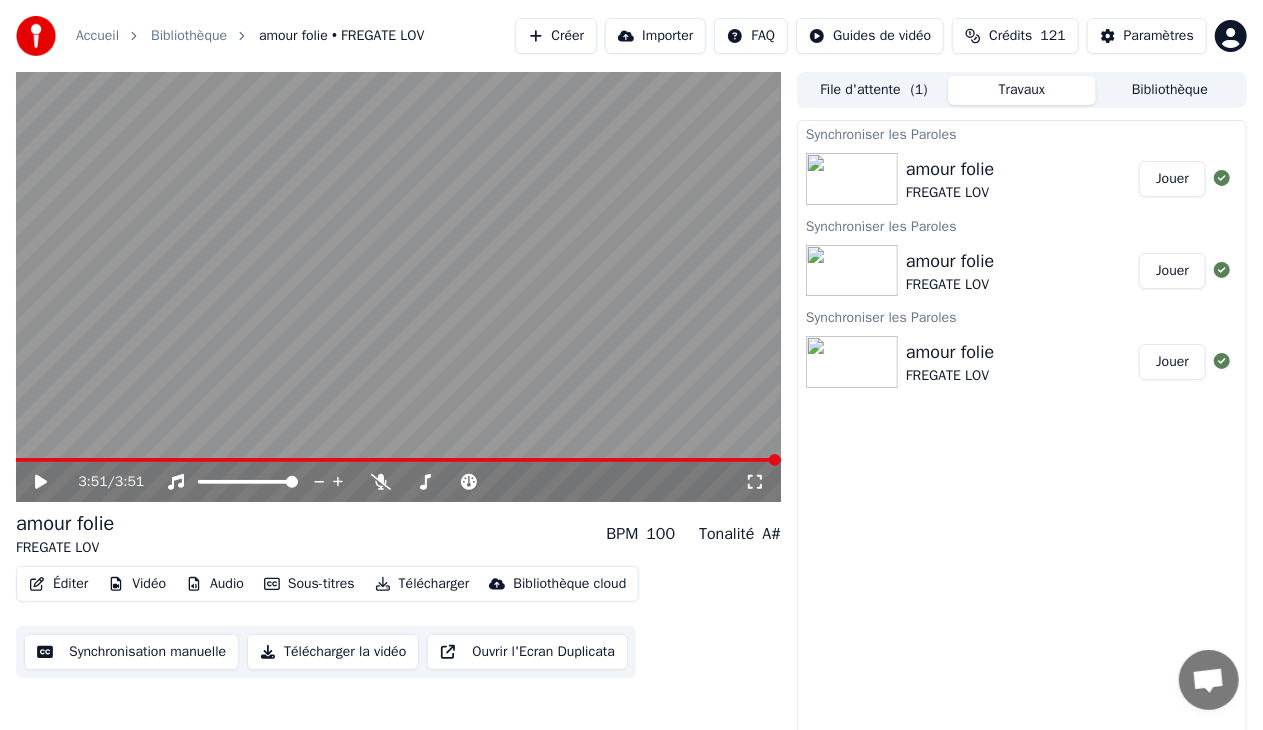 click 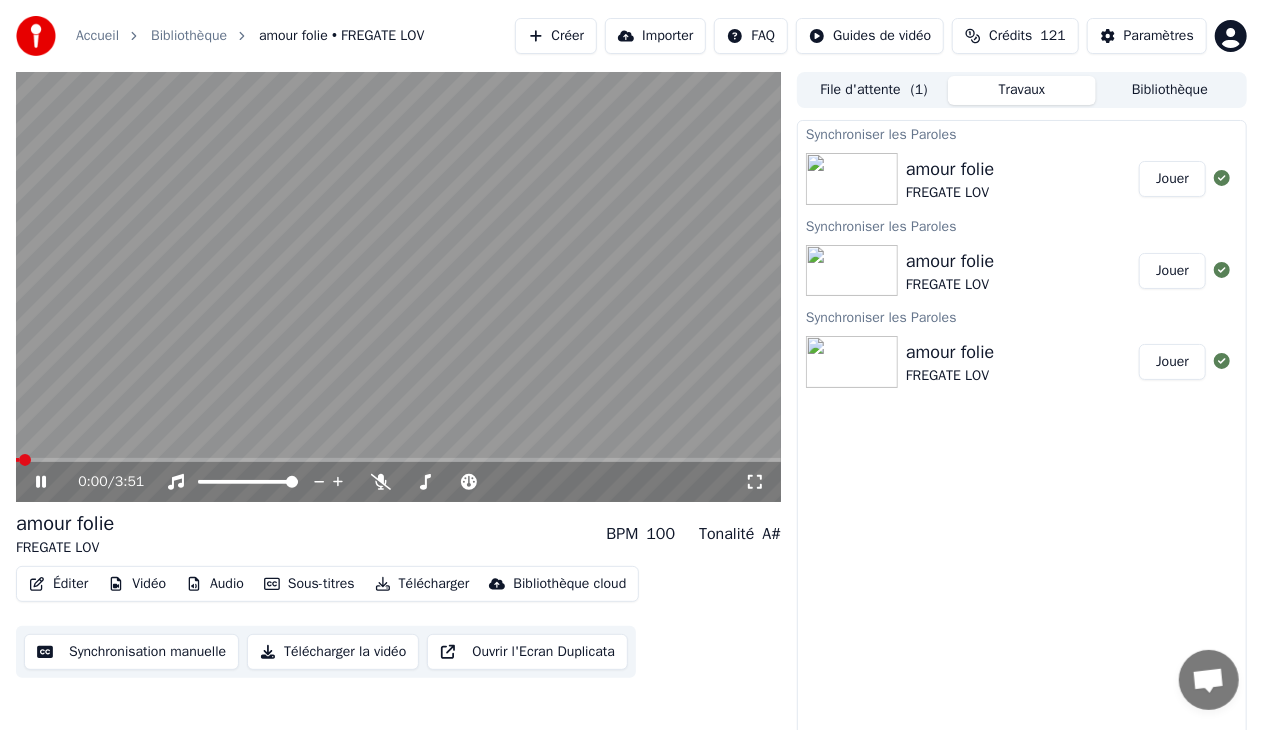 click on "Éditer" at bounding box center (58, 584) 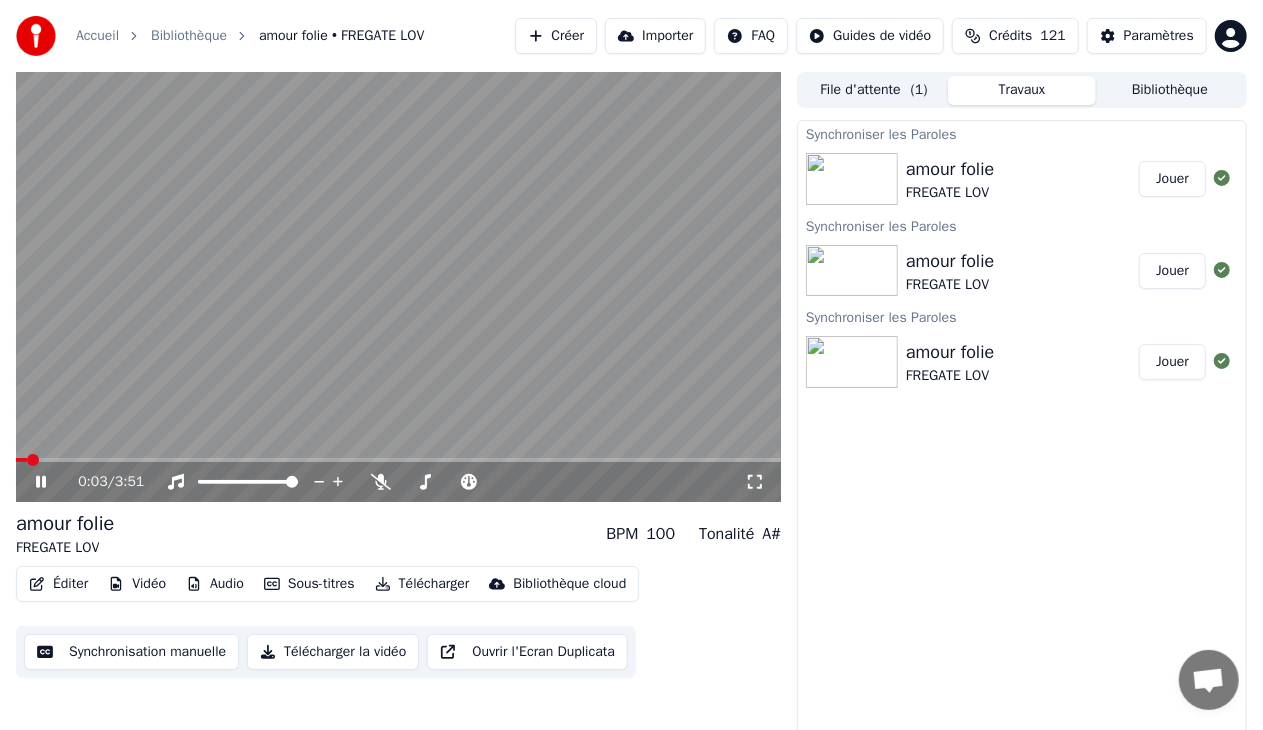 click at bounding box center [398, 287] 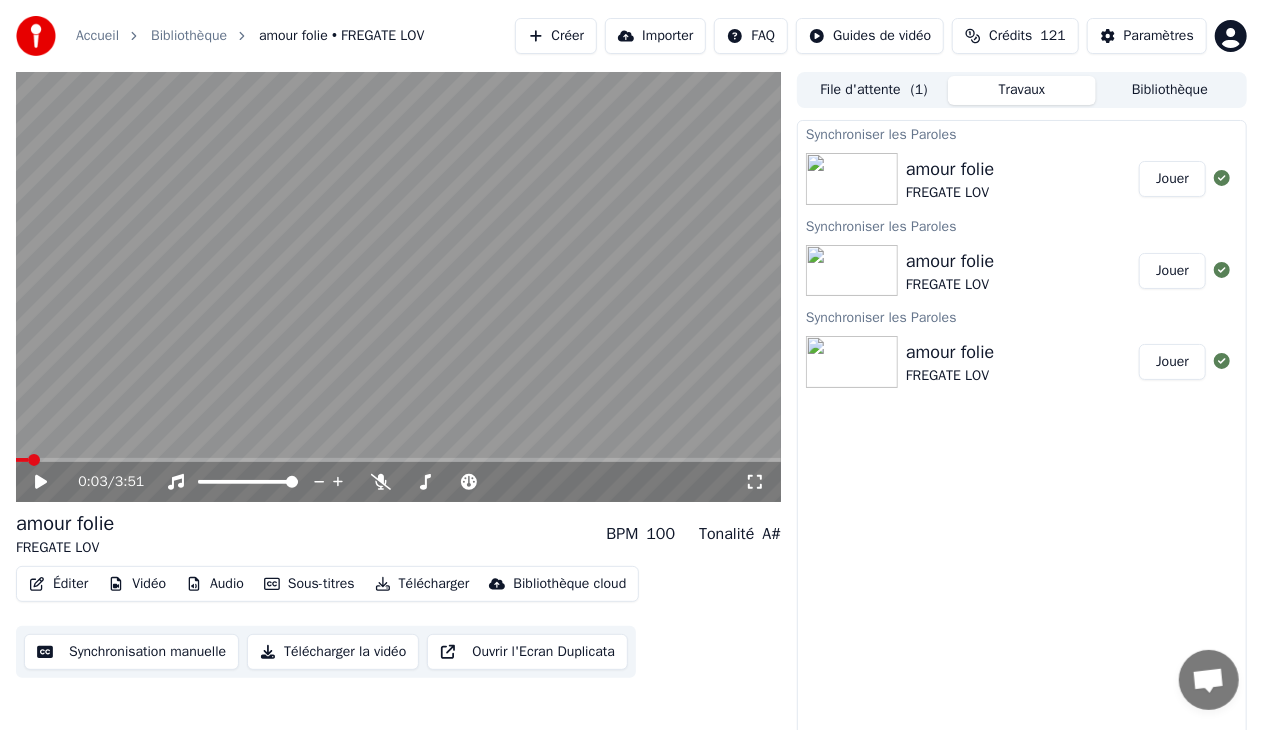 click on "Éditer" at bounding box center [58, 584] 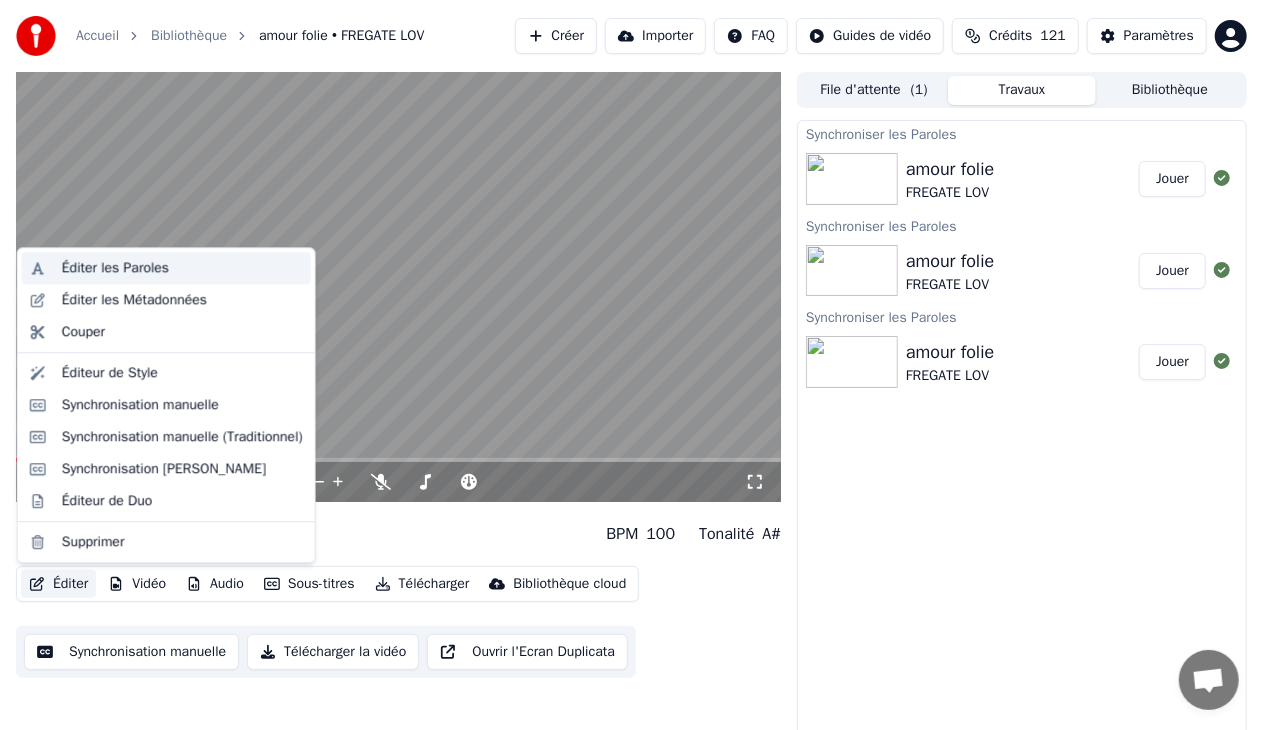 click on "Éditer les Paroles" at bounding box center [115, 268] 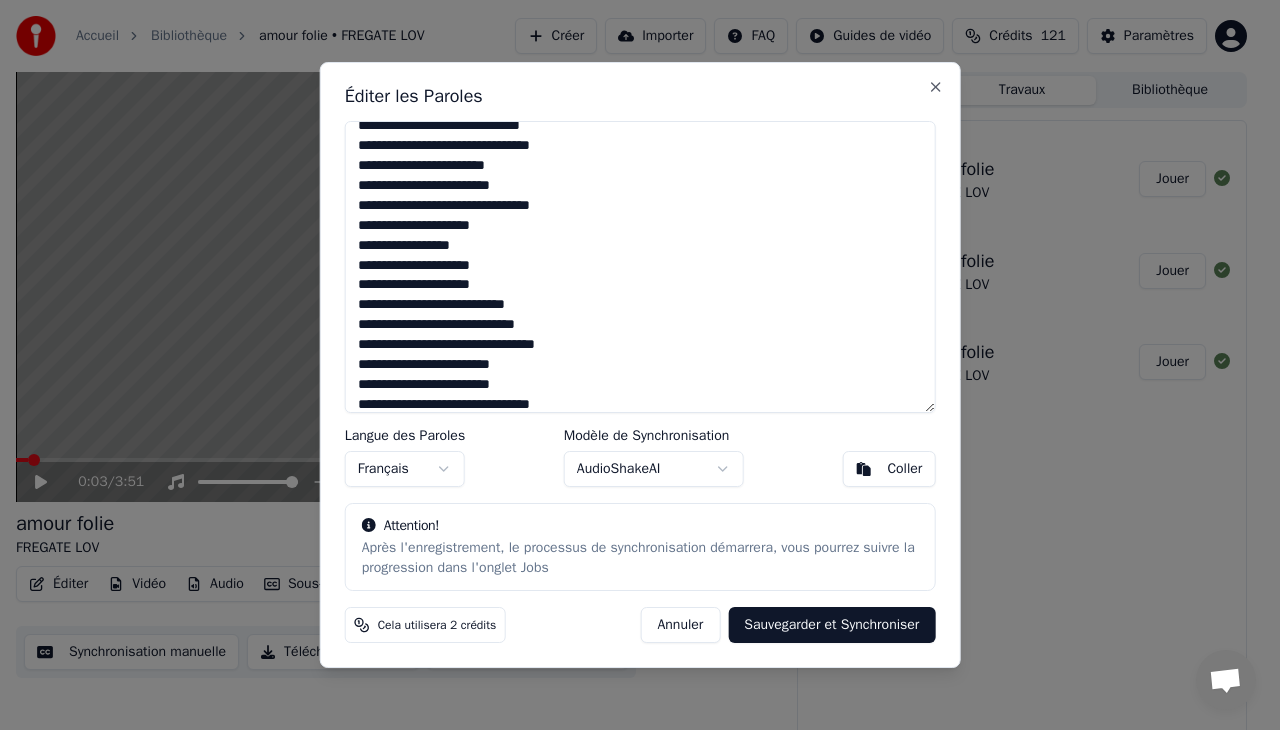 scroll, scrollTop: 684, scrollLeft: 0, axis: vertical 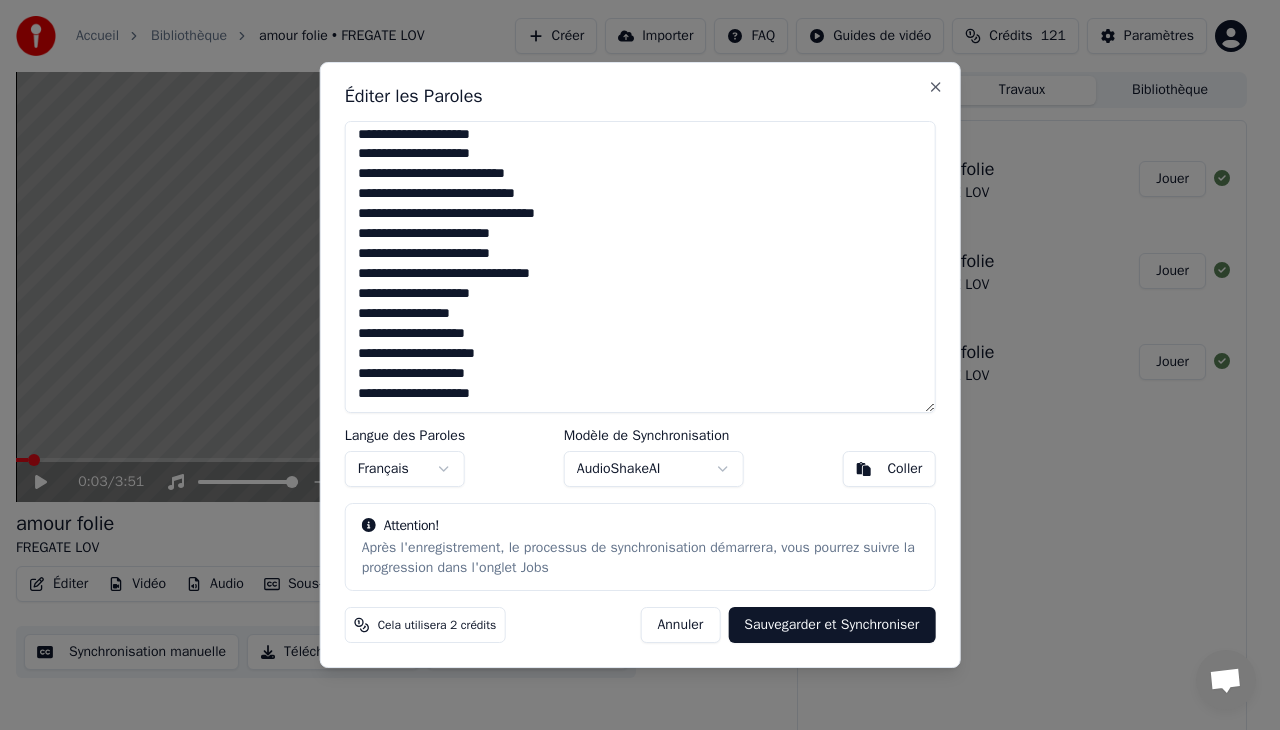 click at bounding box center (640, 267) 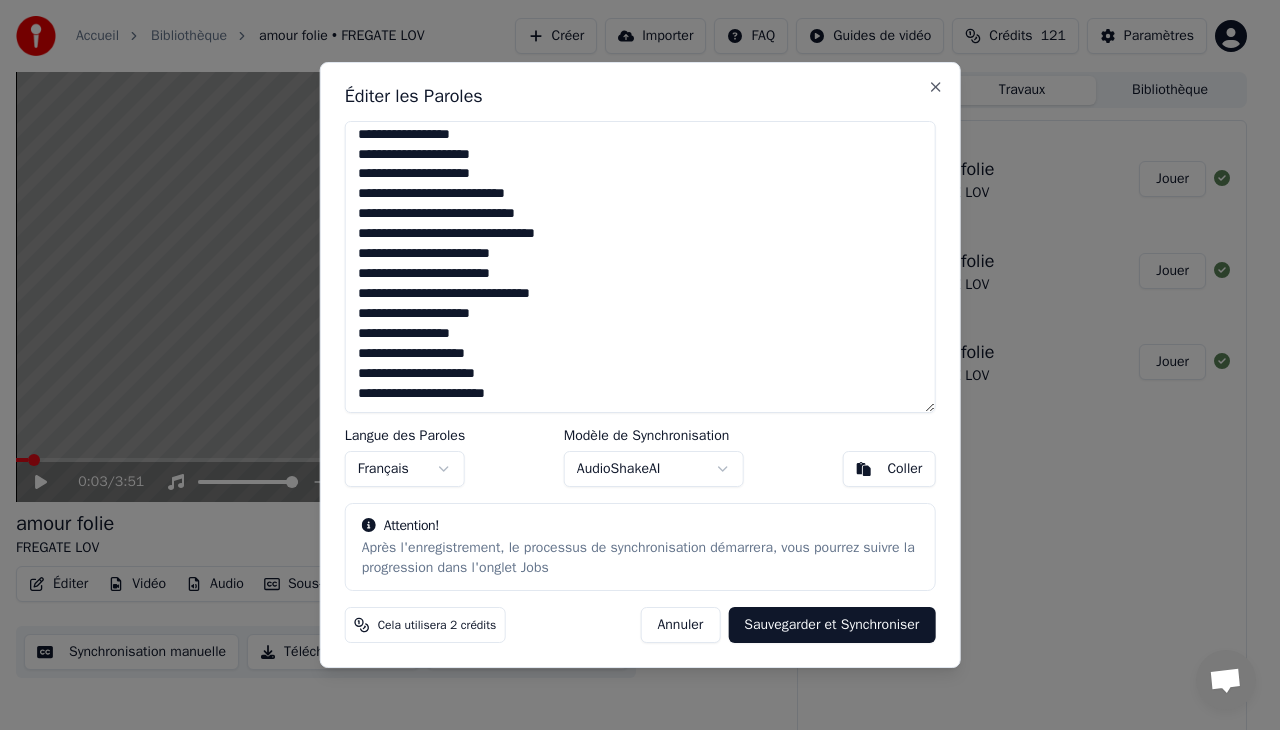 click on "Sauvegarder et Synchroniser" at bounding box center [831, 625] 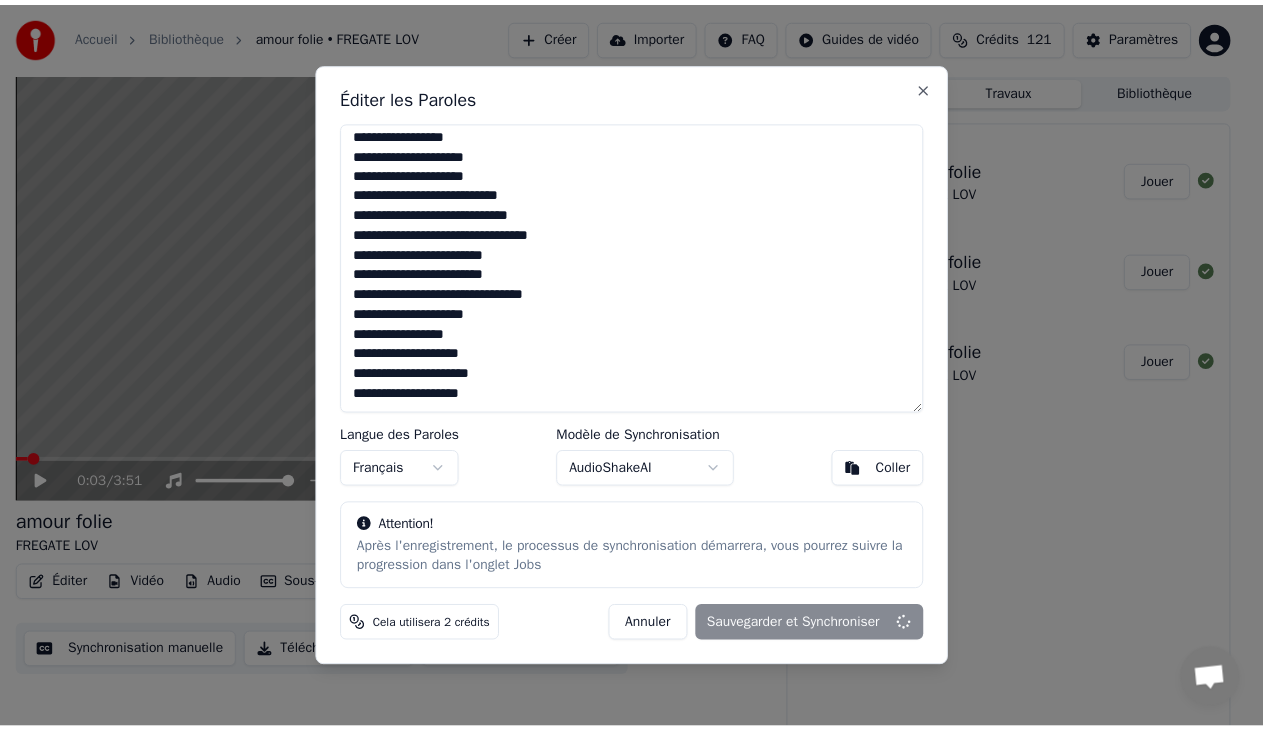 scroll, scrollTop: 684, scrollLeft: 0, axis: vertical 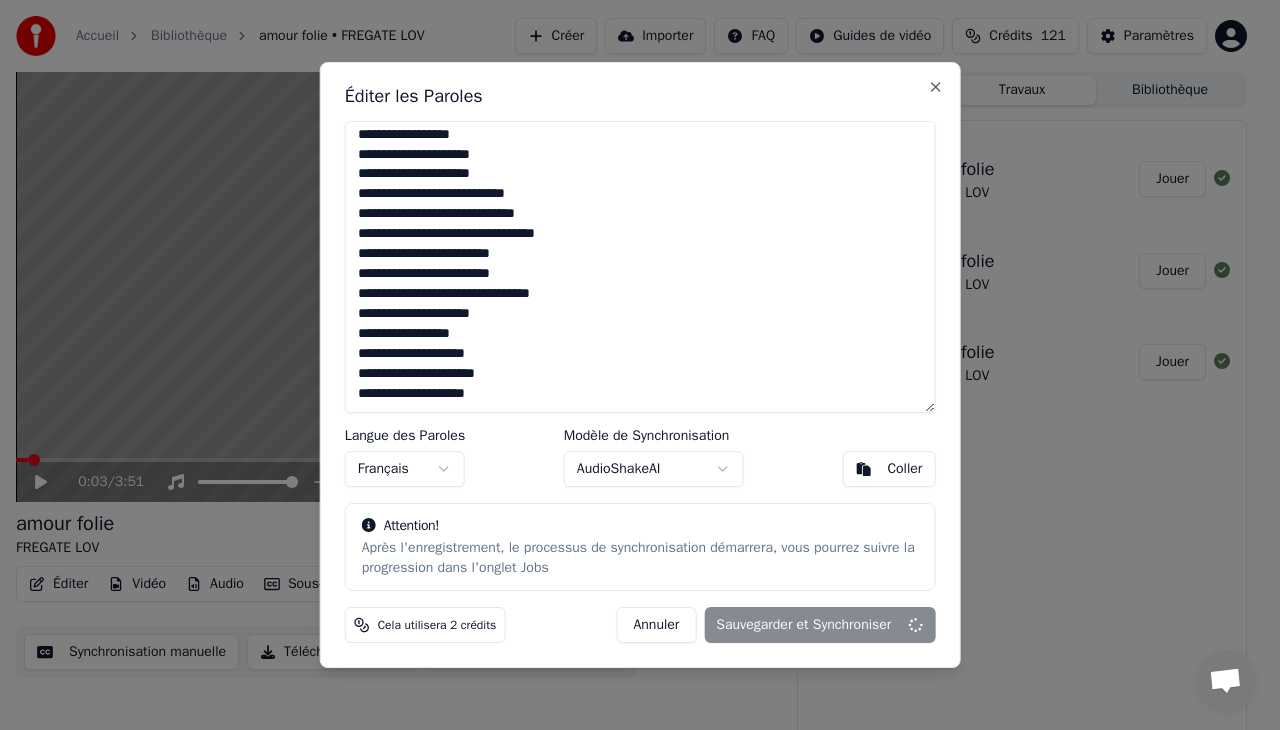 type on "**********" 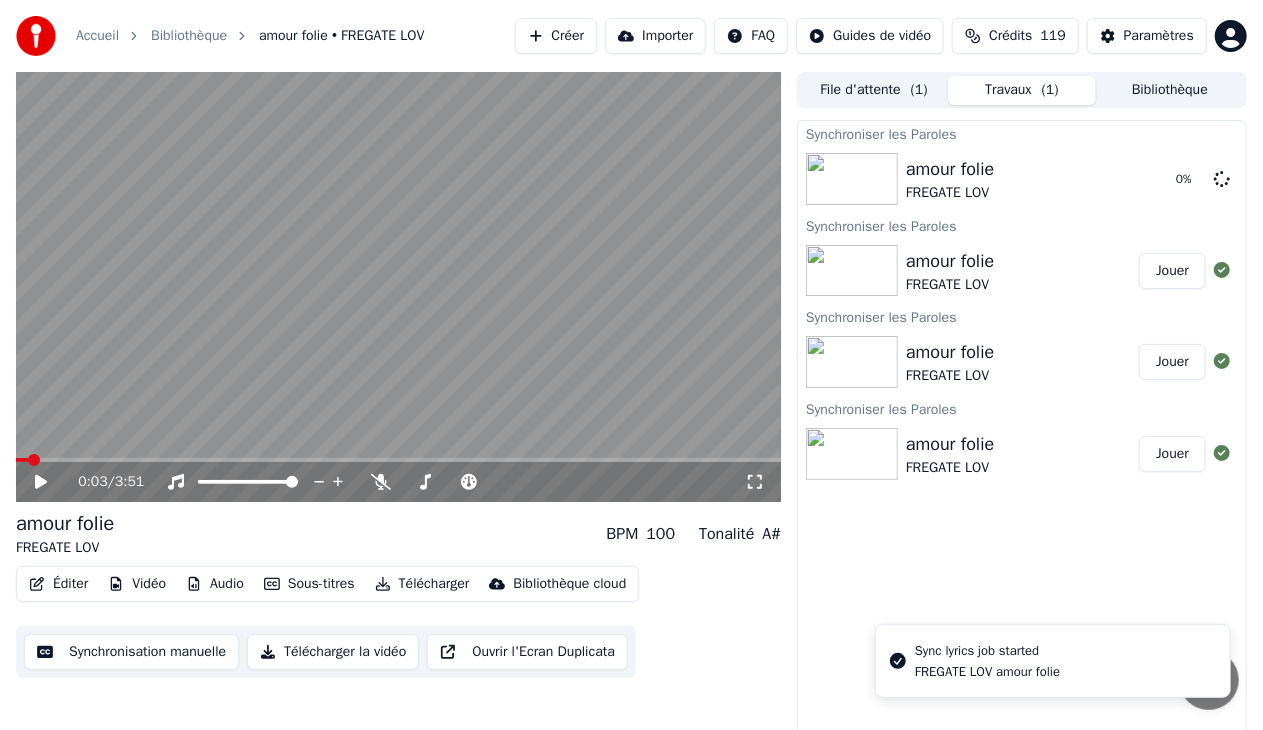 click 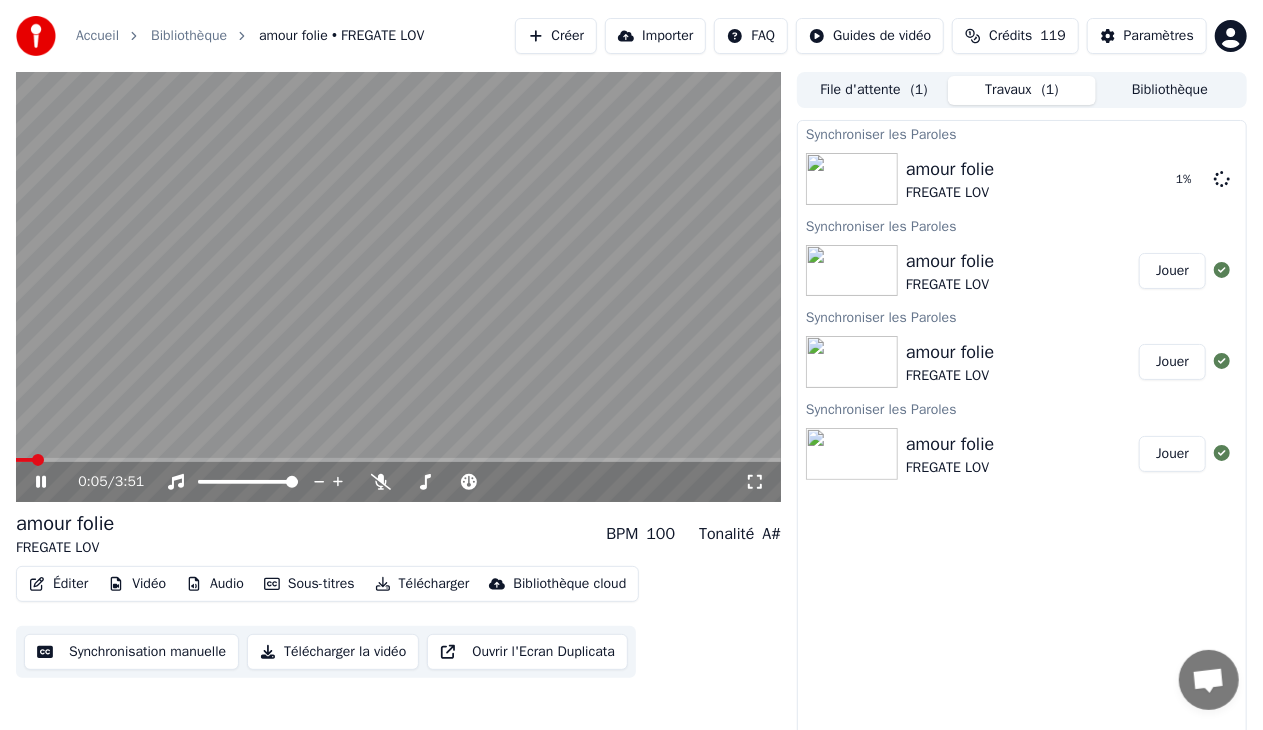 click at bounding box center [398, 460] 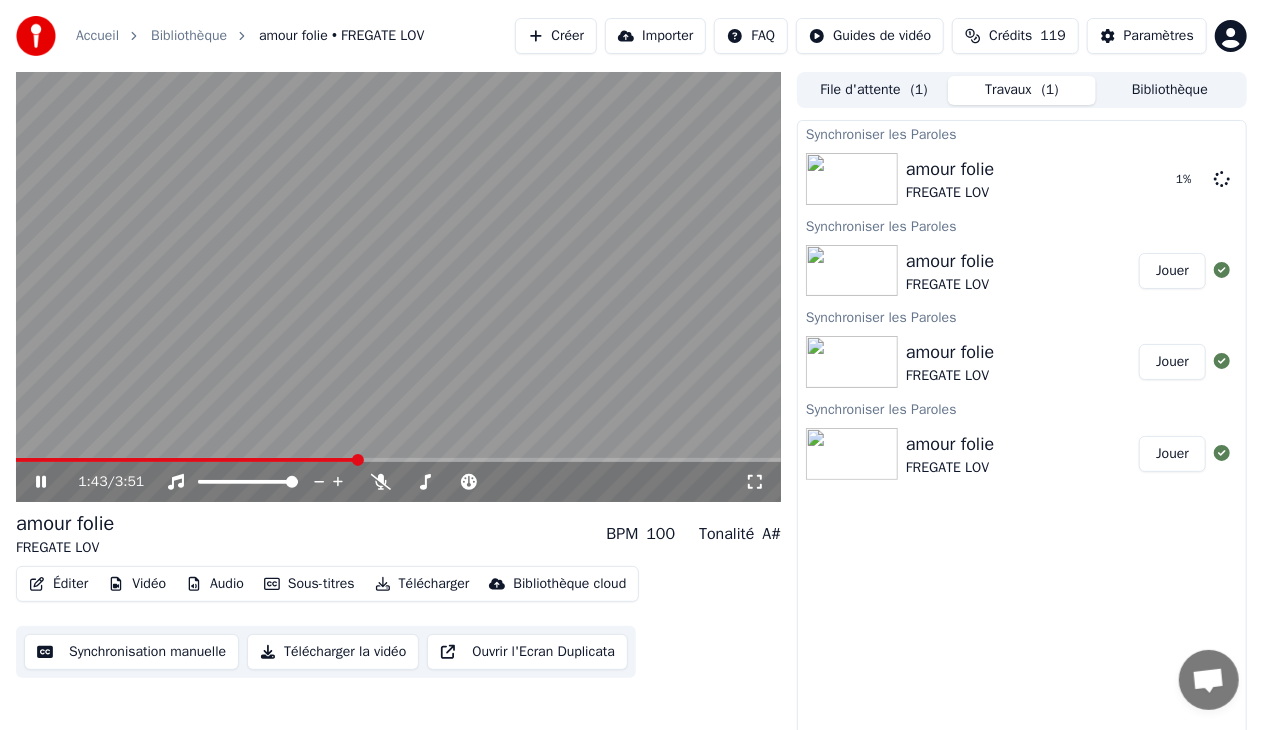 click at bounding box center (398, 460) 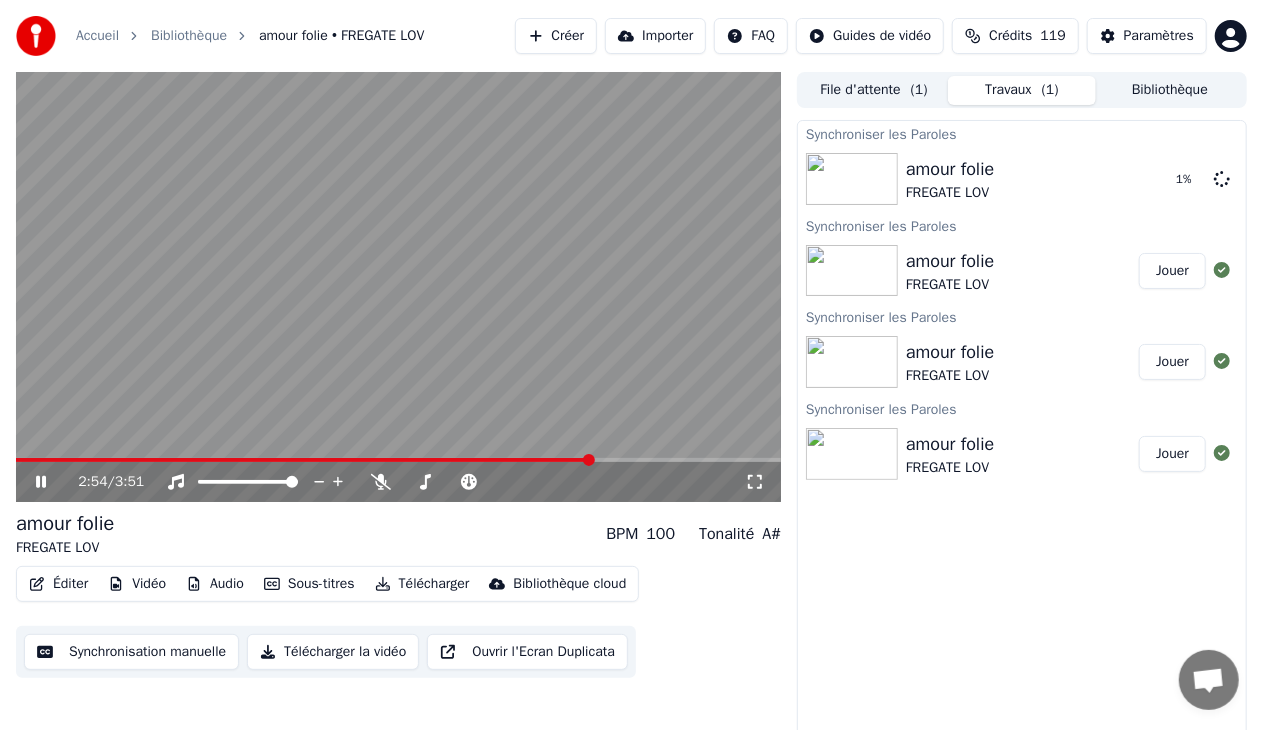 click at bounding box center (398, 460) 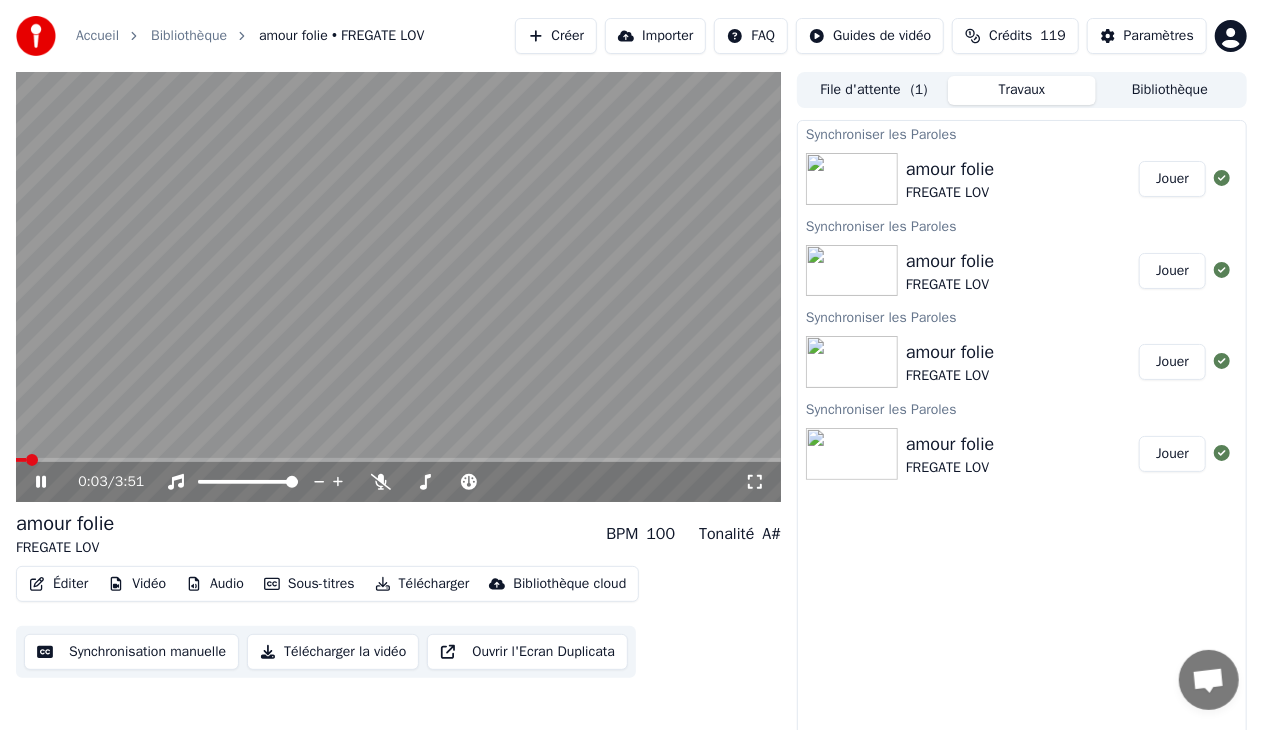 click 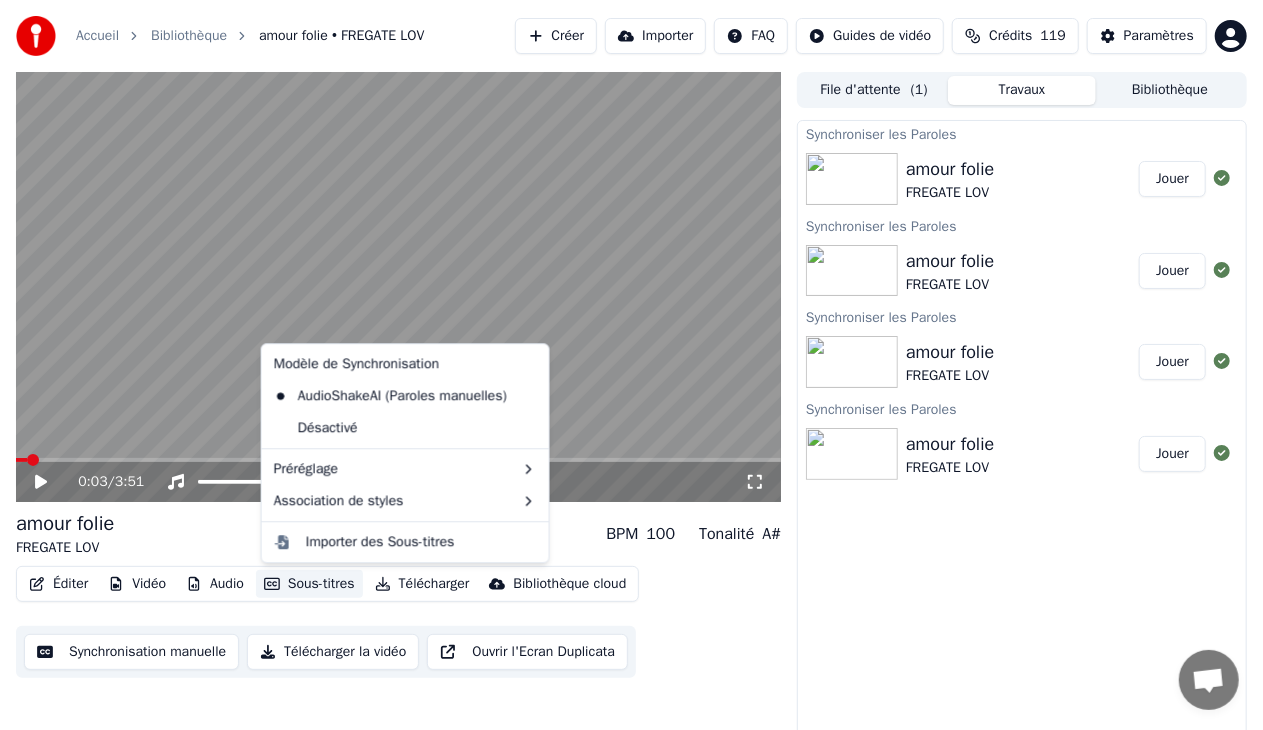 click on "Sous-titres" at bounding box center (309, 584) 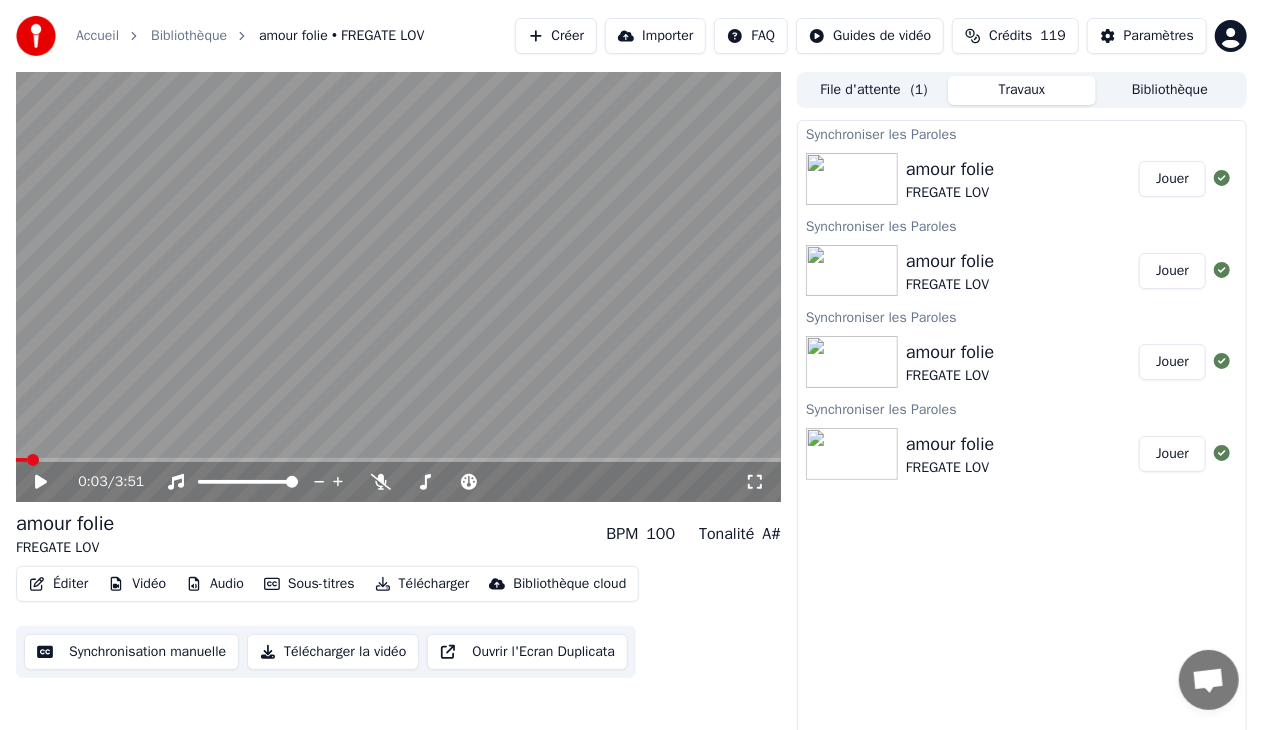 click on "Synchroniser les Paroles amour folie FREGATE LOV Jouer Synchroniser les Paroles amour folie FREGATE LOV Jouer Synchroniser les Paroles amour folie FREGATE LOV Jouer Synchroniser les Paroles amour folie FREGATE LOV Jouer" at bounding box center (1022, 430) 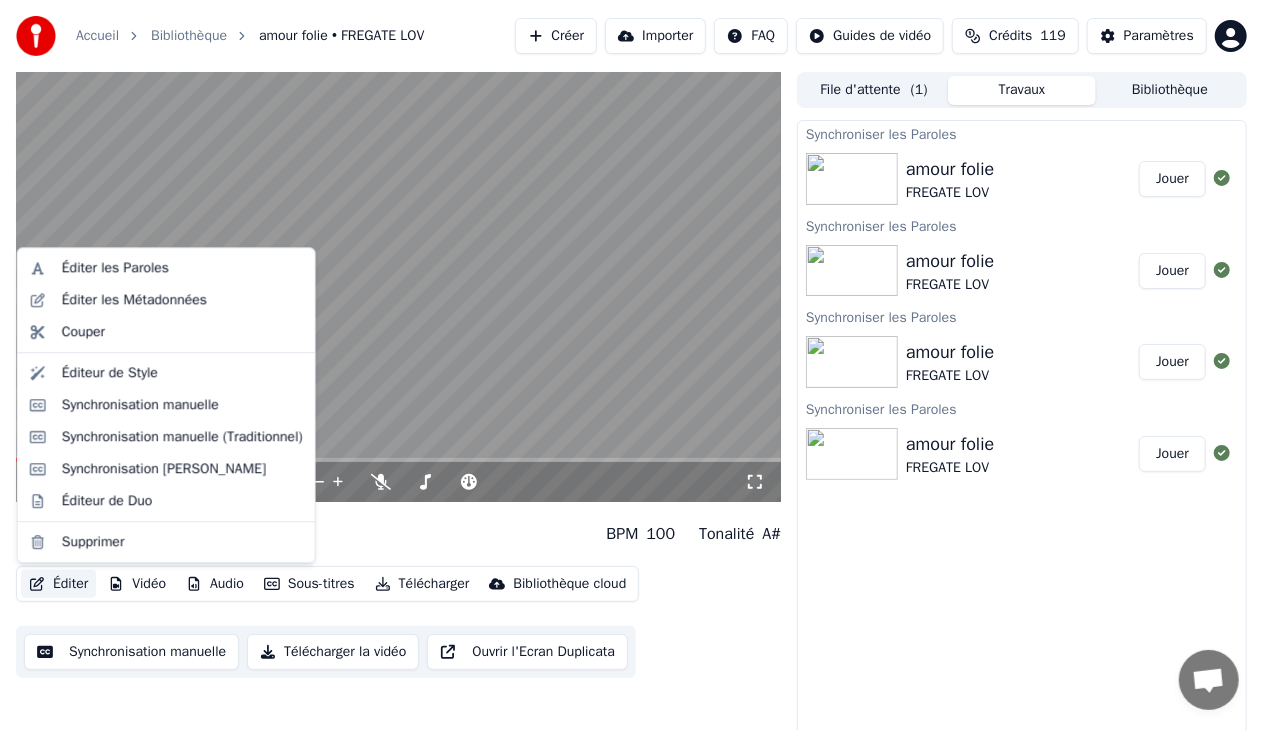 click on "Éditer" at bounding box center [58, 584] 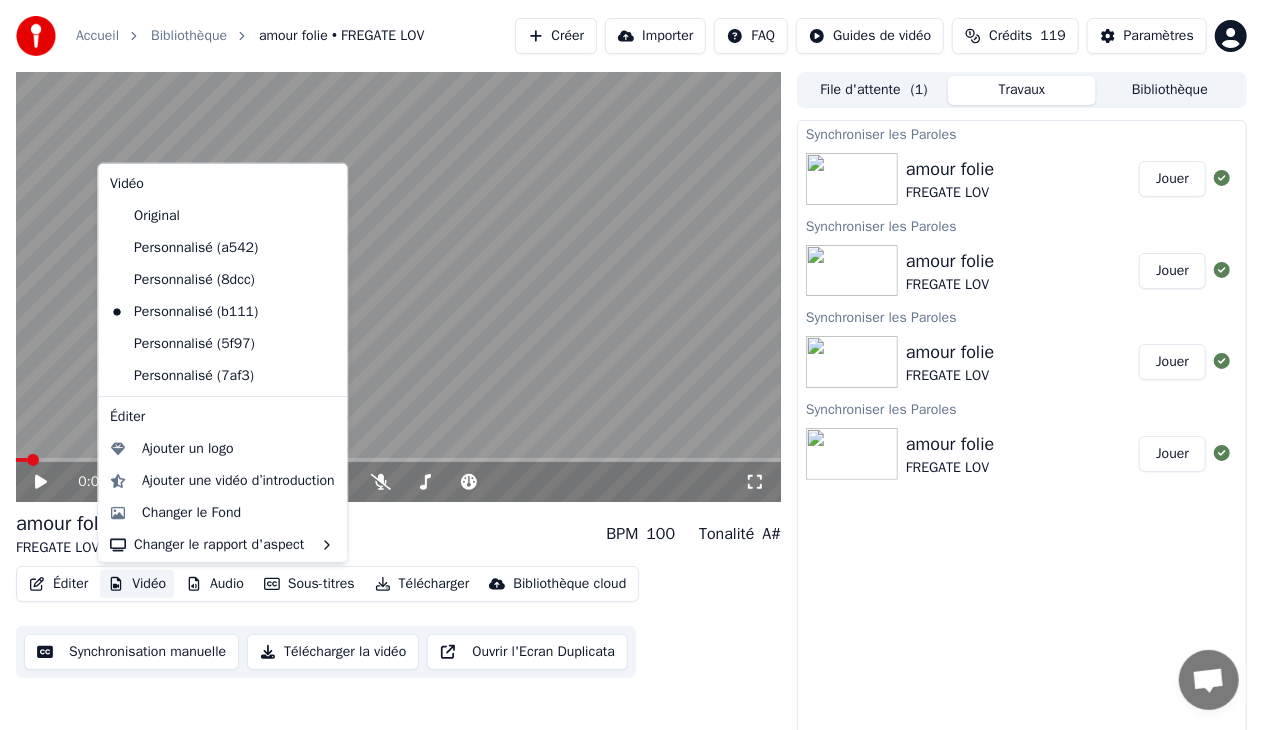click on "Synchroniser les Paroles amour folie FREGATE LOV Jouer Synchroniser les Paroles amour folie FREGATE LOV Jouer Synchroniser les Paroles amour folie FREGATE LOV Jouer Synchroniser les Paroles amour folie FREGATE LOV Jouer" at bounding box center (1022, 430) 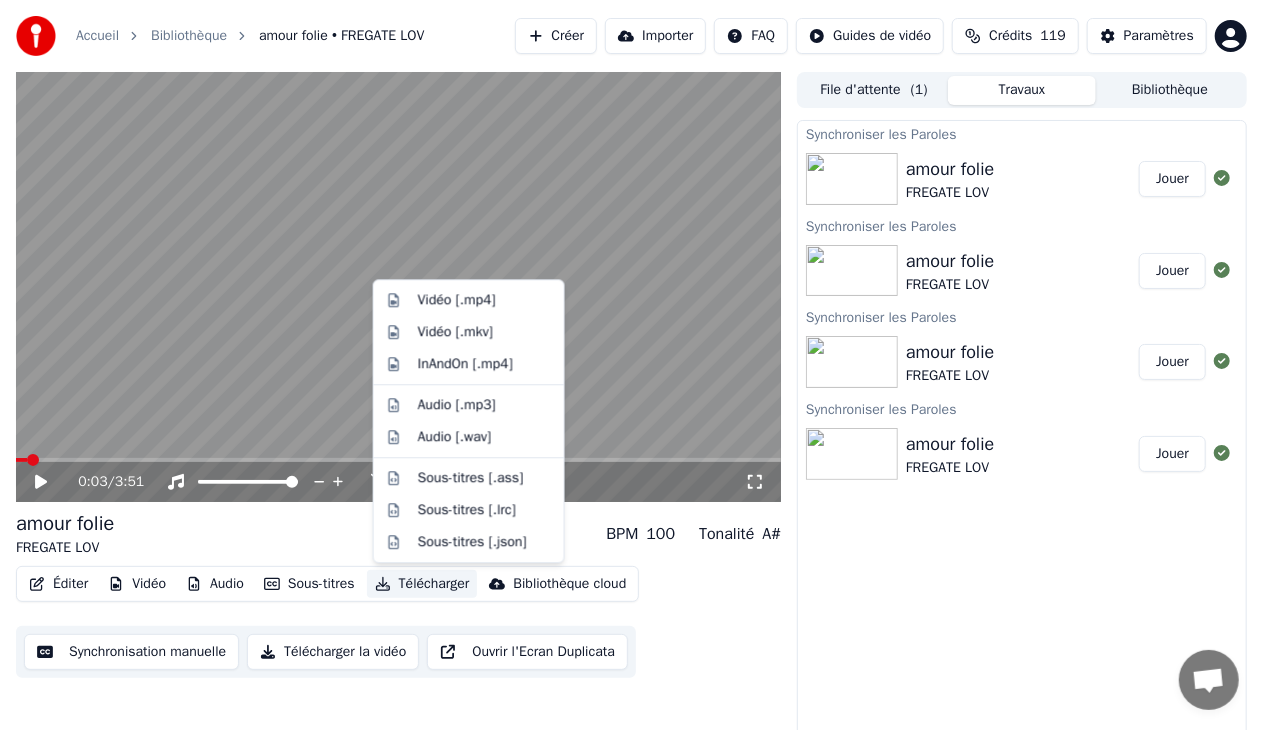 click on "Télécharger" at bounding box center (422, 584) 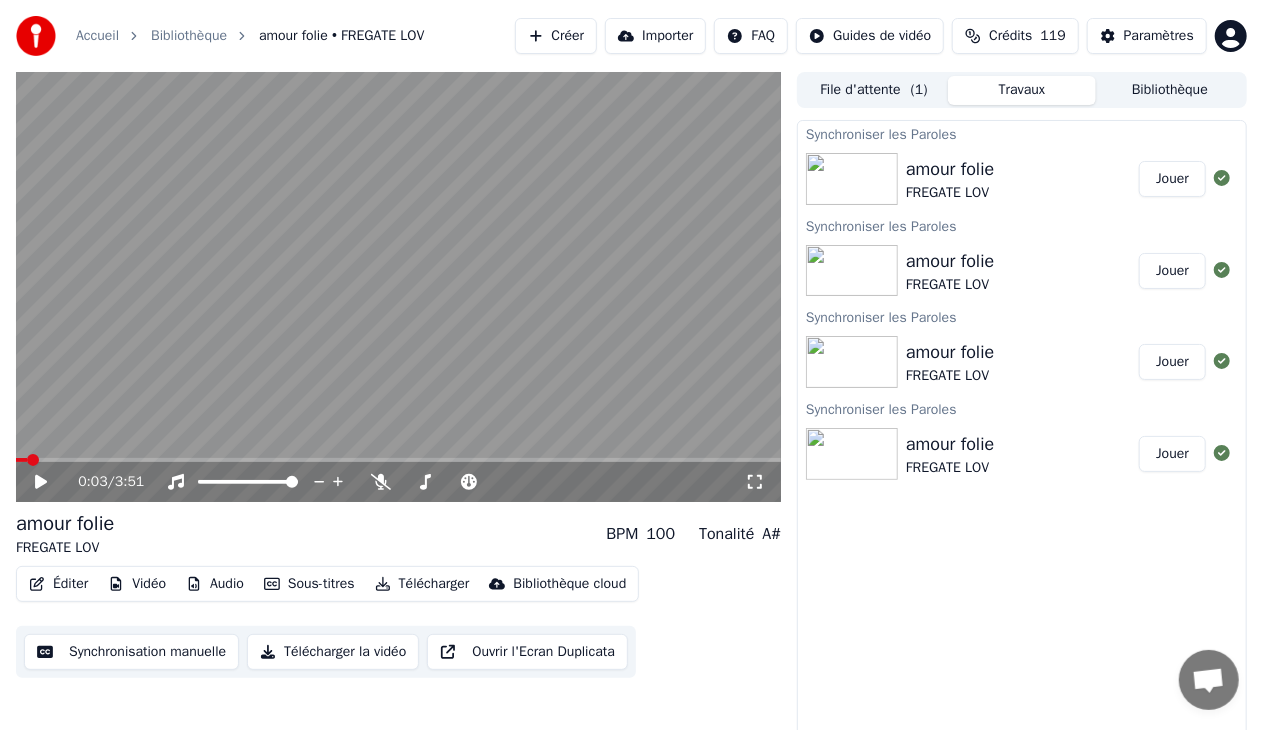 click on "Synchroniser les Paroles amour folie FREGATE LOV Jouer Synchroniser les Paroles amour folie FREGATE LOV Jouer Synchroniser les Paroles amour folie FREGATE LOV Jouer Synchroniser les Paroles amour folie FREGATE LOV Jouer" at bounding box center [1022, 430] 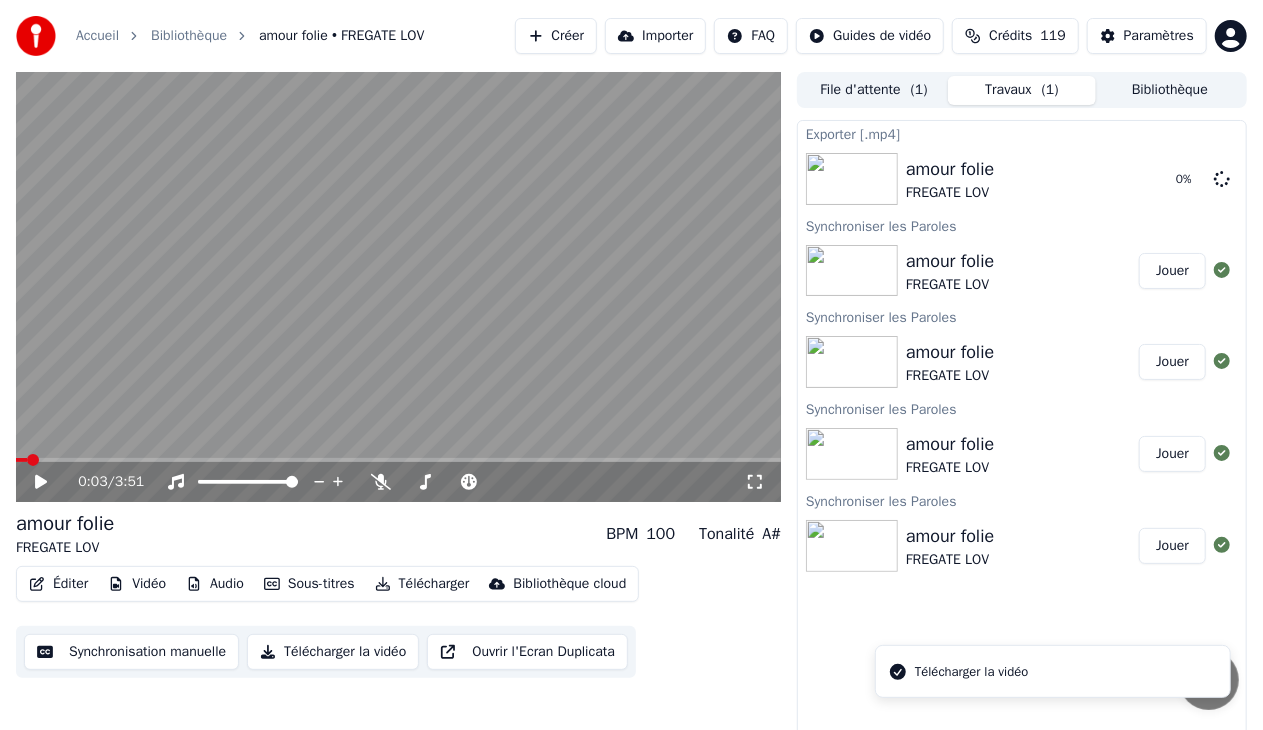 click on "Télécharger la vidéo" at bounding box center (971, 672) 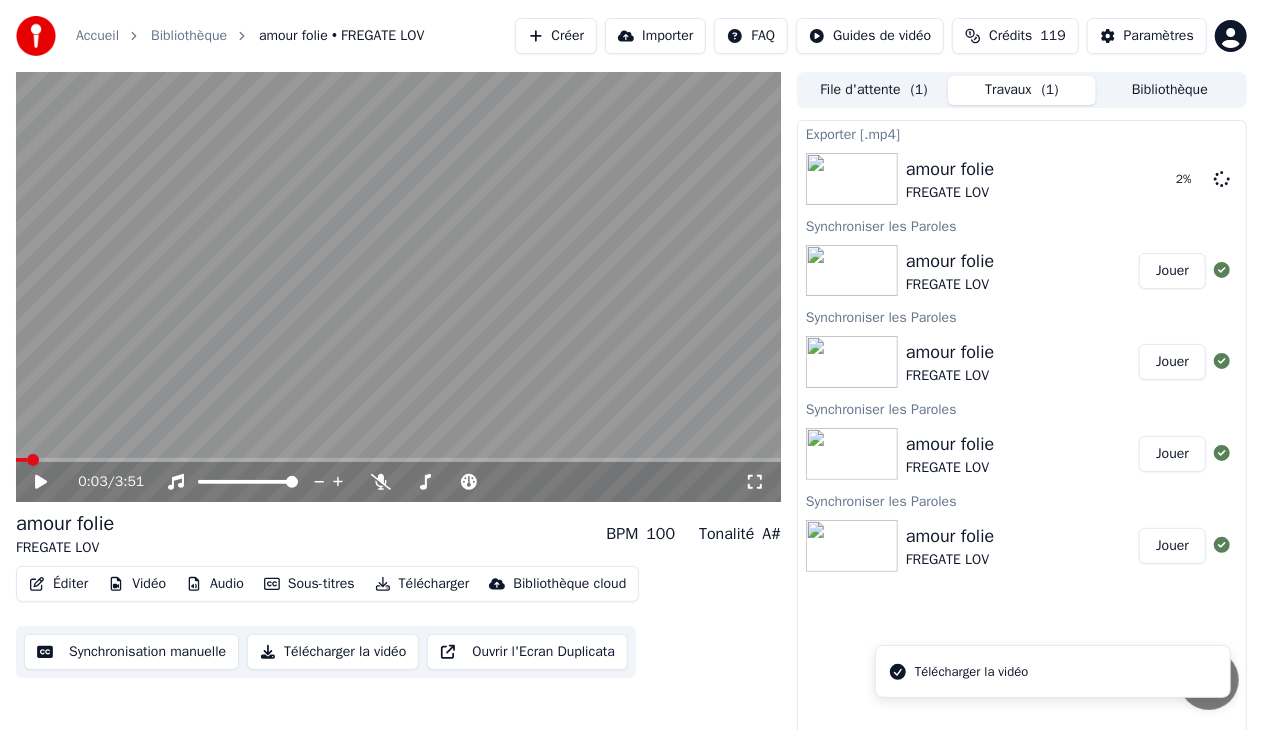 click on "Télécharger la vidéo" at bounding box center [1053, 671] 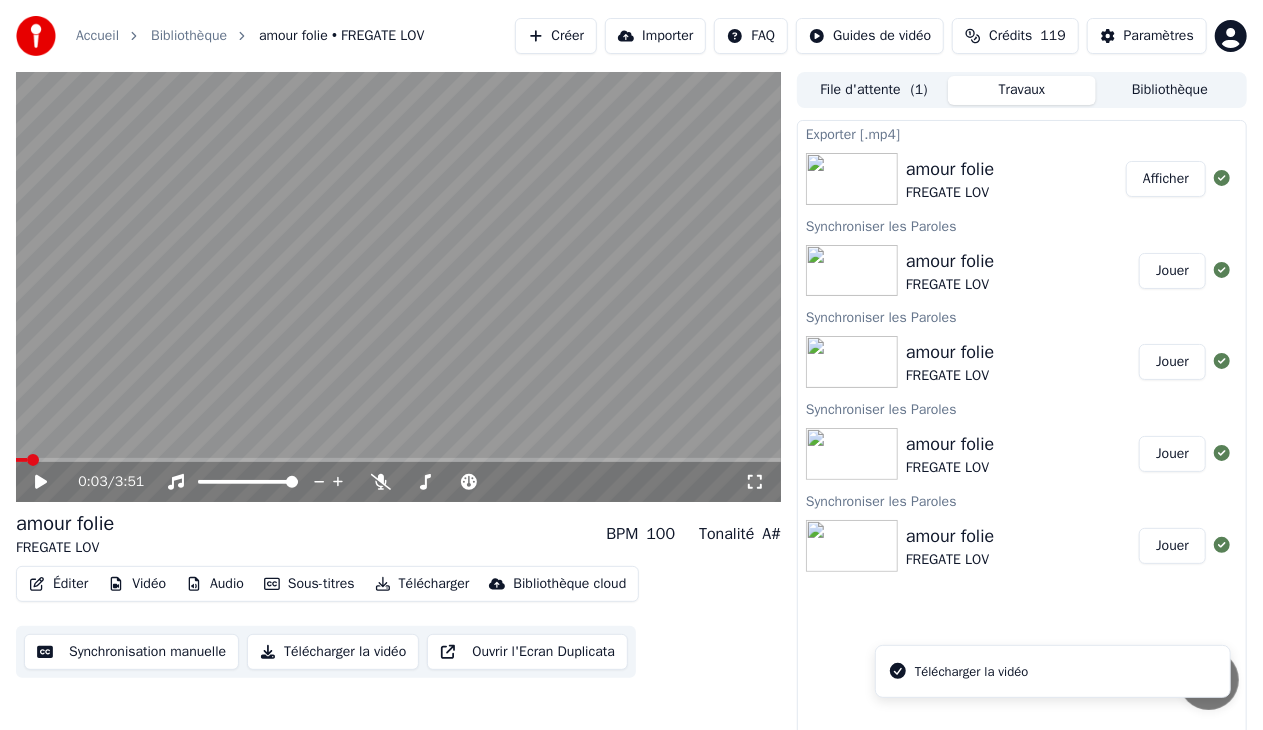 click on "Afficher" at bounding box center (1166, 179) 